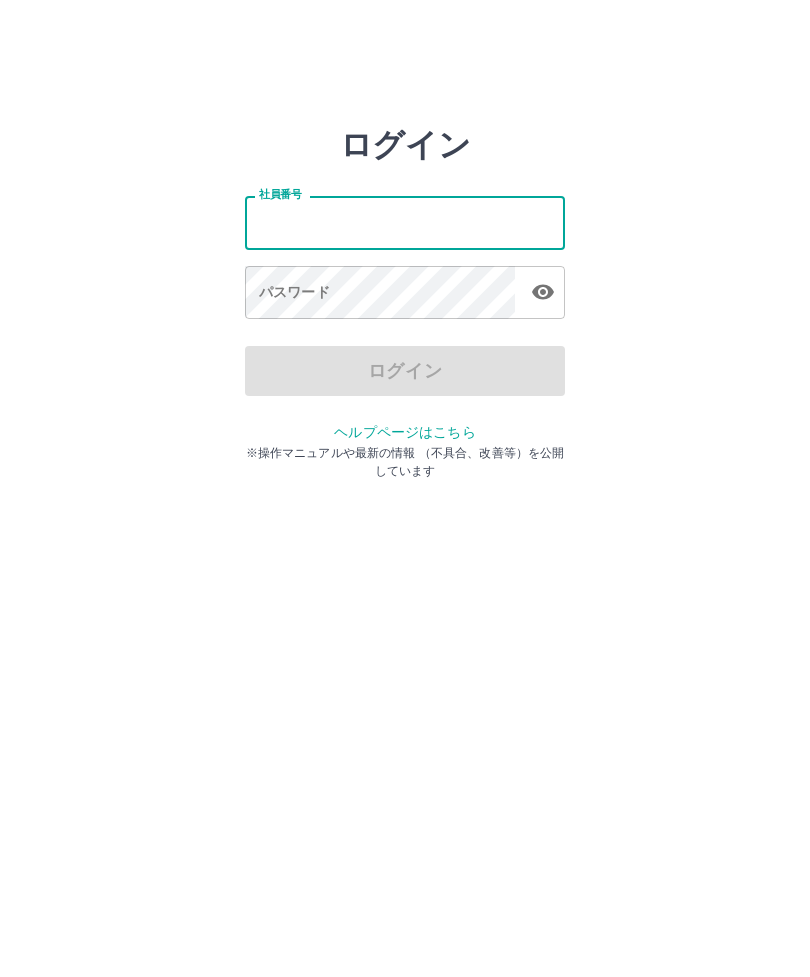 scroll, scrollTop: 0, scrollLeft: 0, axis: both 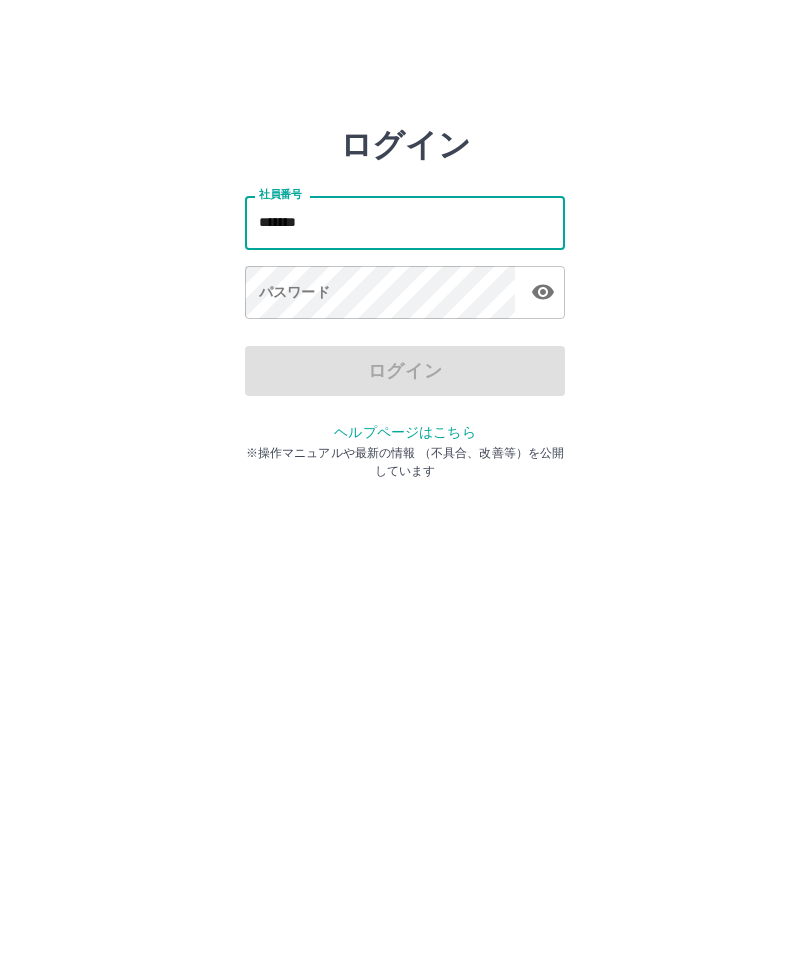 type on "*******" 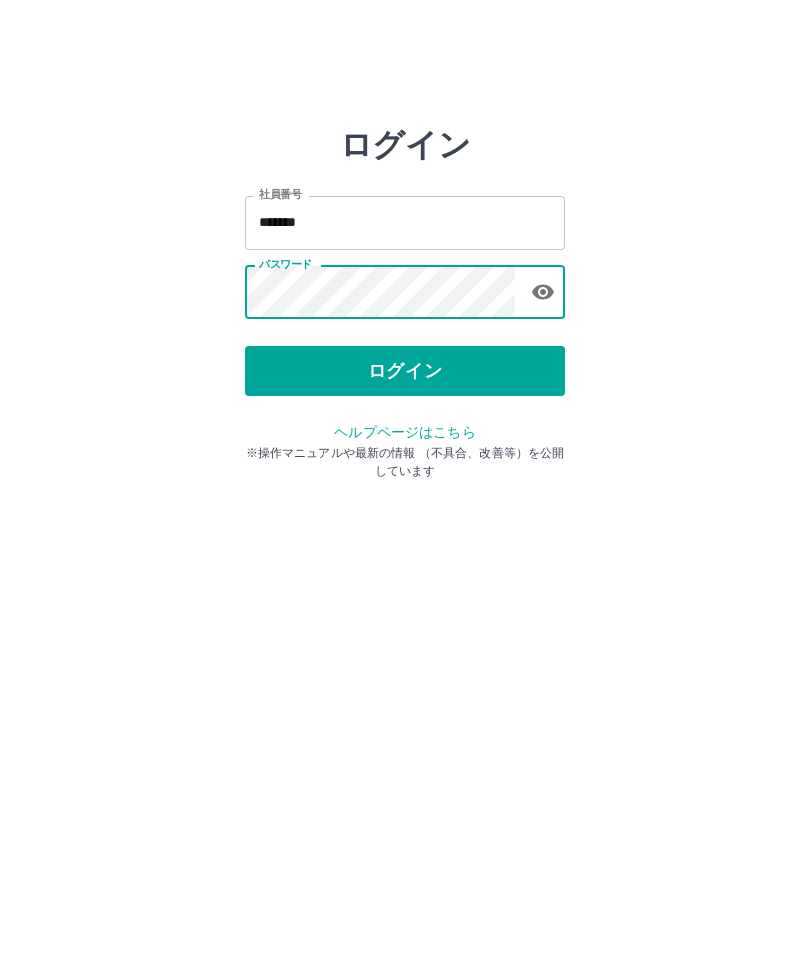 click on "ログイン" at bounding box center (405, 371) 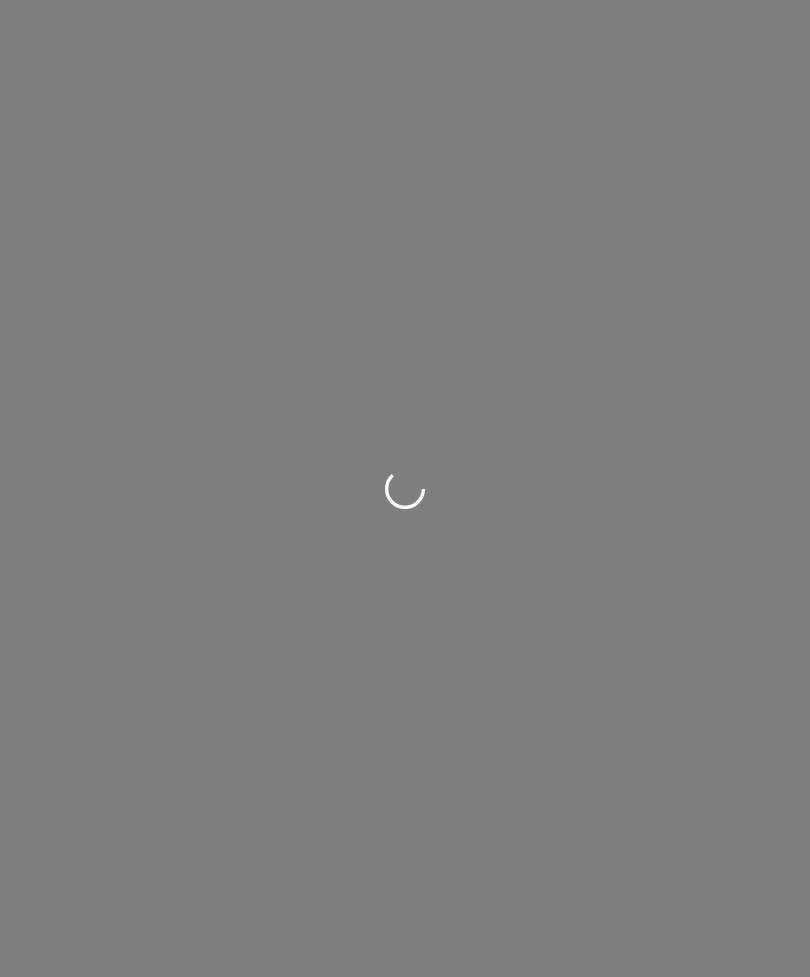 scroll, scrollTop: 0, scrollLeft: 0, axis: both 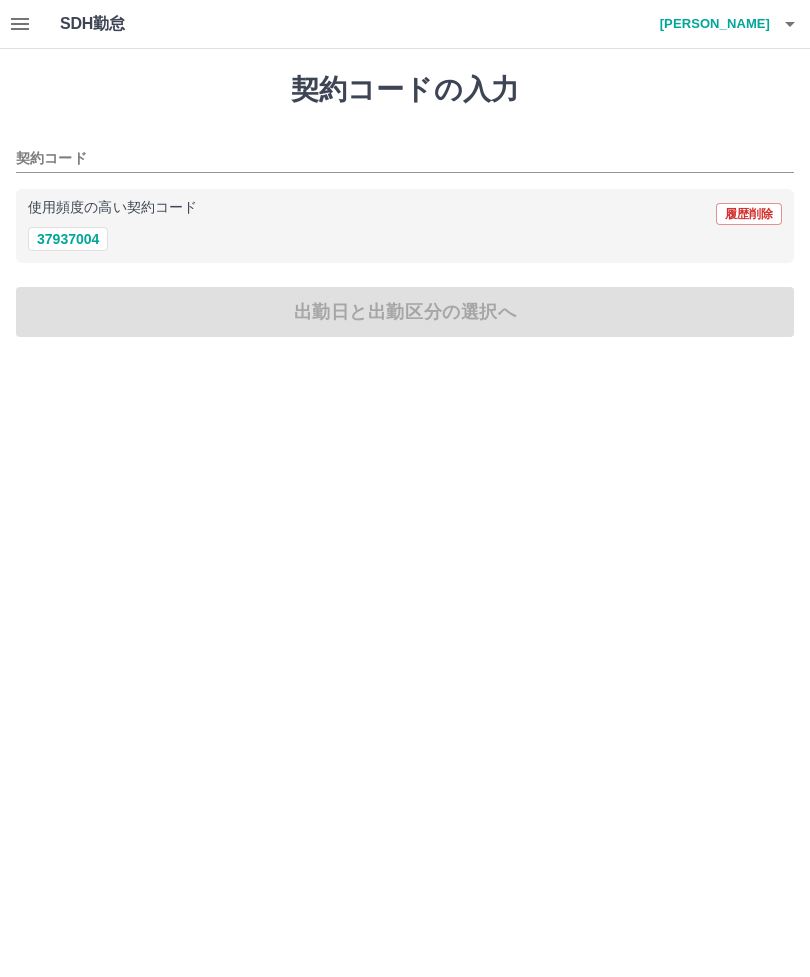 click on "37937004" at bounding box center (68, 239) 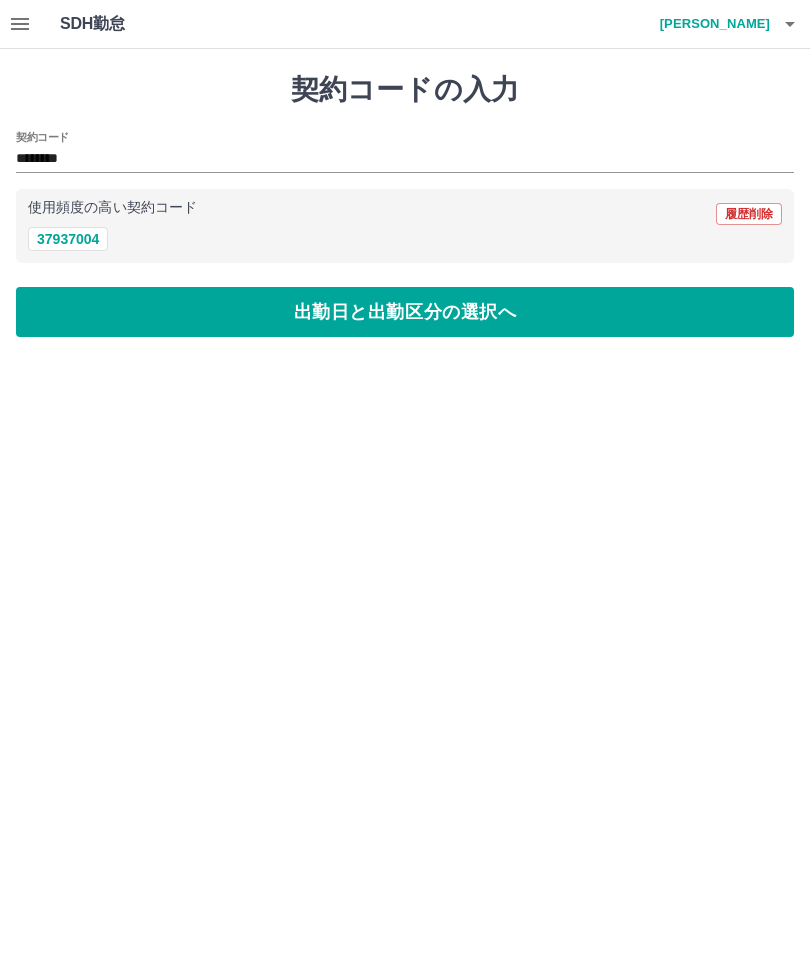 click on "出勤日と出勤区分の選択へ" at bounding box center (405, 312) 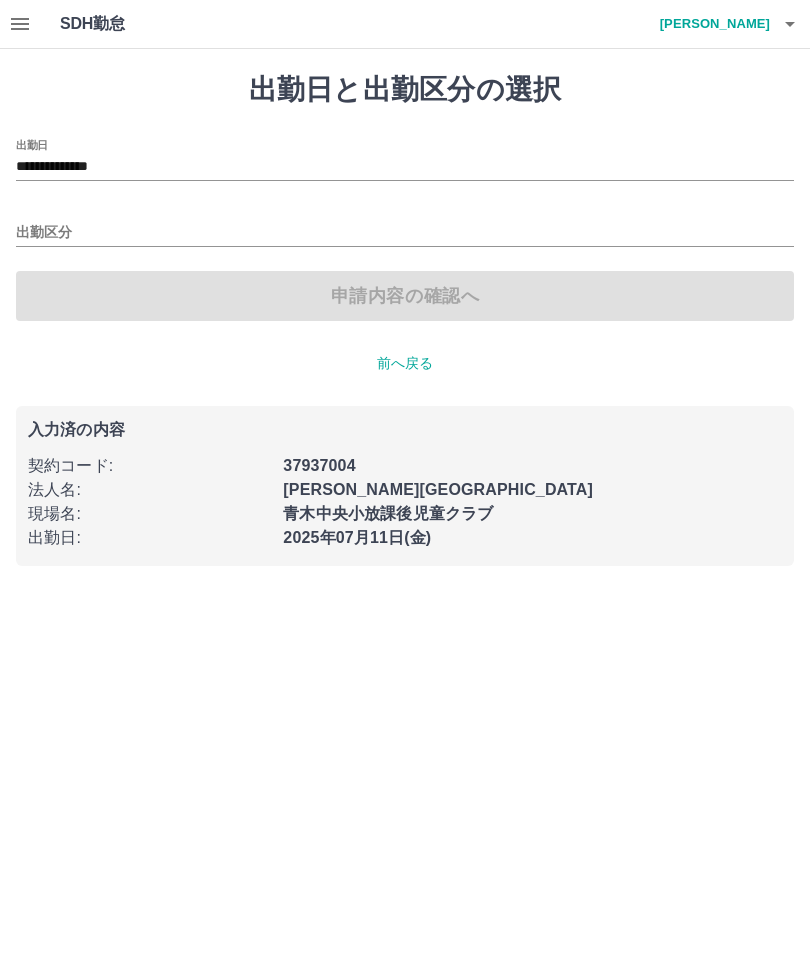 click on "出勤区分" at bounding box center (405, 233) 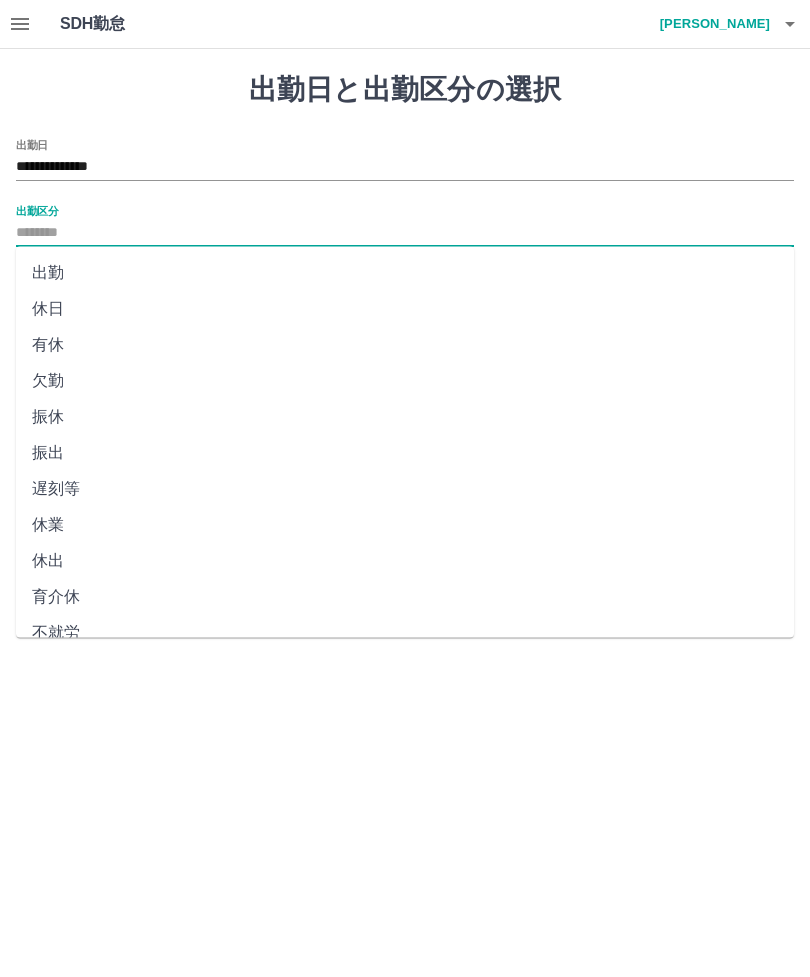 click on "出勤" at bounding box center (405, 273) 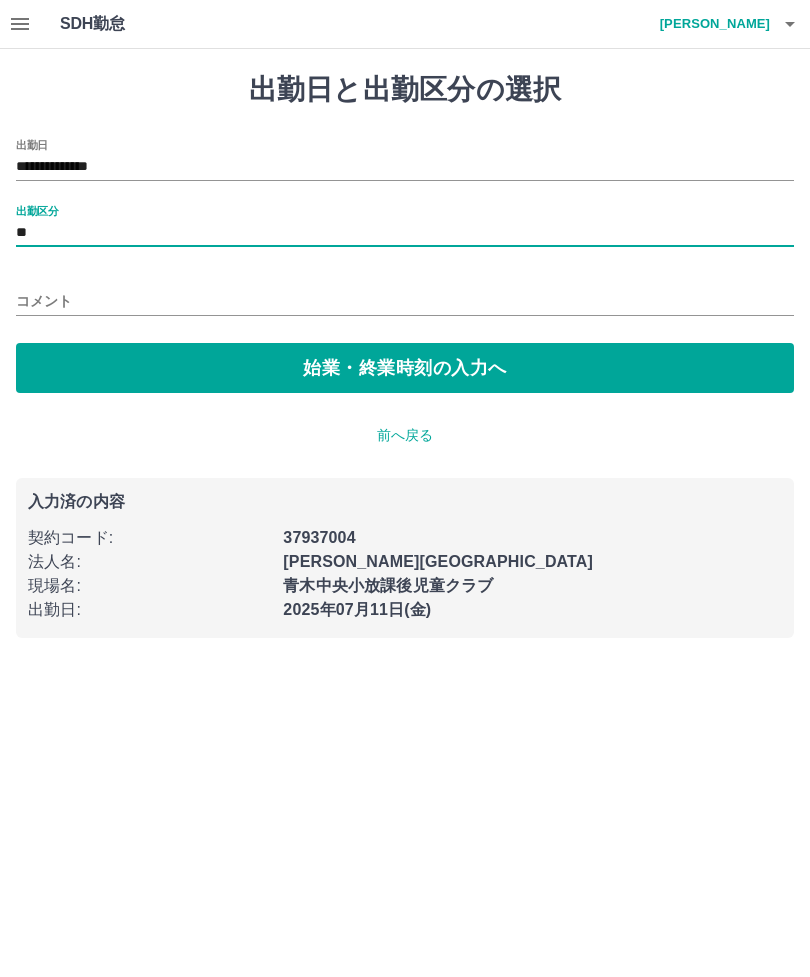 click on "始業・終業時刻の入力へ" at bounding box center (405, 368) 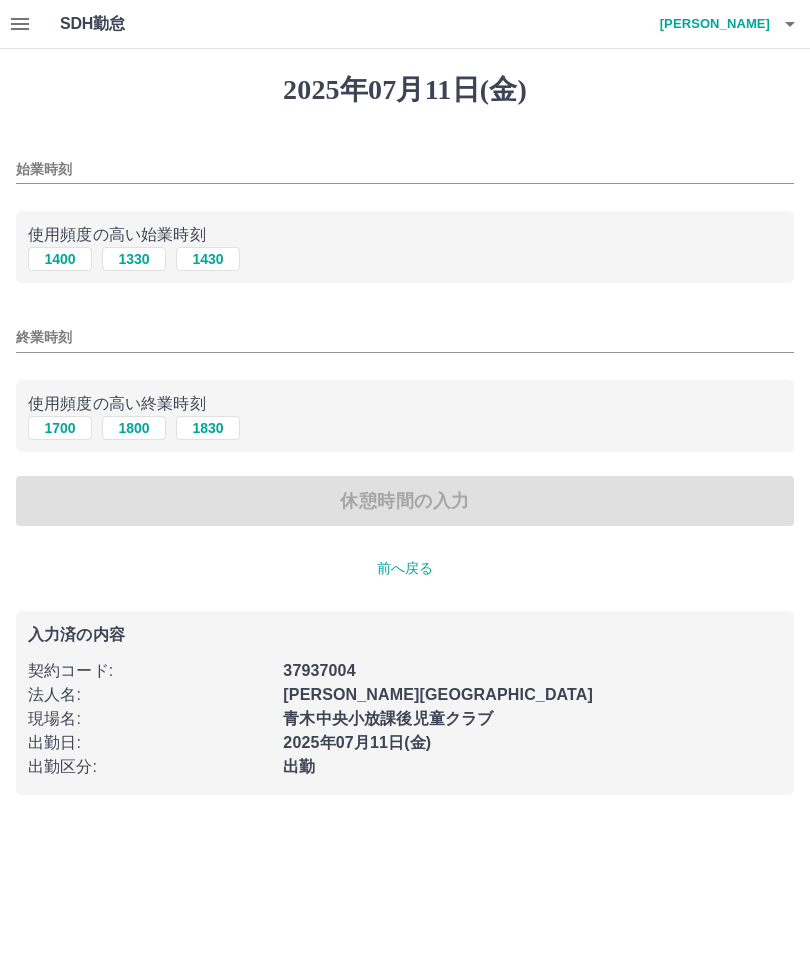 click on "始業時刻" at bounding box center (405, 169) 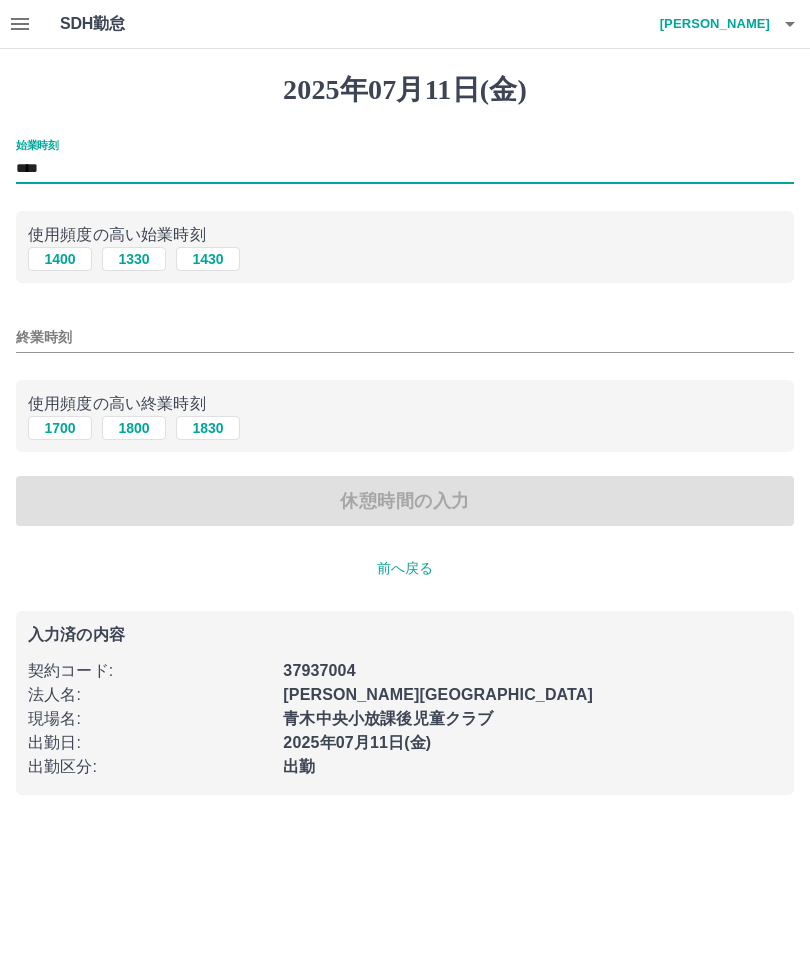 type on "****" 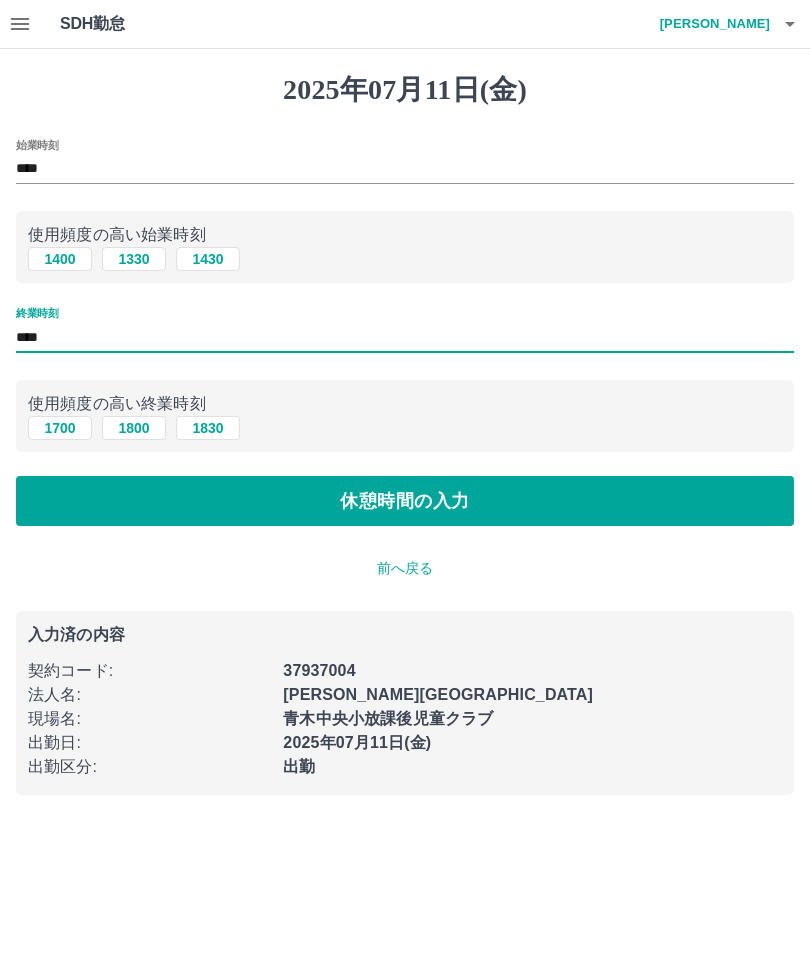 type on "****" 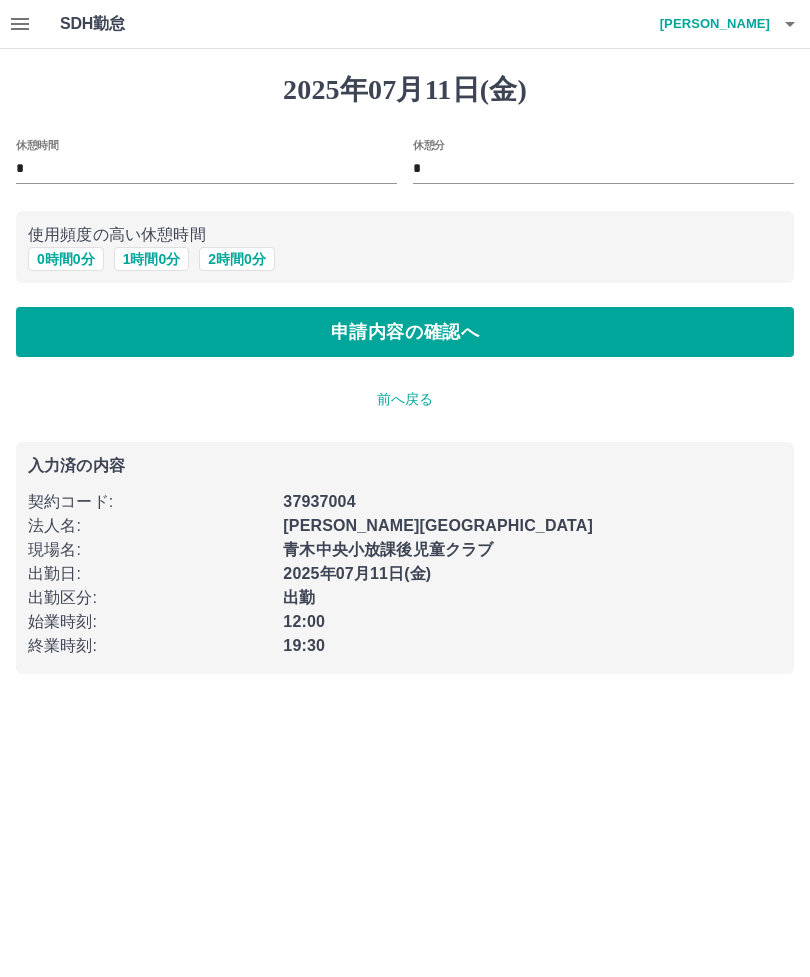 click on "1 時間 0 分" at bounding box center [152, 259] 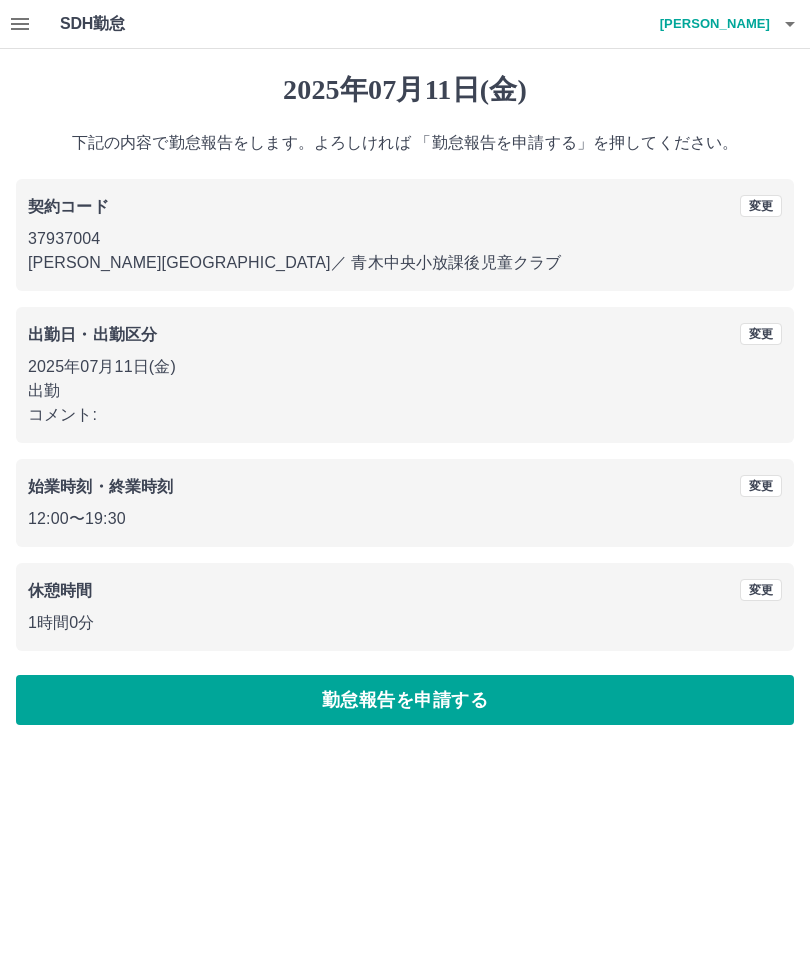 click on "勤怠報告を申請する" at bounding box center (405, 700) 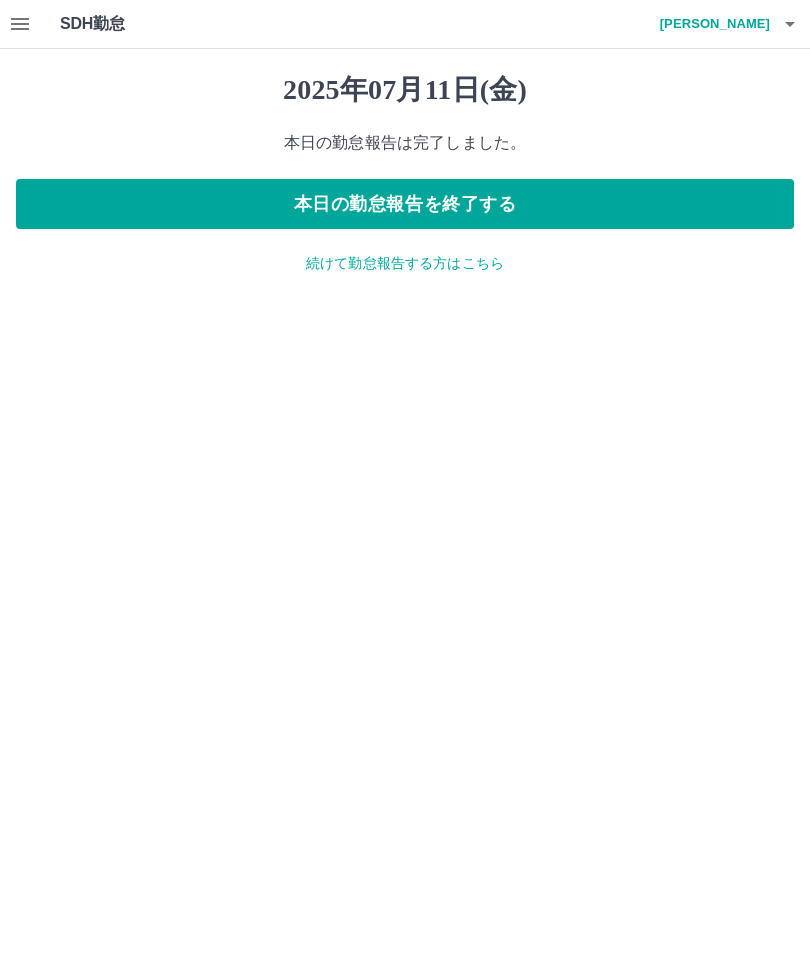 click on "続けて勤怠報告する方はこちら" at bounding box center [405, 263] 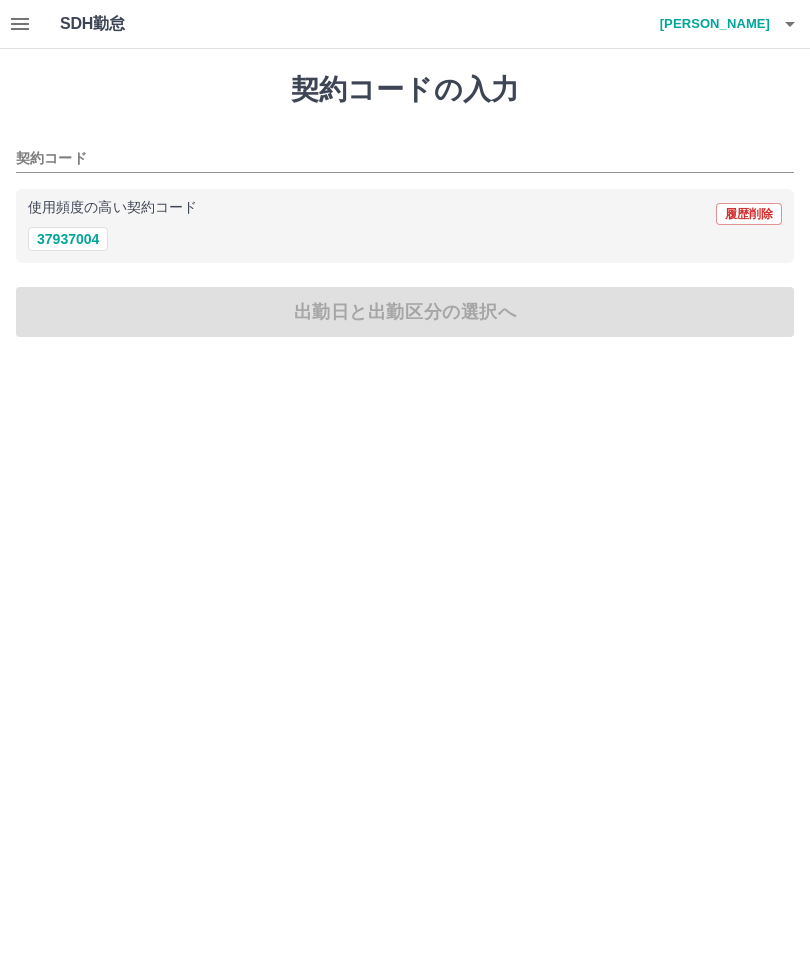 click on "37937004" at bounding box center [68, 239] 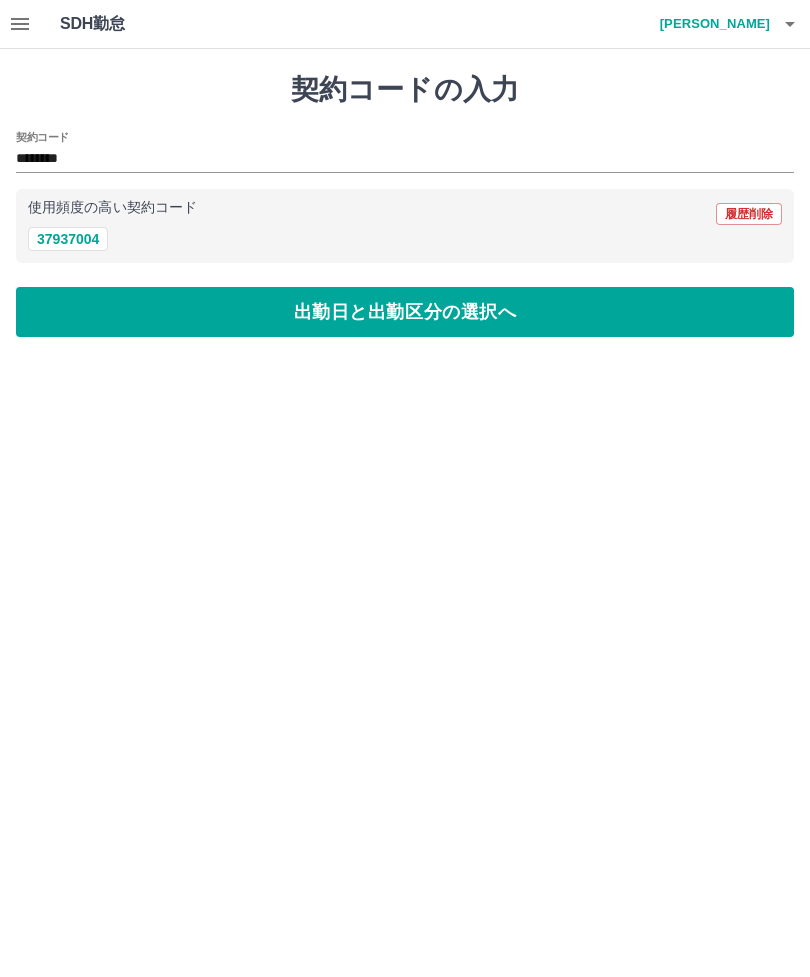 click on "出勤日と出勤区分の選択へ" at bounding box center [405, 312] 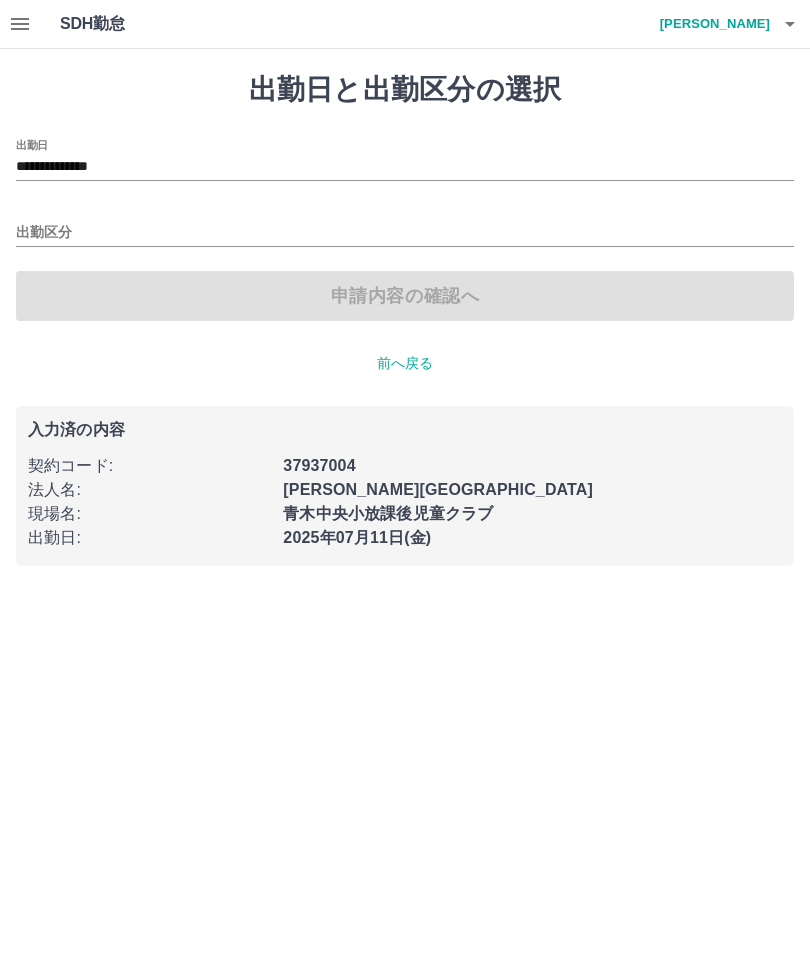 click on "**********" at bounding box center (405, 167) 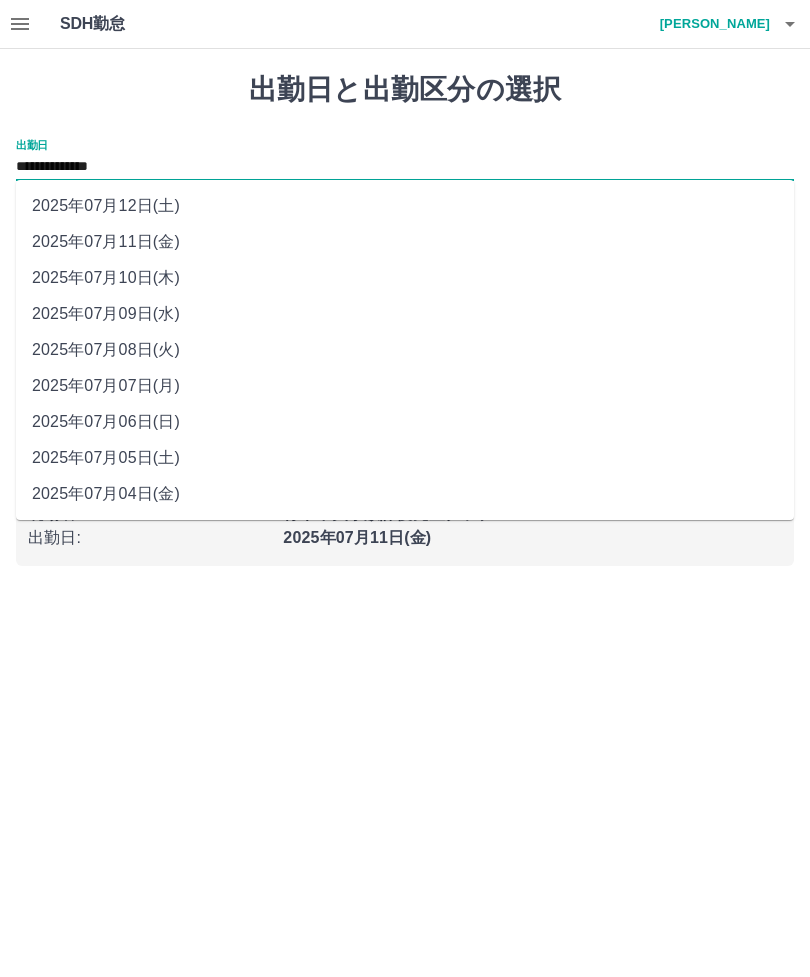 click on "2025年07月12日(土)" at bounding box center [405, 206] 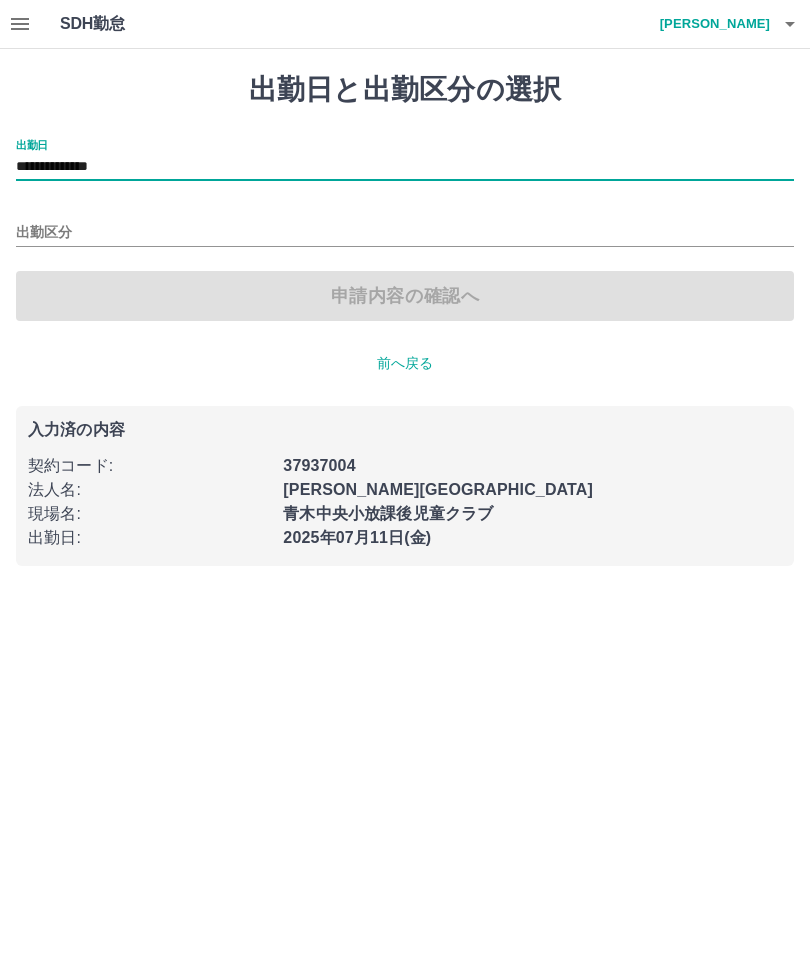 click on "出勤区分" at bounding box center (405, 233) 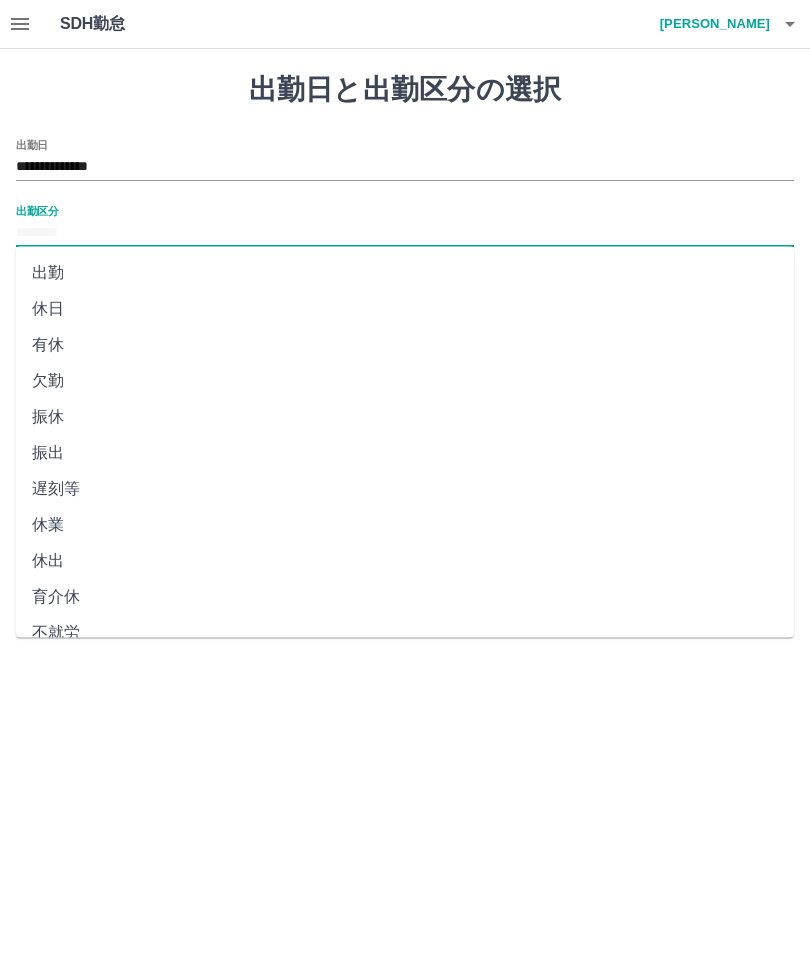 click on "休日" at bounding box center [405, 309] 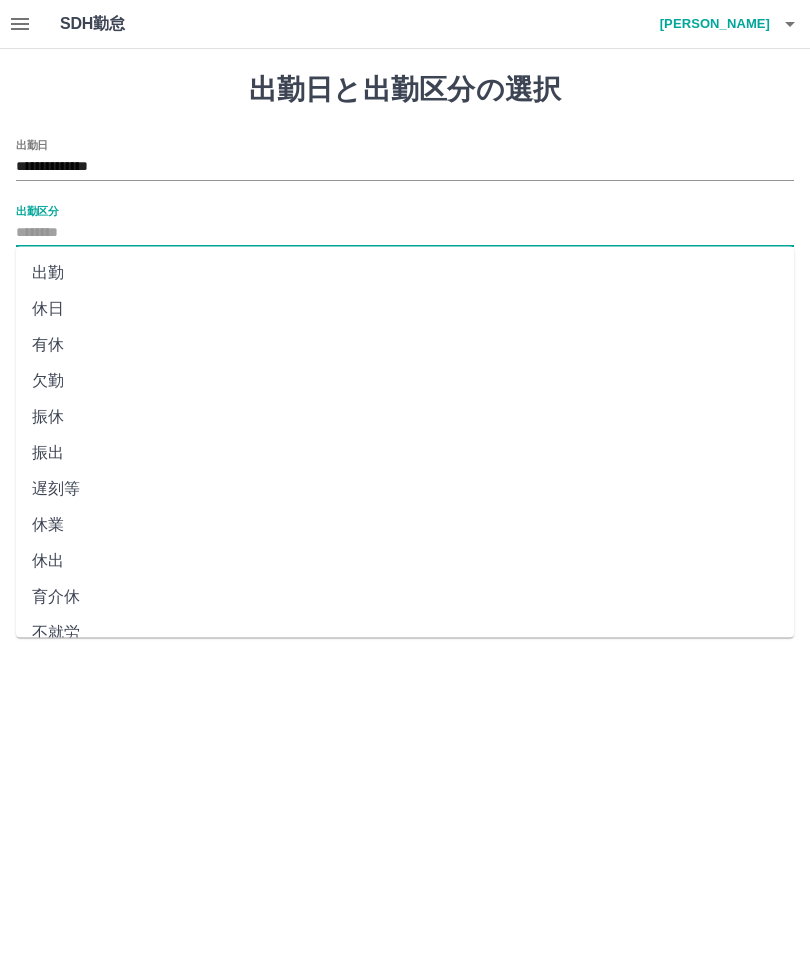 type on "**" 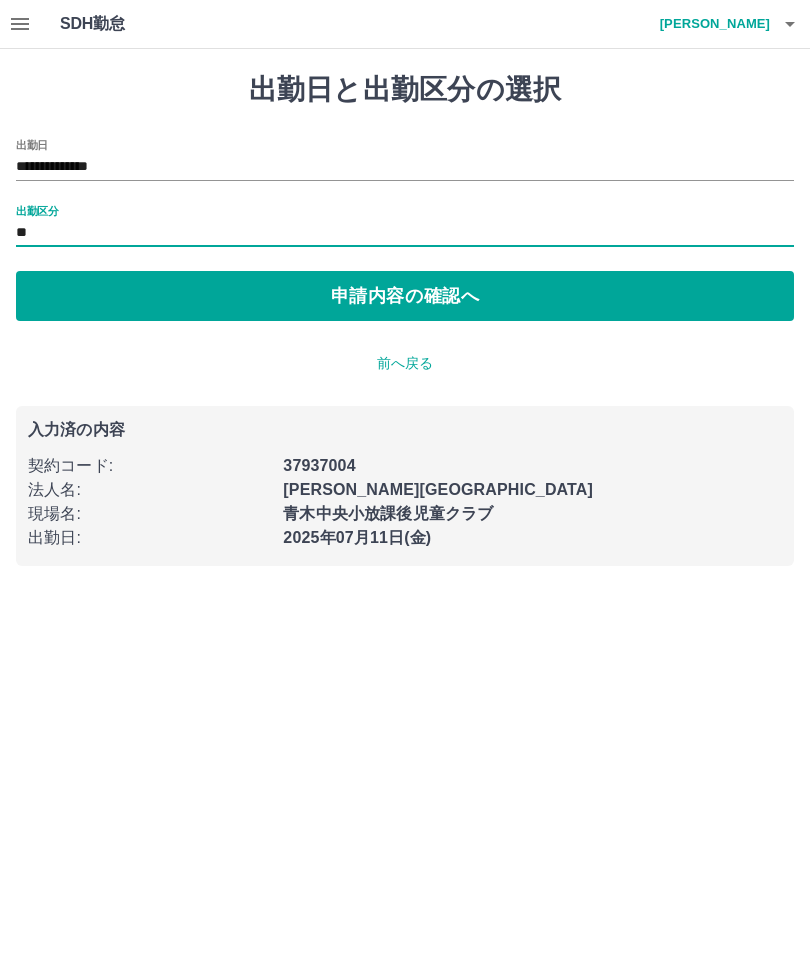 click on "申請内容の確認へ" at bounding box center (405, 296) 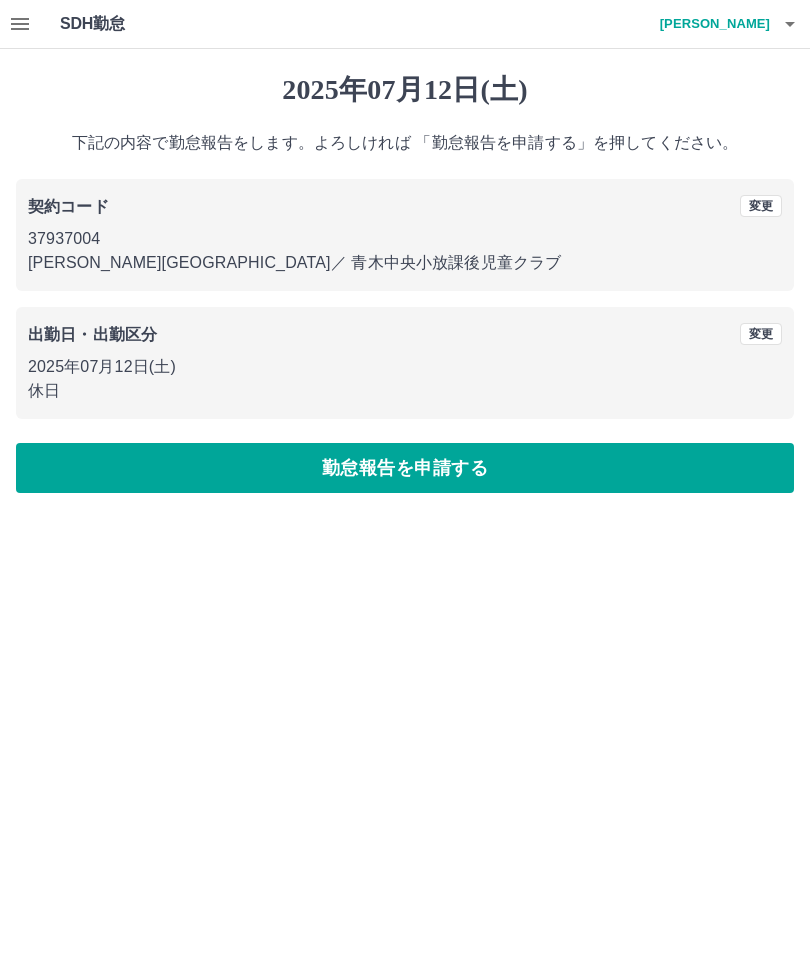 click on "勤怠報告を申請する" at bounding box center (405, 468) 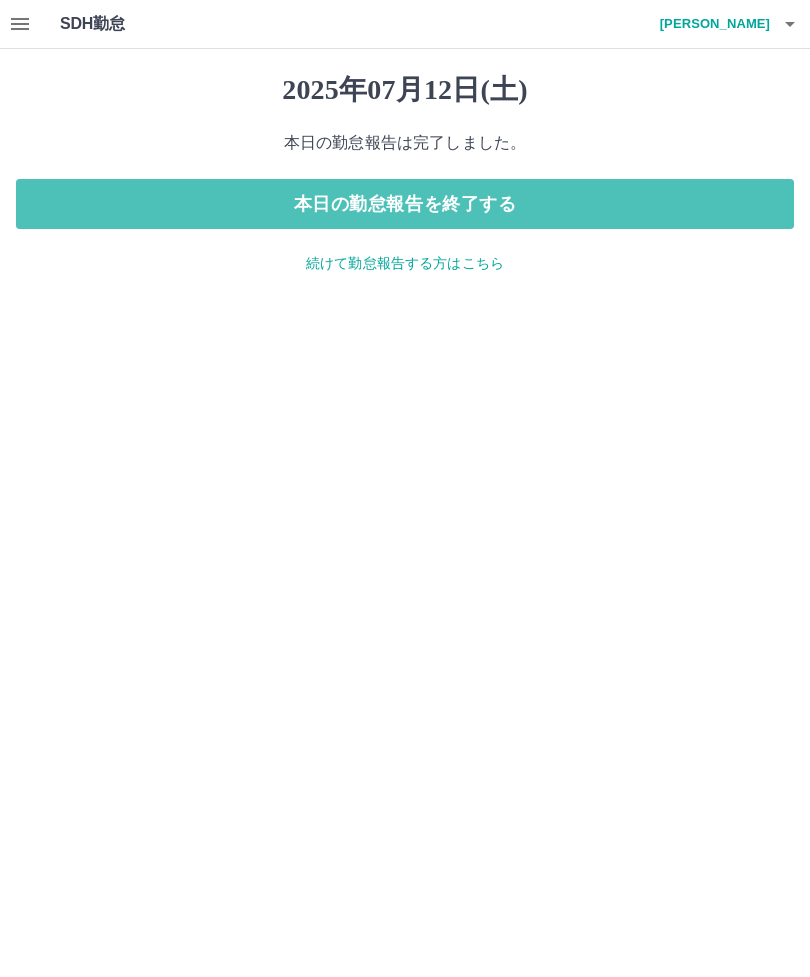 click on "本日の勤怠報告を終了する" at bounding box center (405, 204) 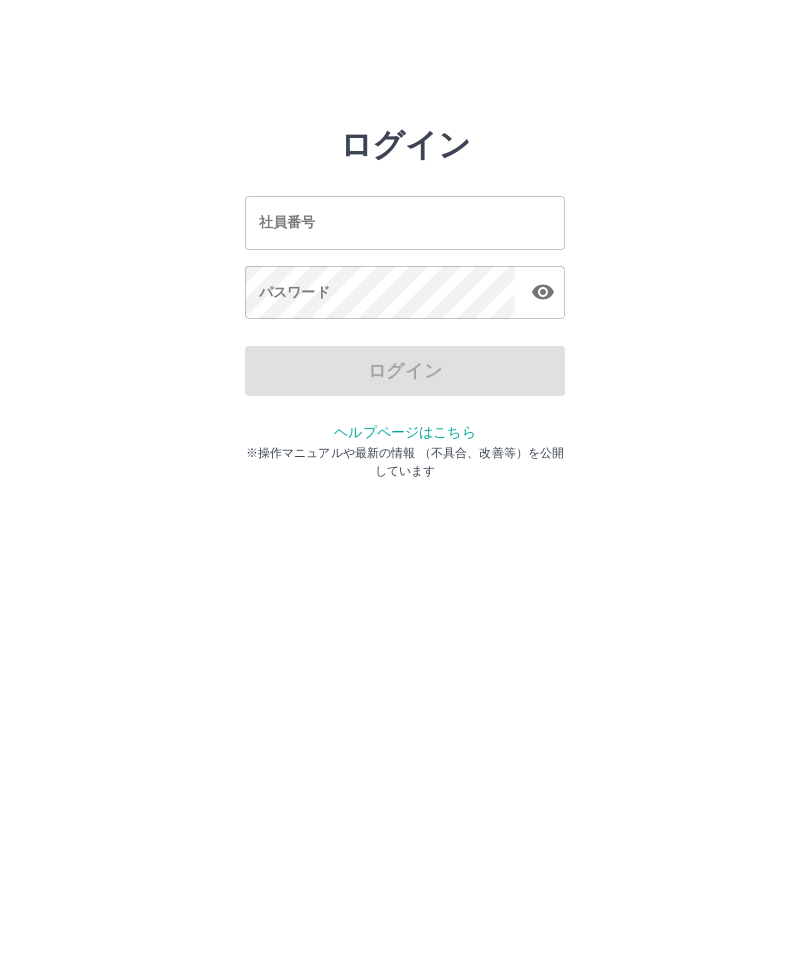 scroll, scrollTop: 0, scrollLeft: 0, axis: both 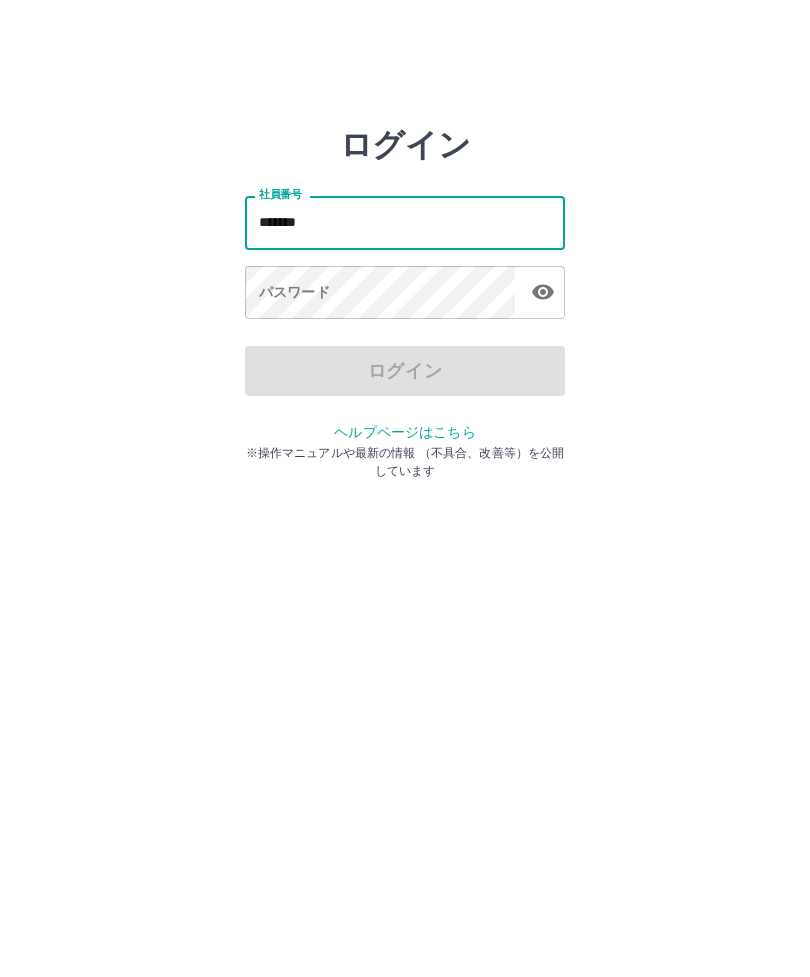 type on "*******" 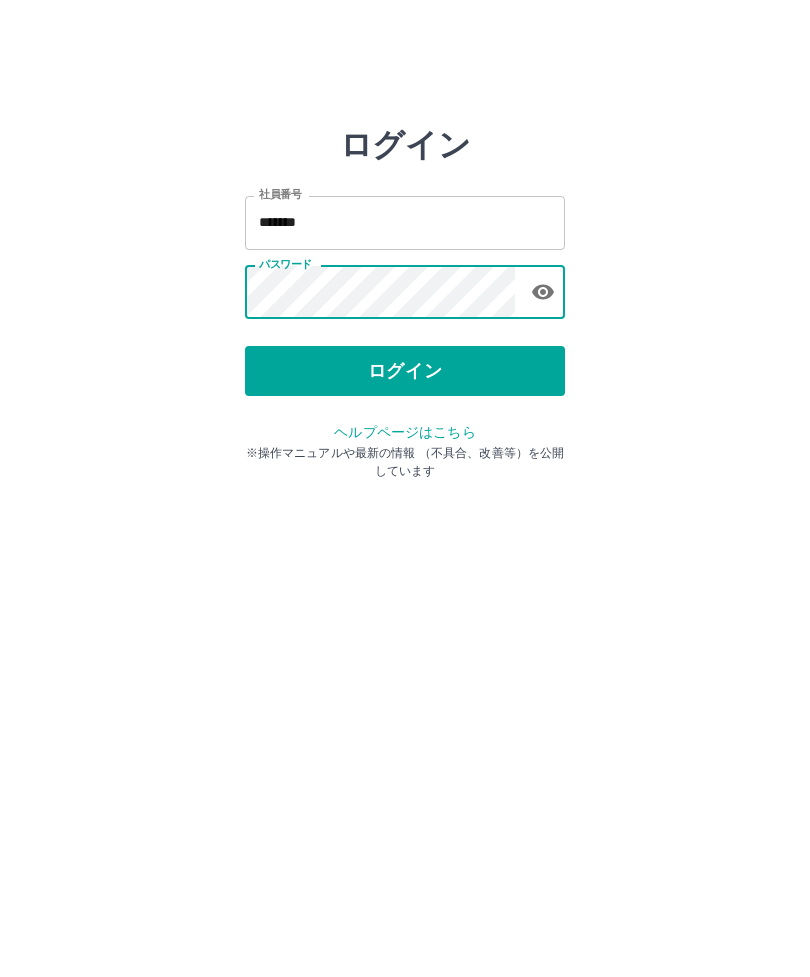click on "ログイン" at bounding box center [405, 371] 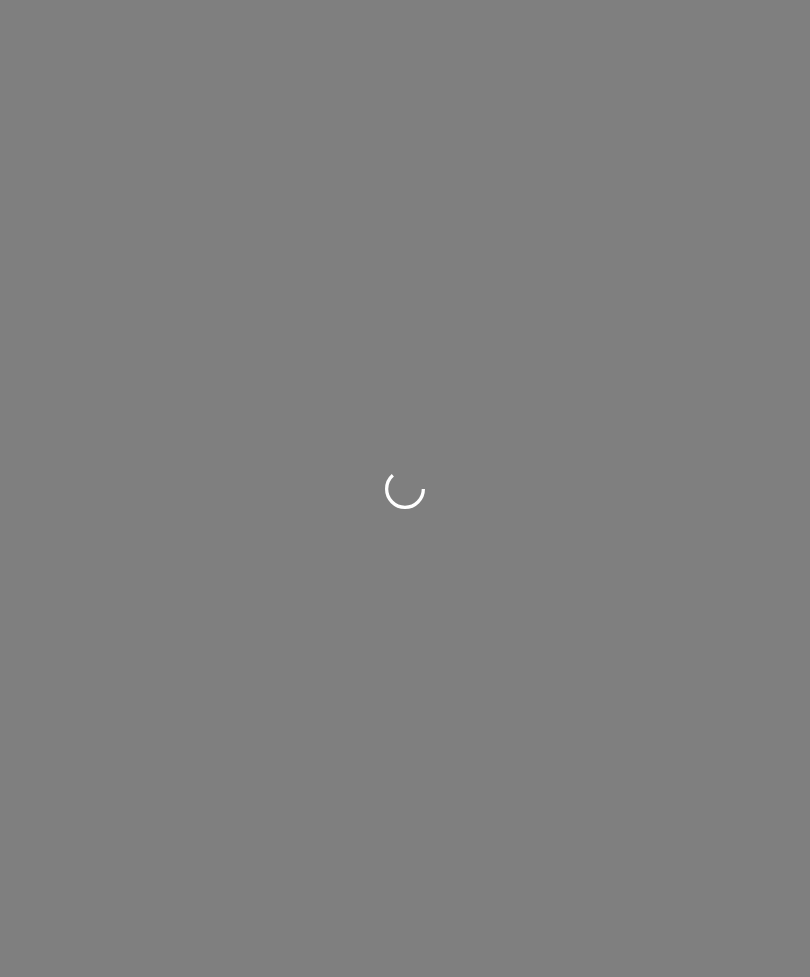 scroll, scrollTop: 0, scrollLeft: 0, axis: both 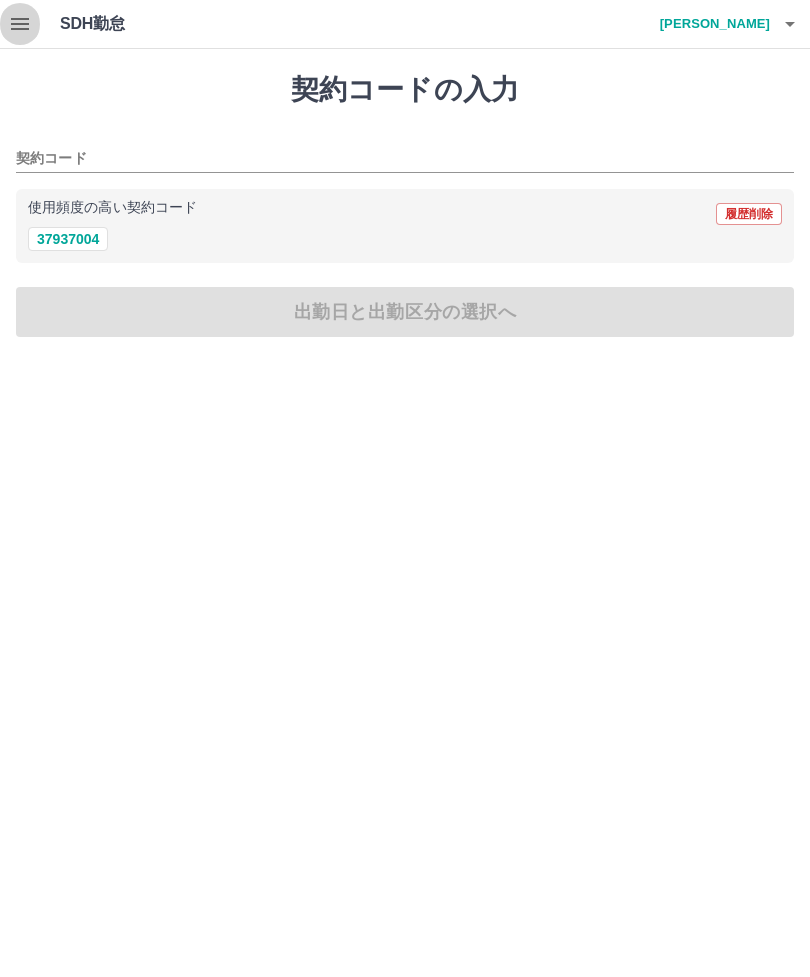 click 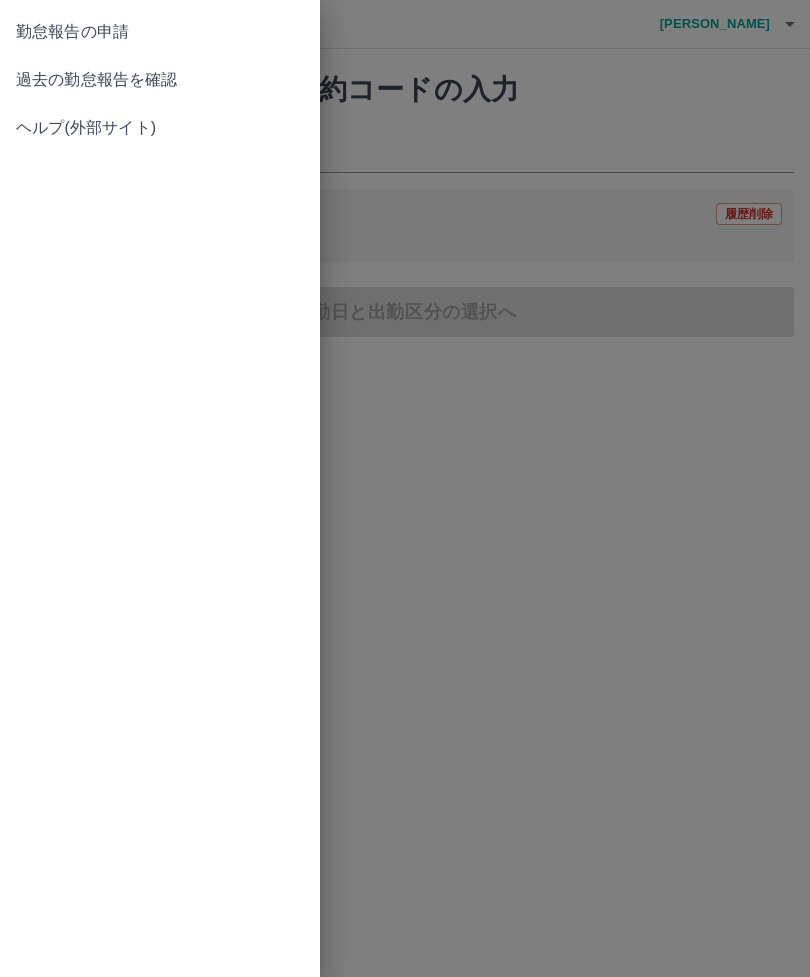 click on "過去の勤怠報告を確認" at bounding box center (160, 80) 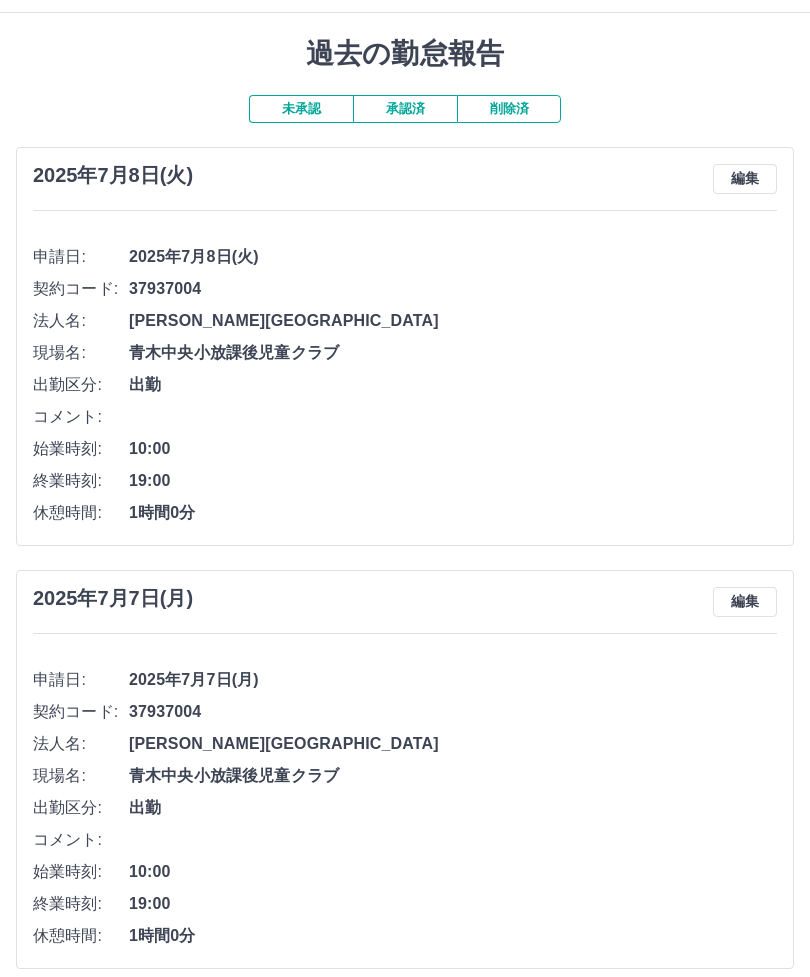 scroll, scrollTop: 0, scrollLeft: 0, axis: both 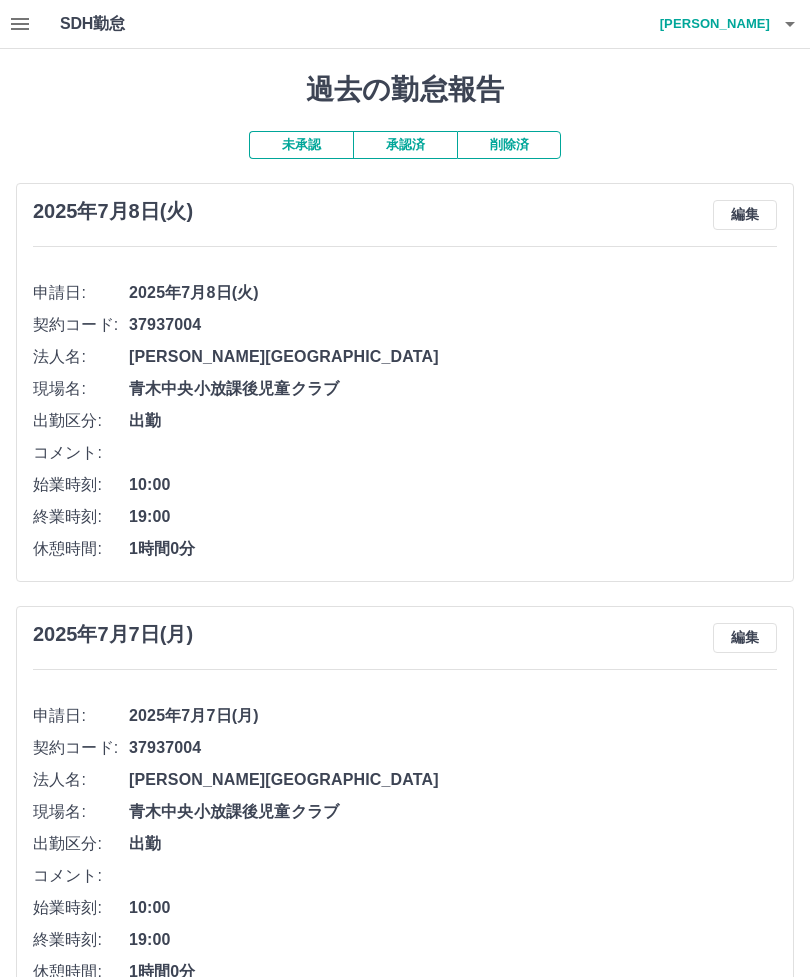 click on "承認済" at bounding box center [405, 145] 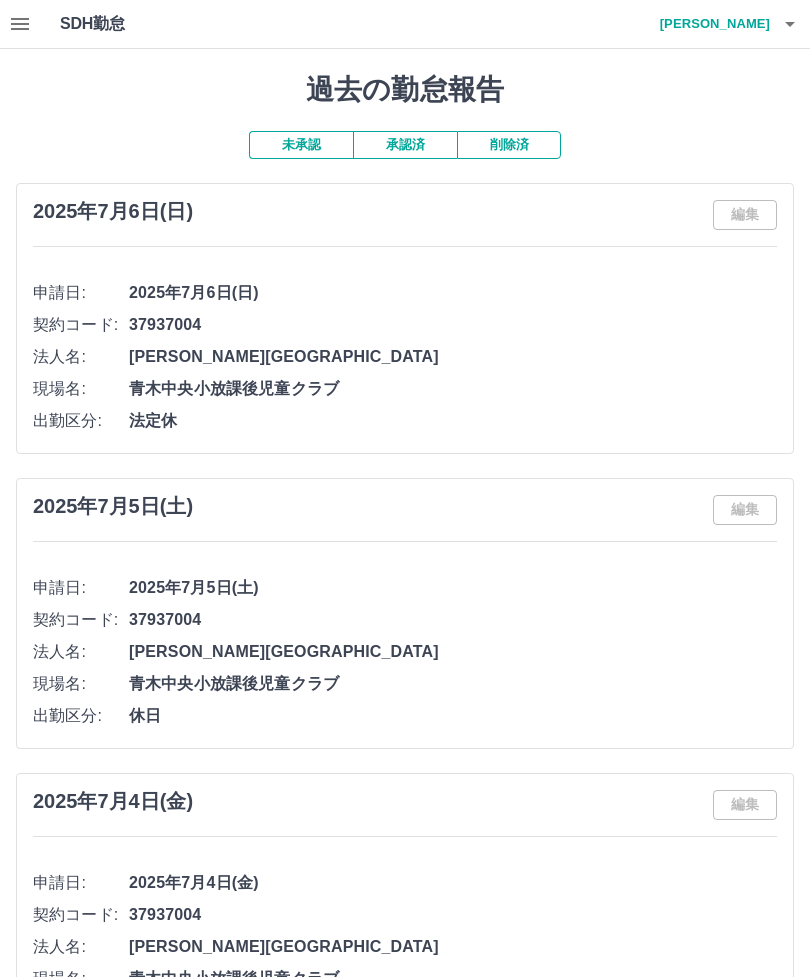 click 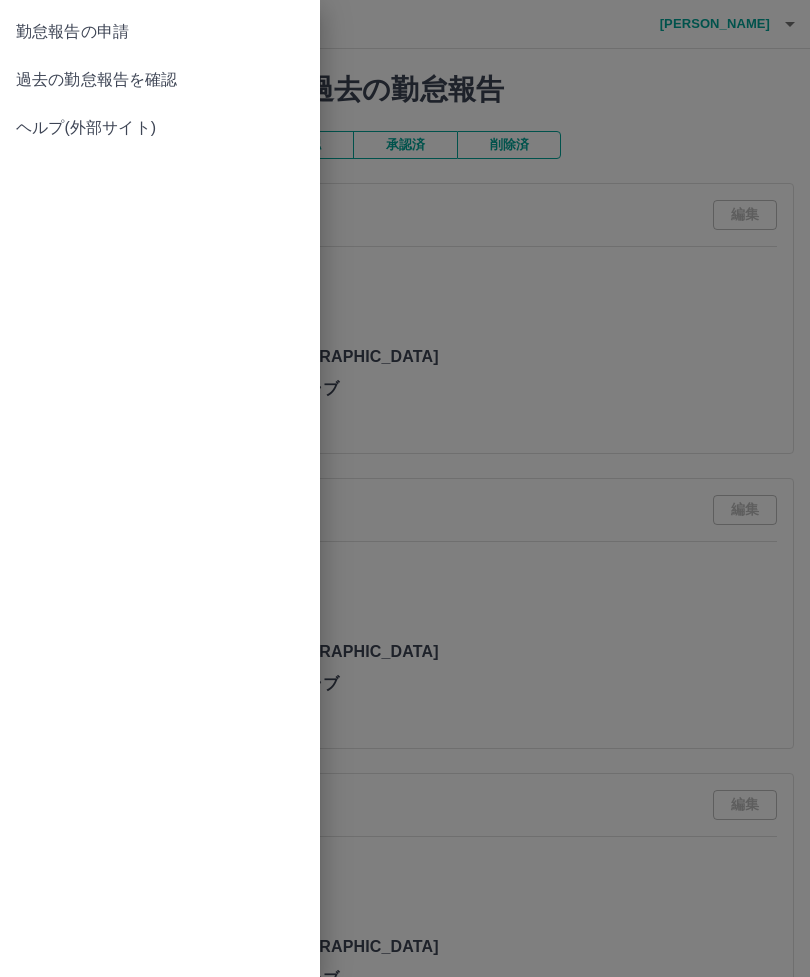 click on "過去の勤怠報告を確認" at bounding box center (160, 80) 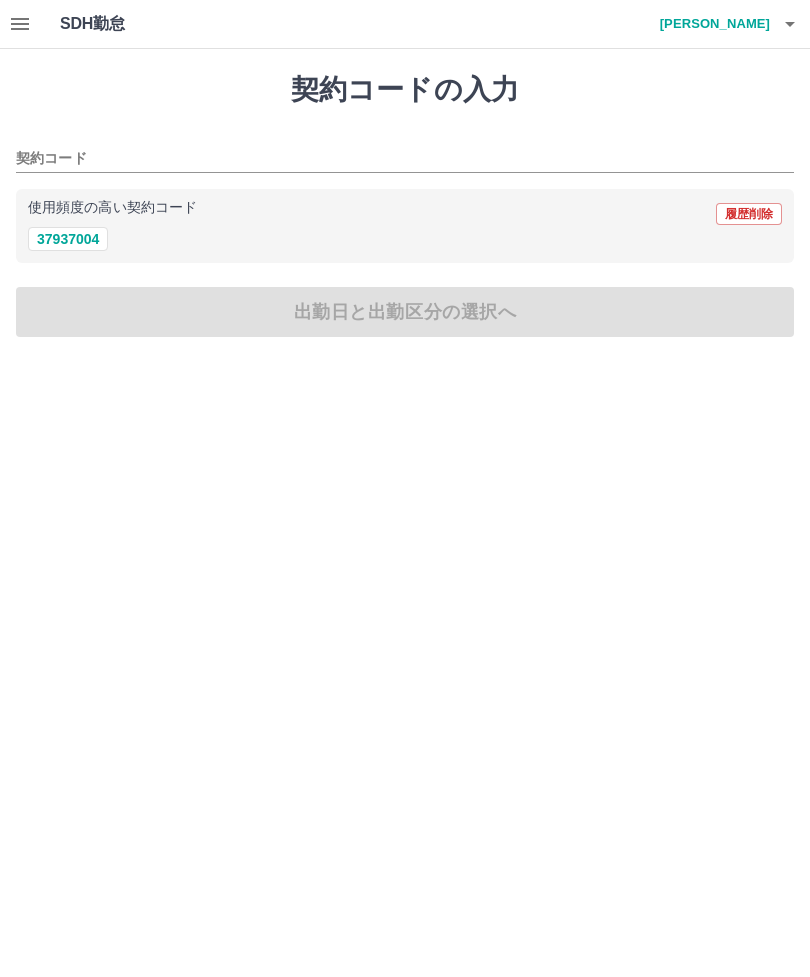 click on "37937004" at bounding box center [68, 239] 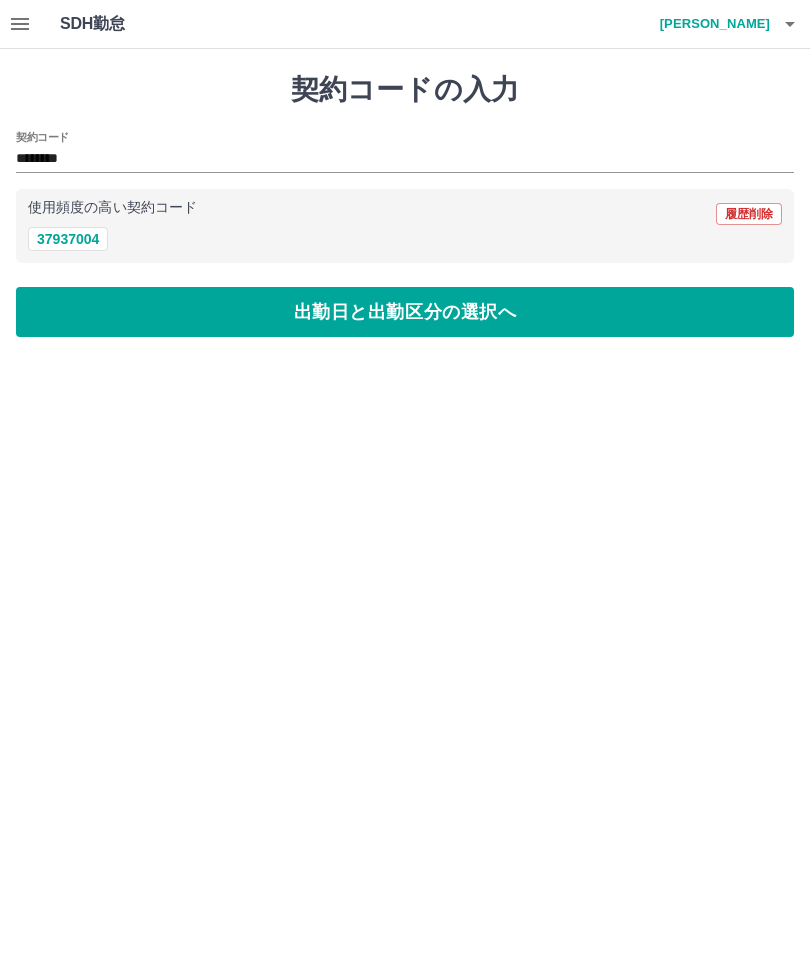 click on "出勤日と出勤区分の選択へ" at bounding box center (405, 312) 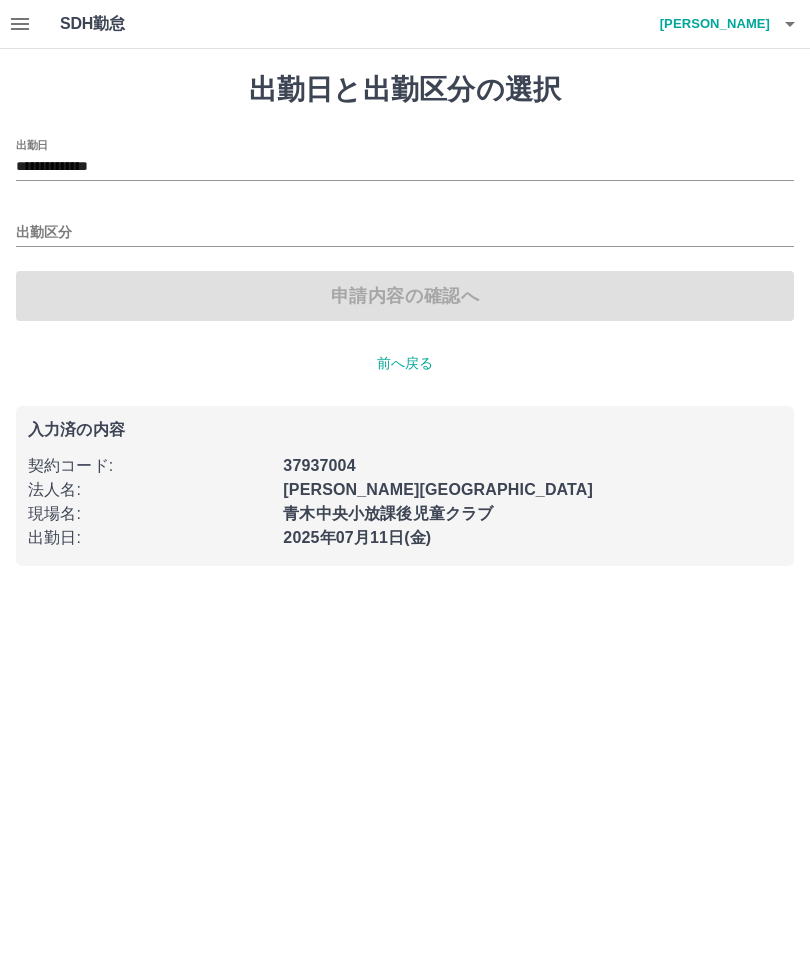 click on "**********" at bounding box center (405, 167) 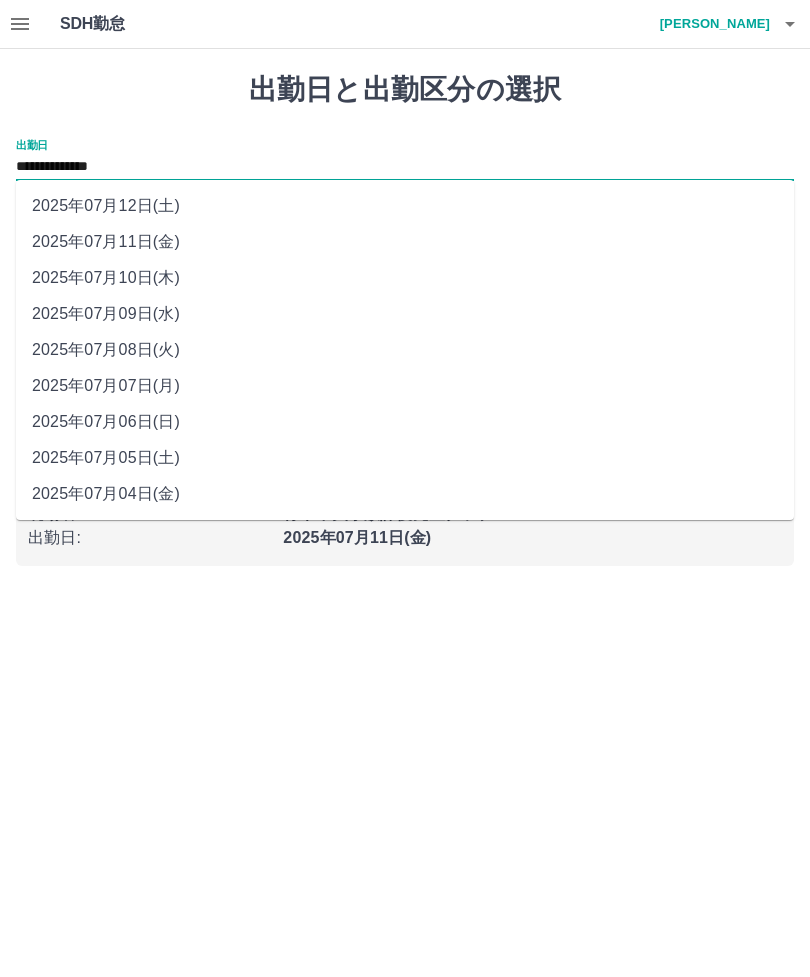 click on "2025年07月09日(水)" at bounding box center [405, 314] 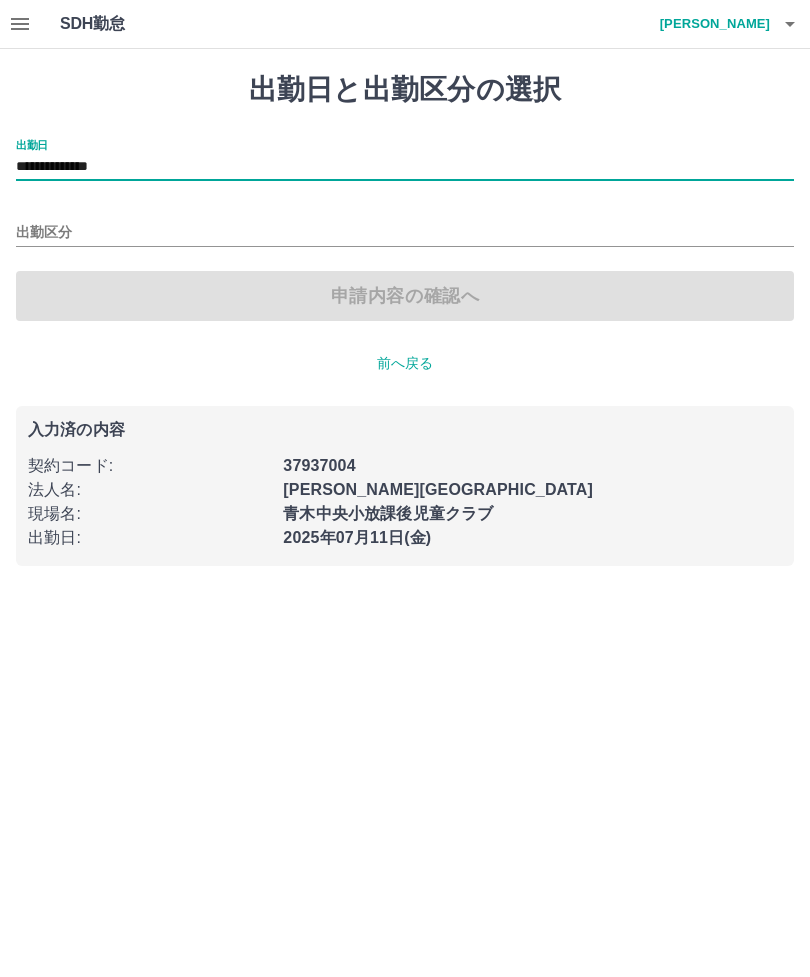 click on "出勤区分" at bounding box center (405, 233) 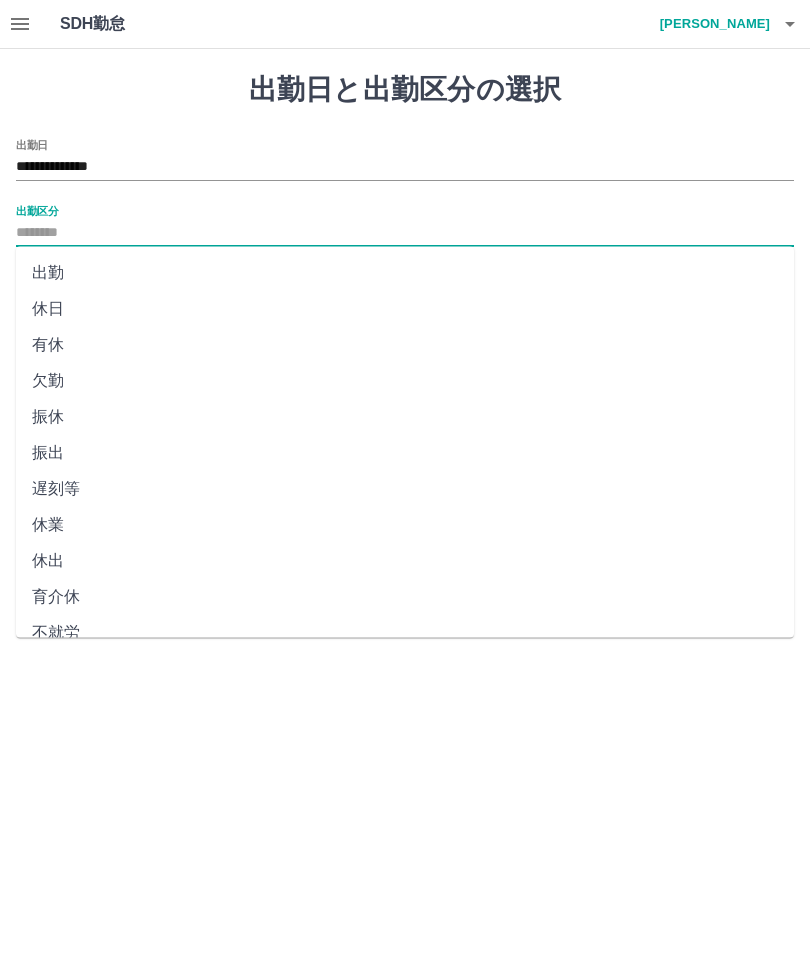 click on "出勤" at bounding box center (405, 273) 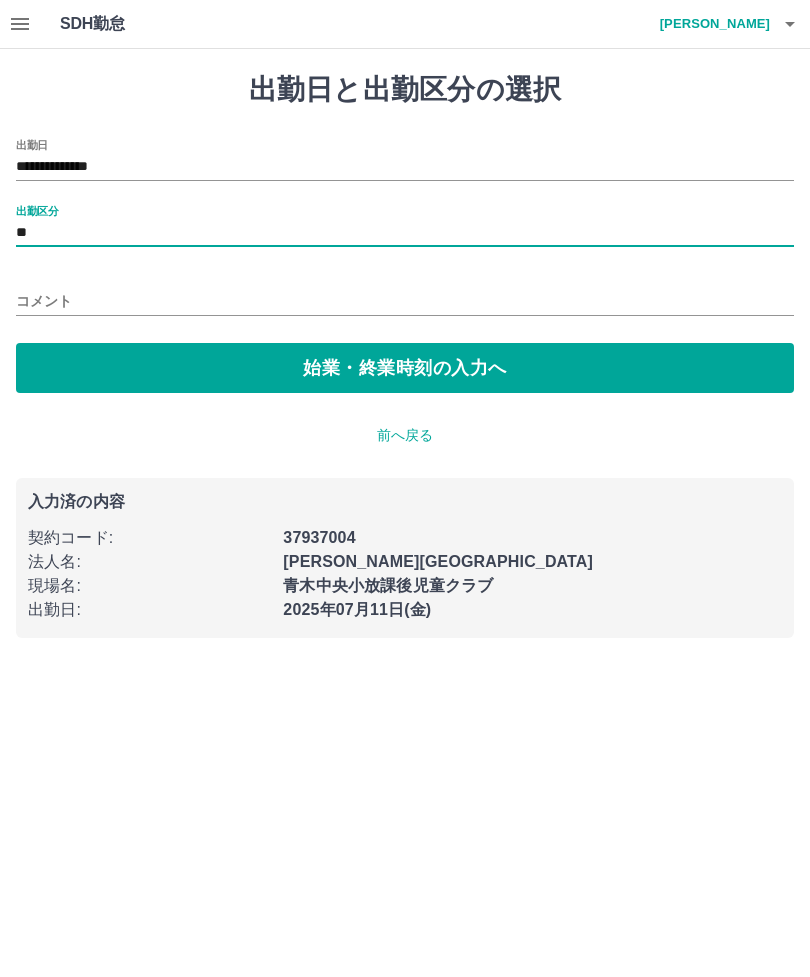 click on "始業・終業時刻の入力へ" at bounding box center (405, 368) 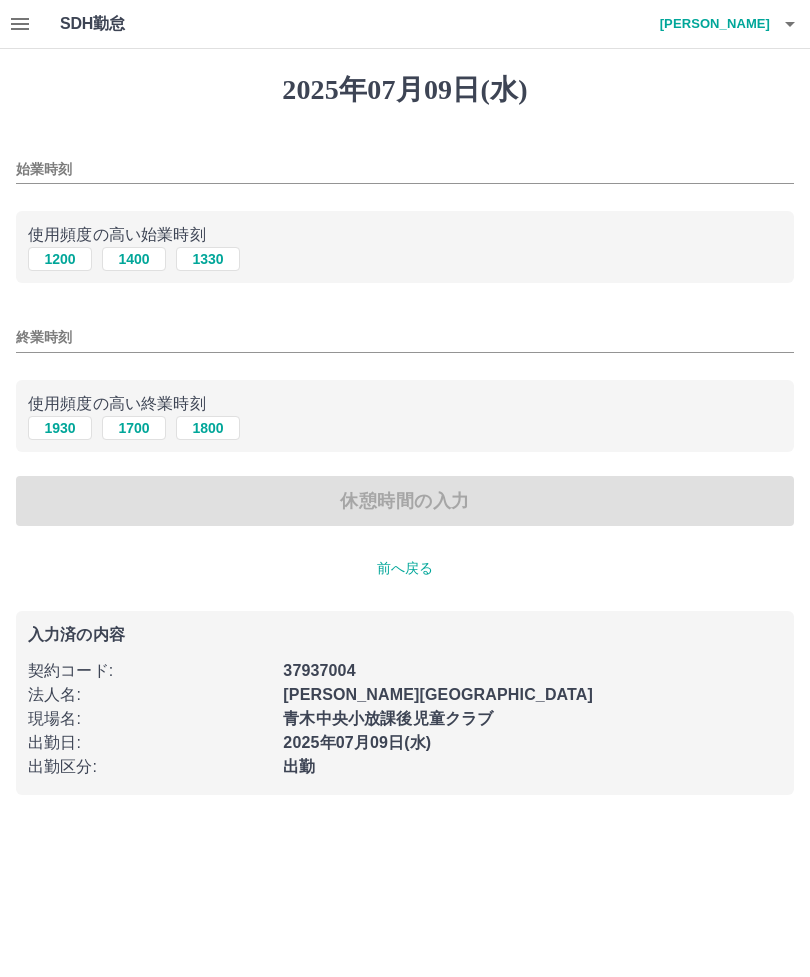 click on "始業時刻" at bounding box center [405, 169] 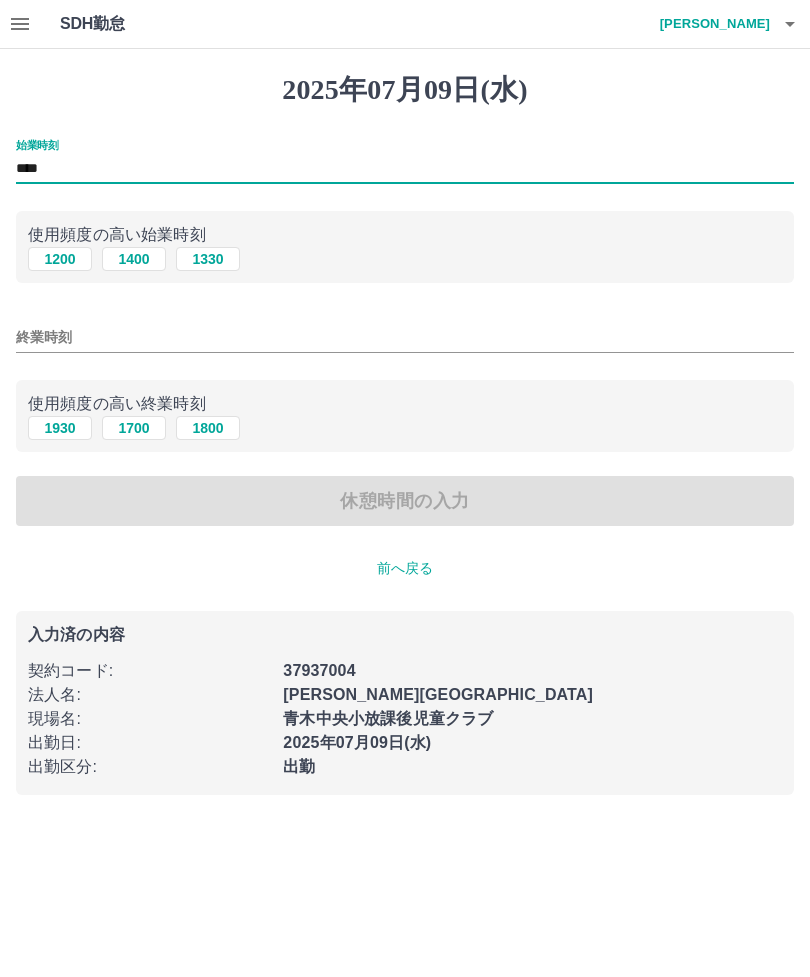 type on "****" 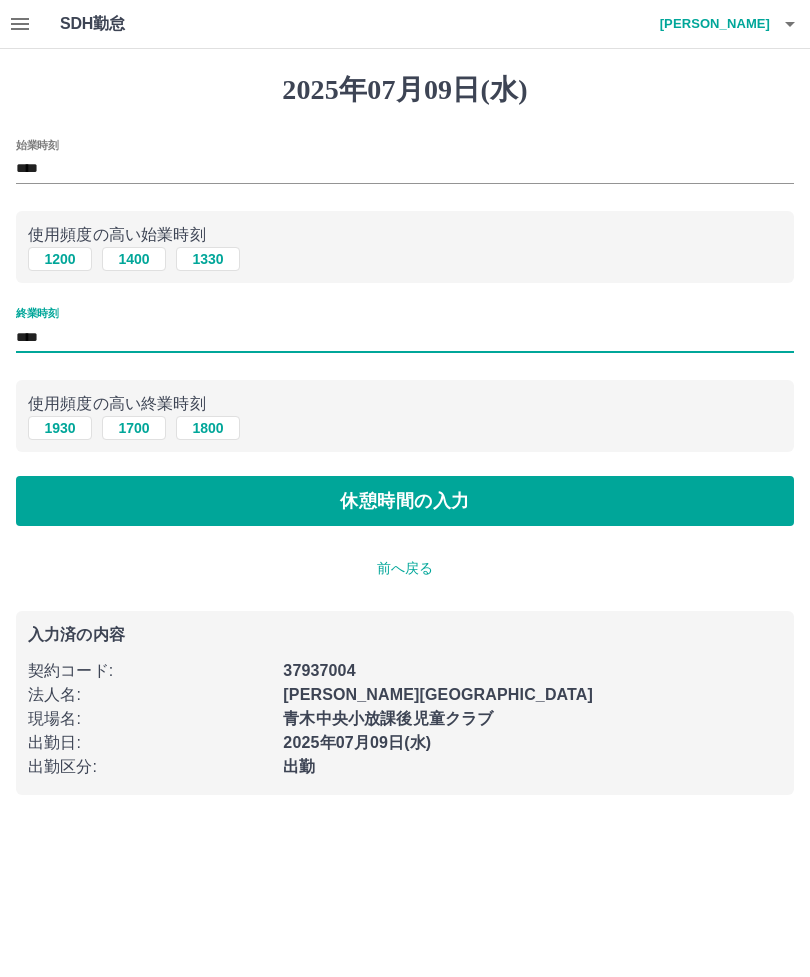 type on "****" 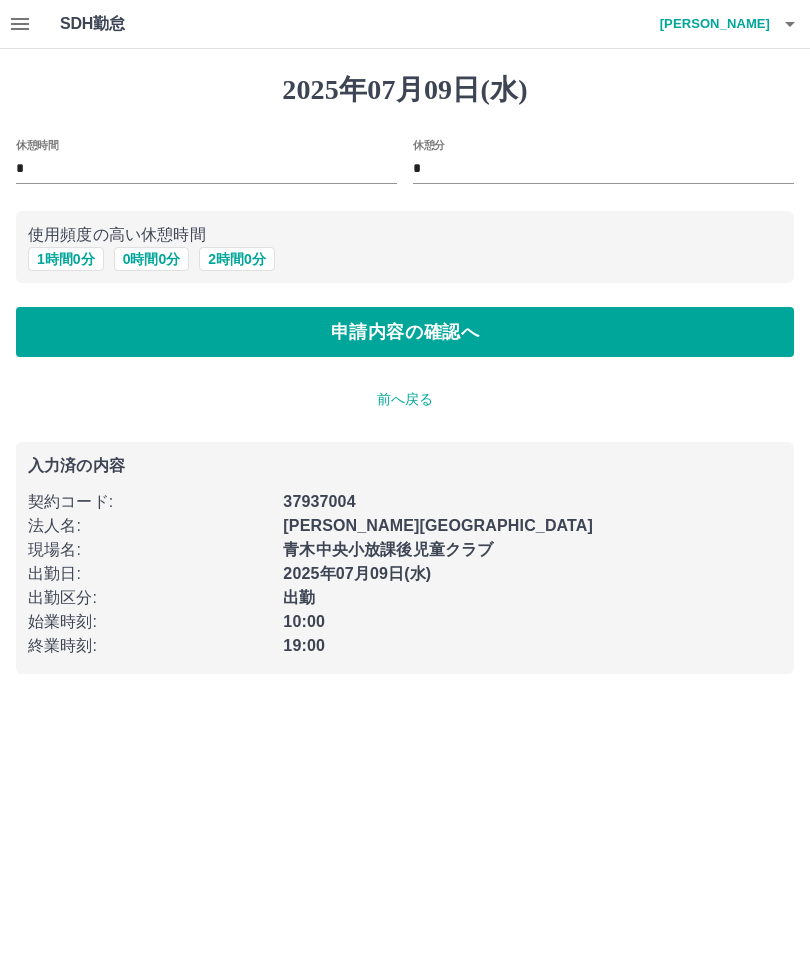 click on "1 時間 0 分" at bounding box center (66, 259) 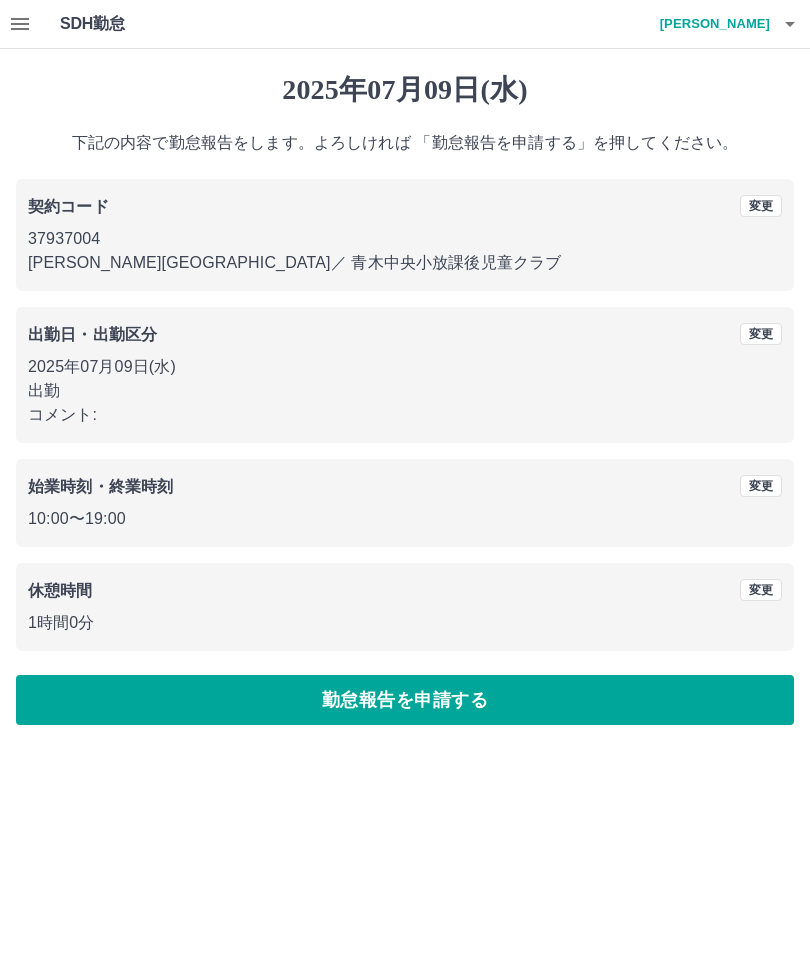 click on "勤怠報告を申請する" at bounding box center [405, 700] 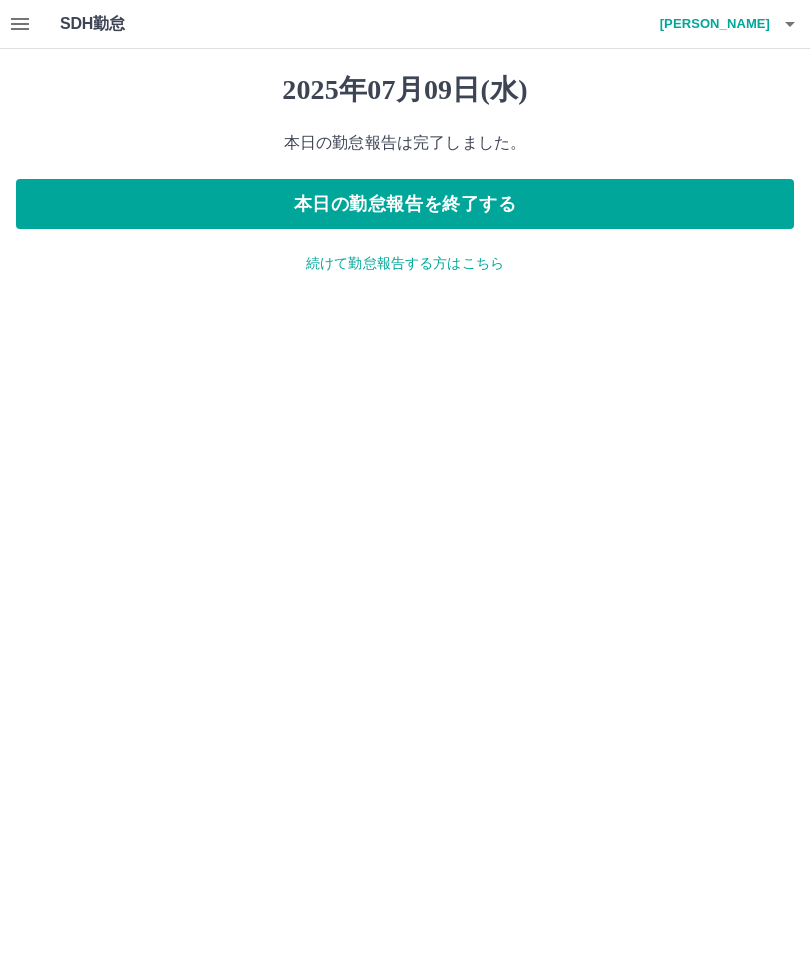 click on "続けて勤怠報告する方はこちら" at bounding box center [405, 263] 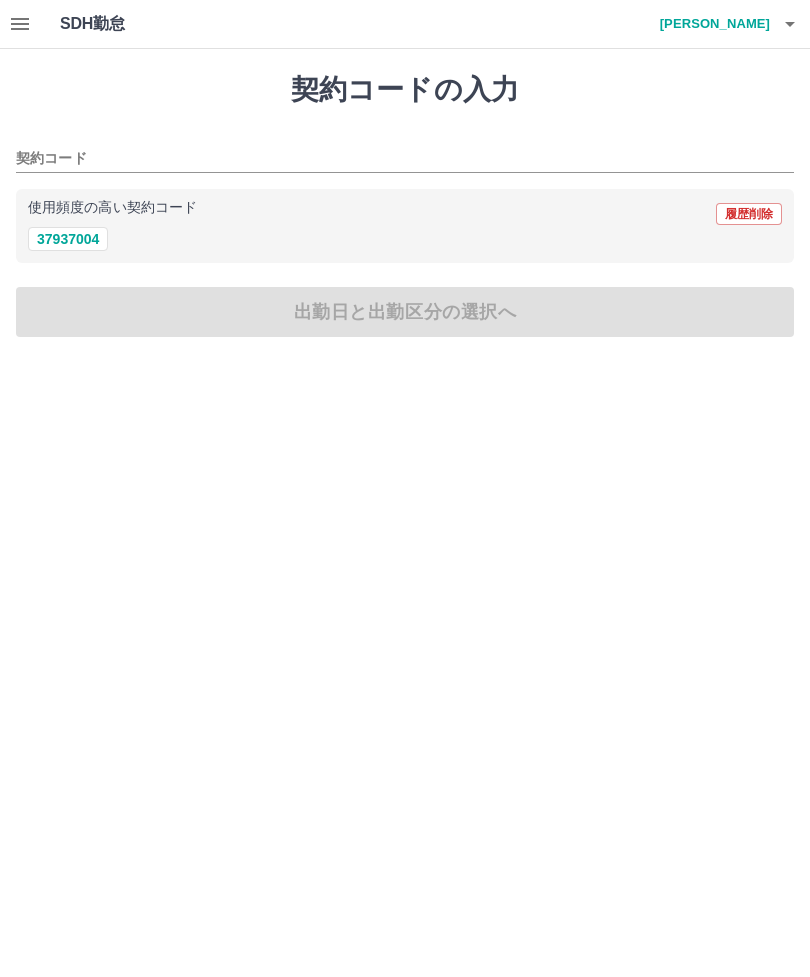 click on "37937004" at bounding box center [68, 239] 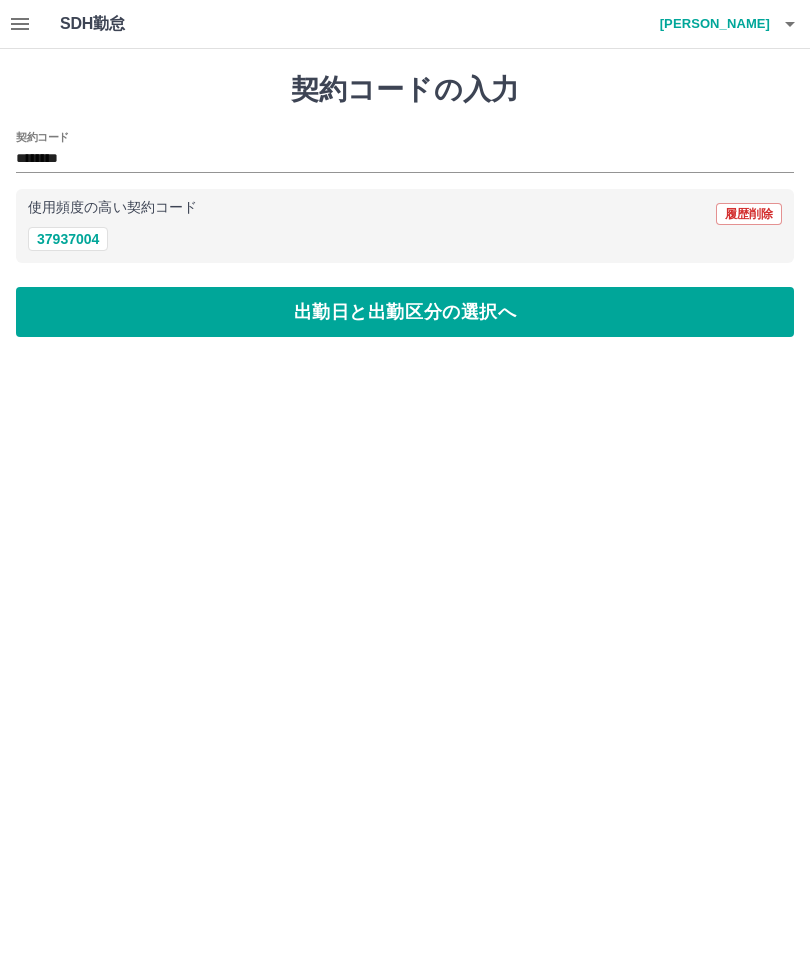 click on "出勤日と出勤区分の選択へ" at bounding box center (405, 312) 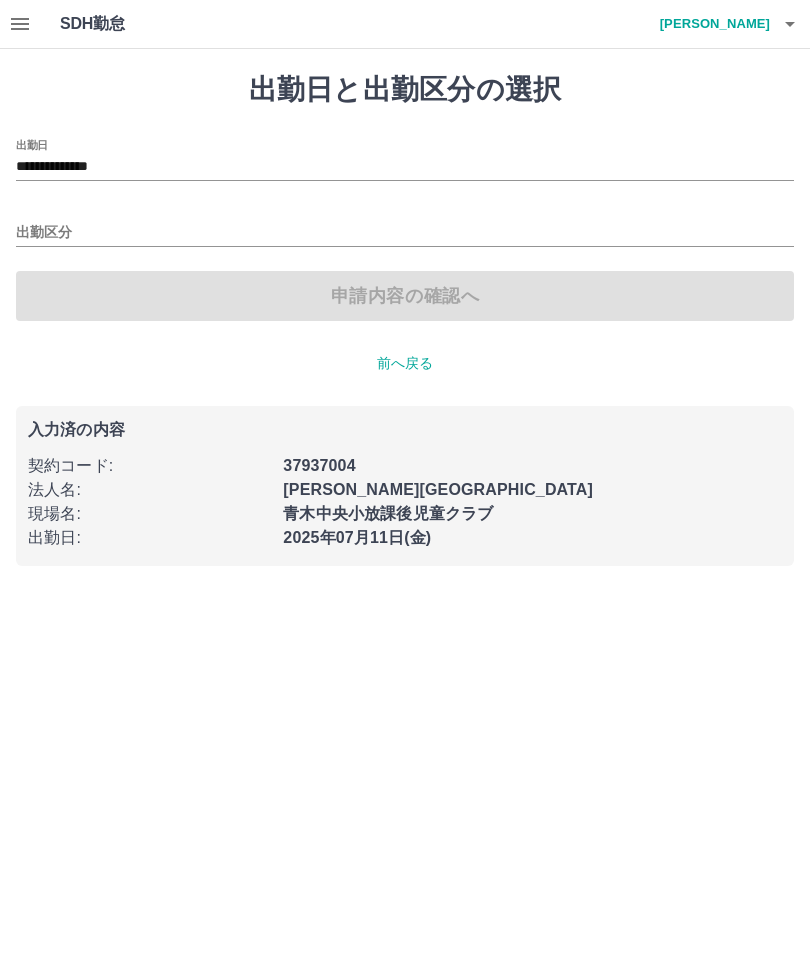 click on "**********" at bounding box center [405, 167] 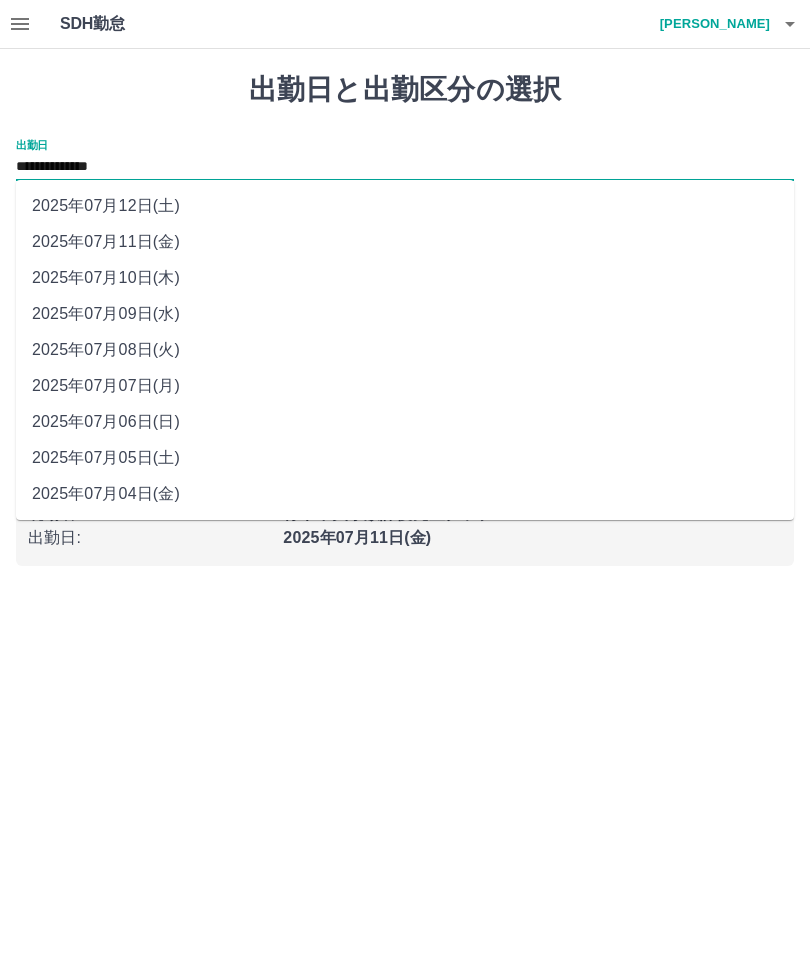 click on "2025年07月10日(木)" at bounding box center [405, 278] 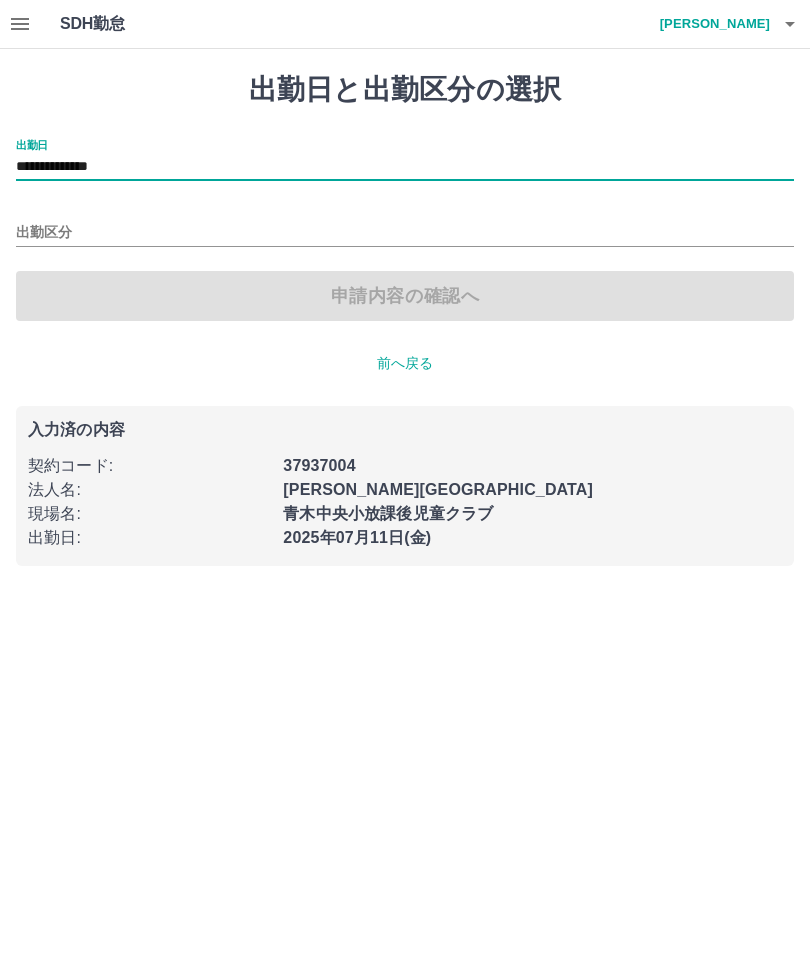 click on "出勤区分" at bounding box center [405, 226] 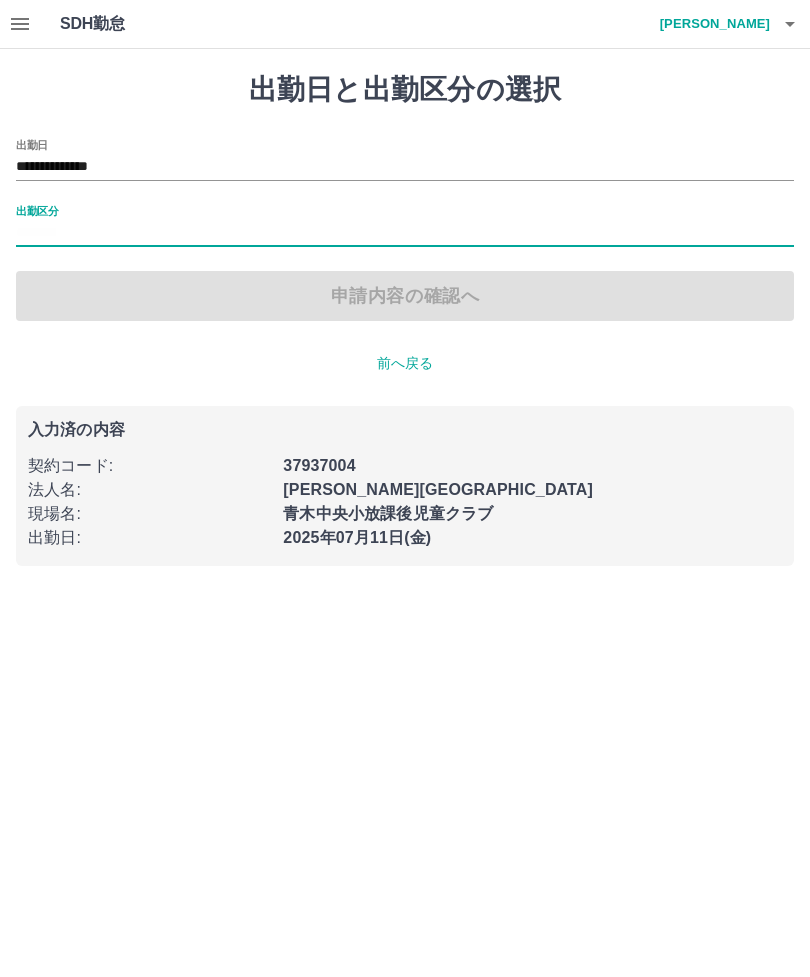 click on "出勤区分" at bounding box center (405, 233) 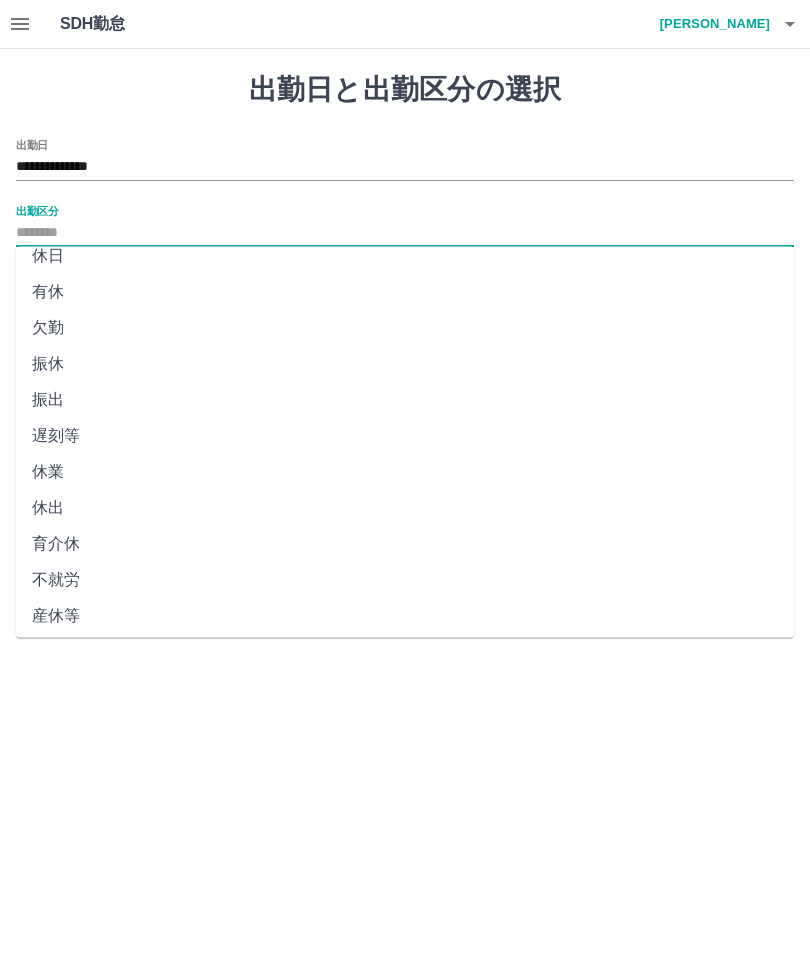 scroll, scrollTop: 50, scrollLeft: 0, axis: vertical 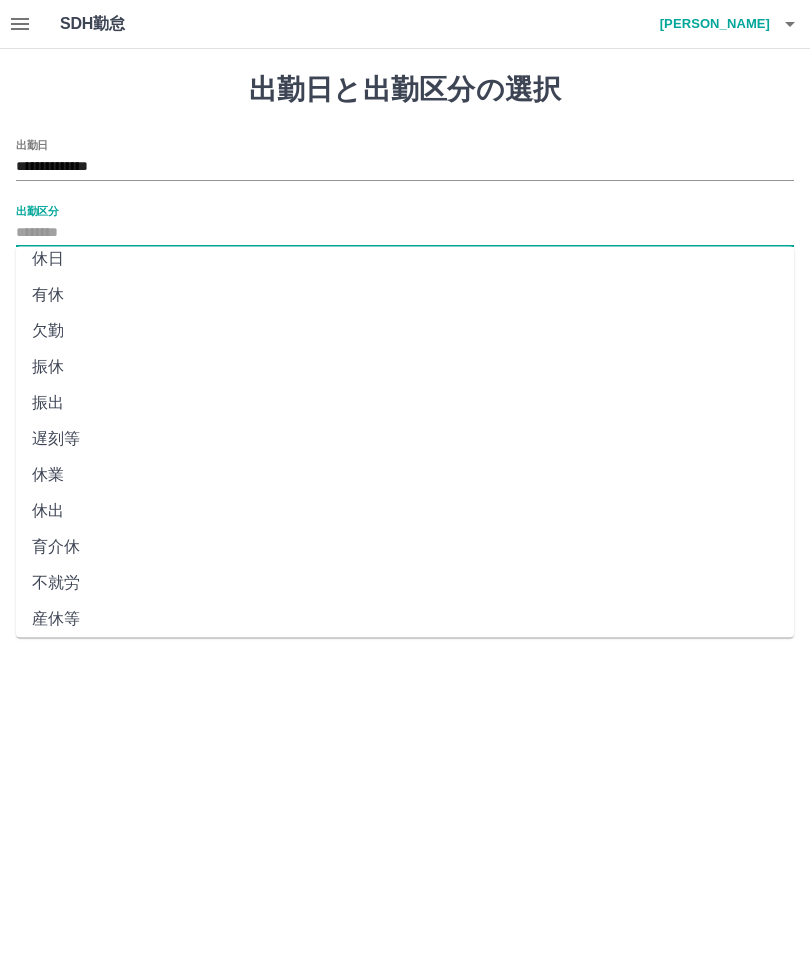 click on "振休" at bounding box center [405, 367] 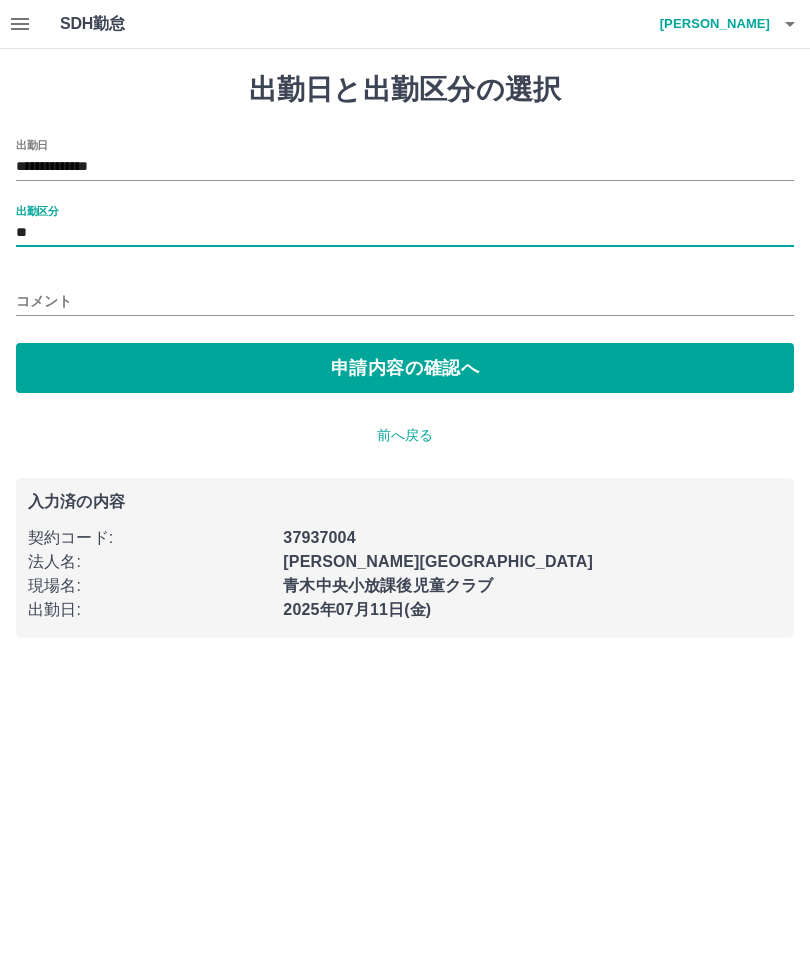 click on "コメント" at bounding box center [405, 301] 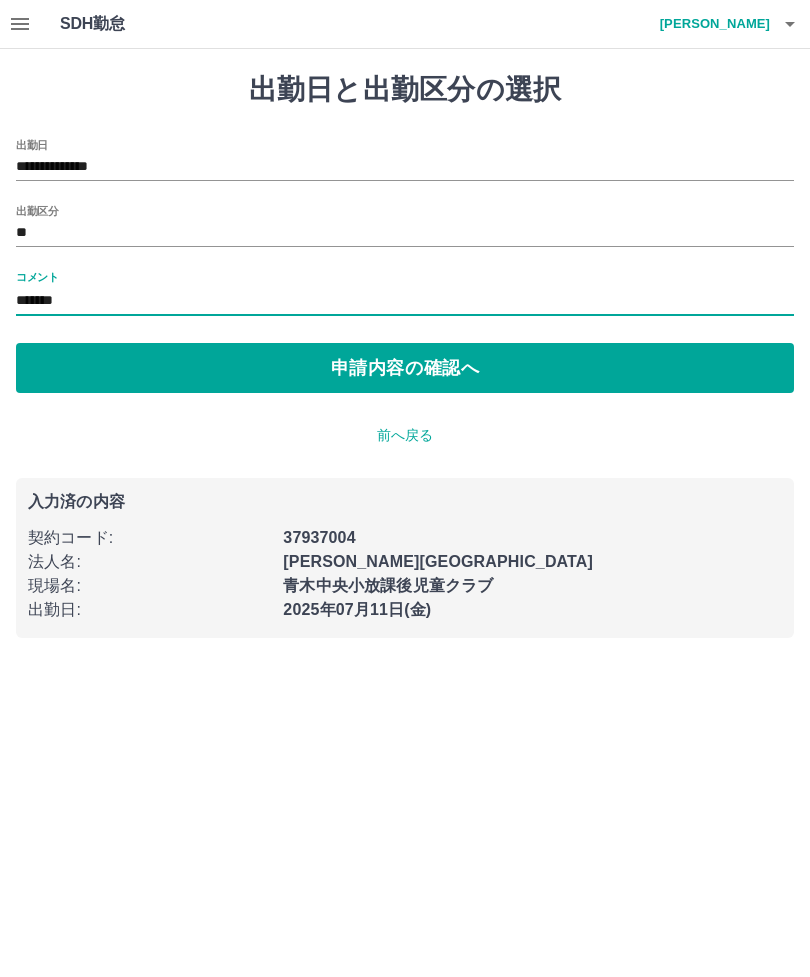 type on "******" 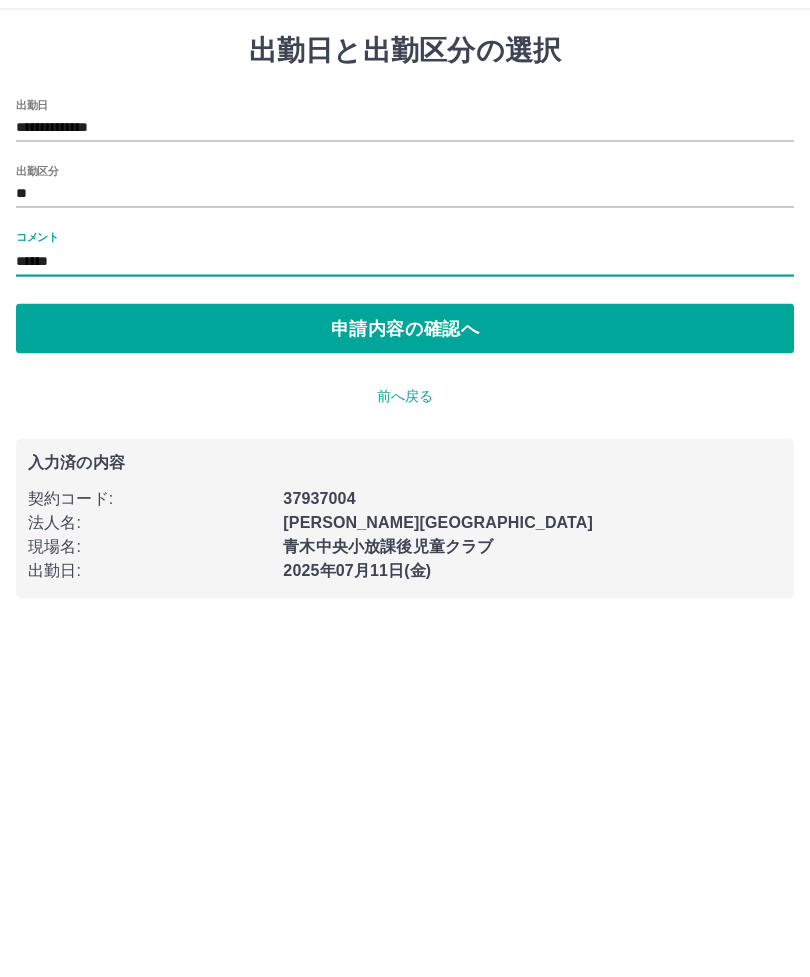 click on "申請内容の確認へ" at bounding box center [405, 368] 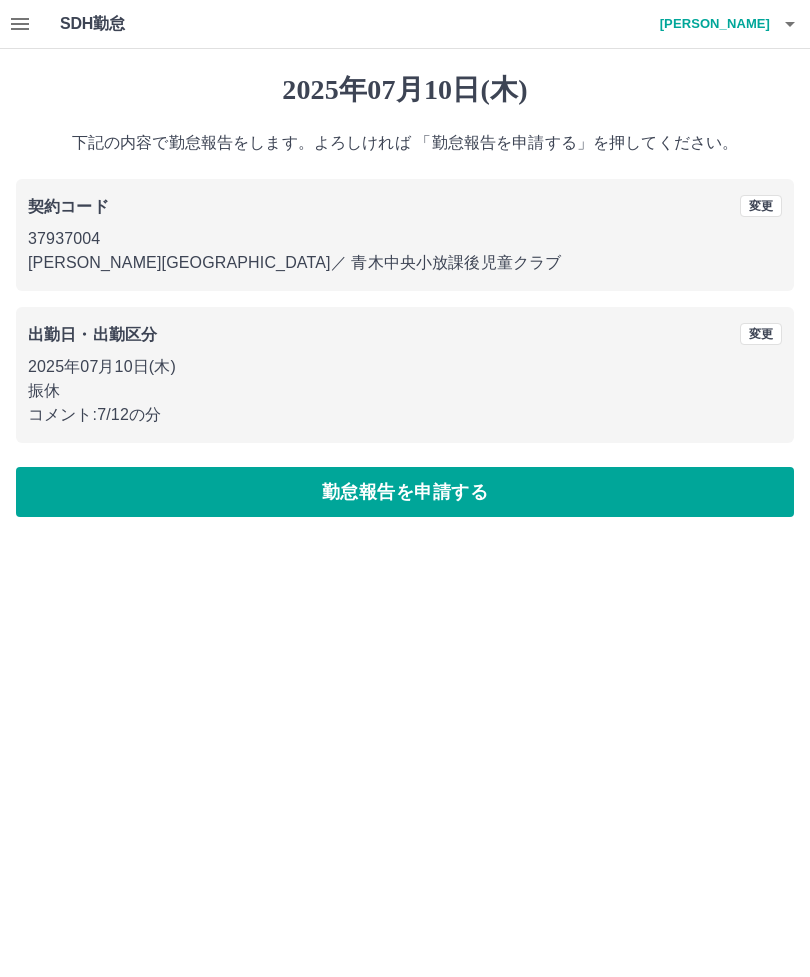 click on "勤怠報告を申請する" at bounding box center [405, 492] 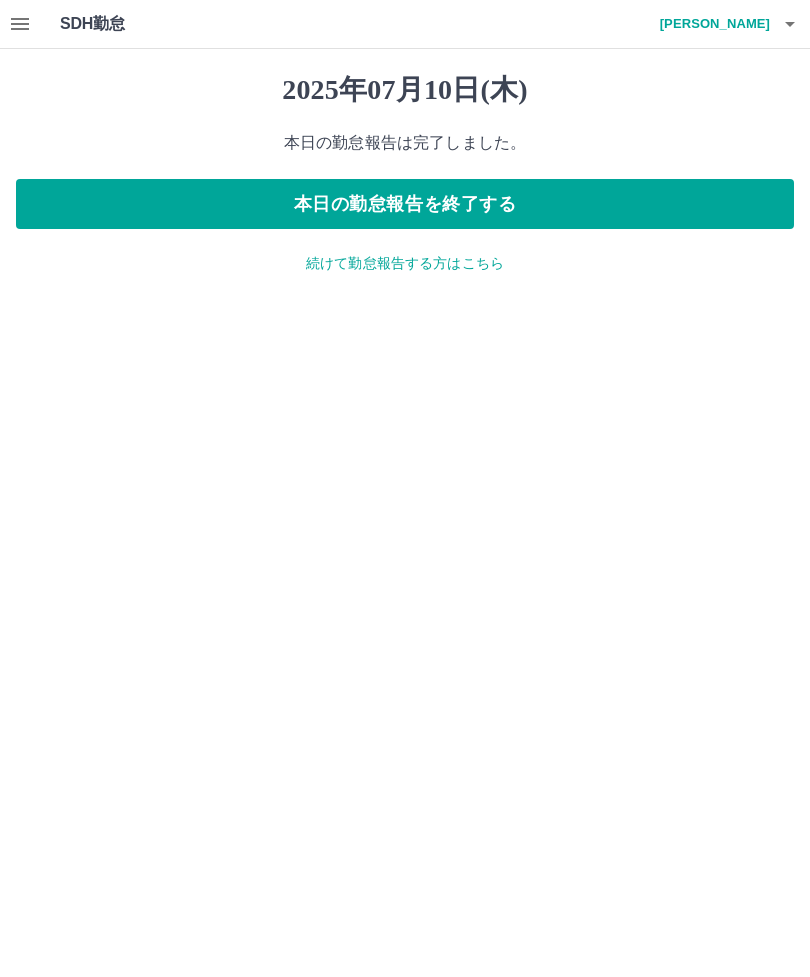 click on "2025年07月10日(木) 本日の勤怠報告は完了しました。 本日の勤怠報告を終了する 続けて勤怠報告する方はこちら" at bounding box center [405, 173] 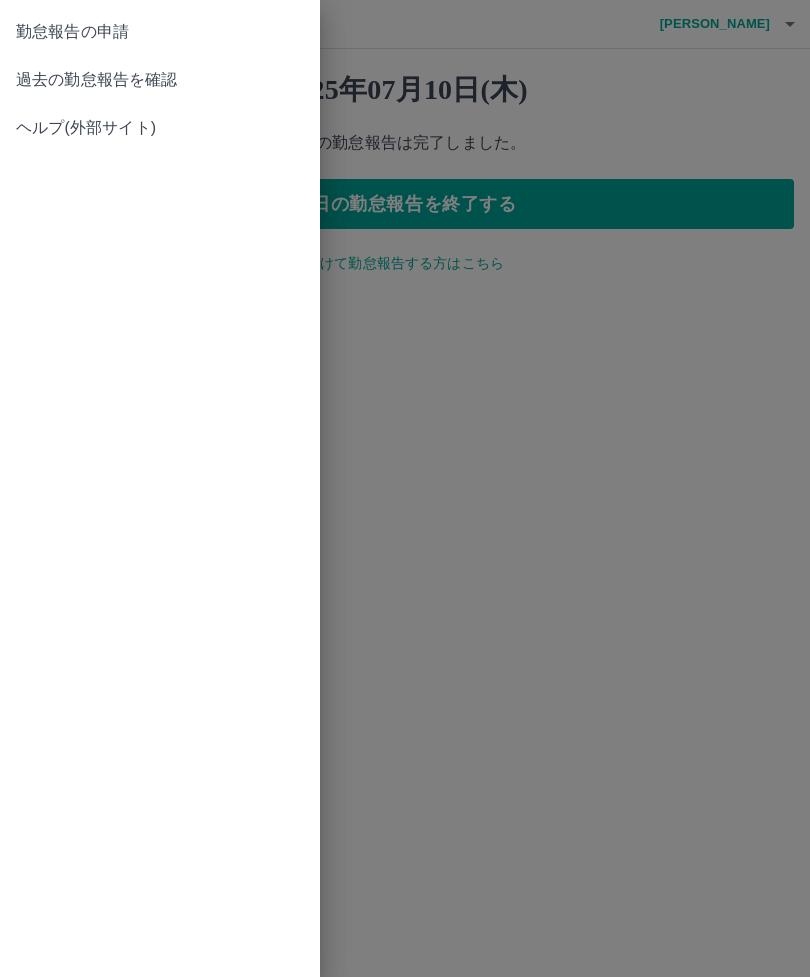 click on "過去の勤怠報告を確認" at bounding box center [160, 80] 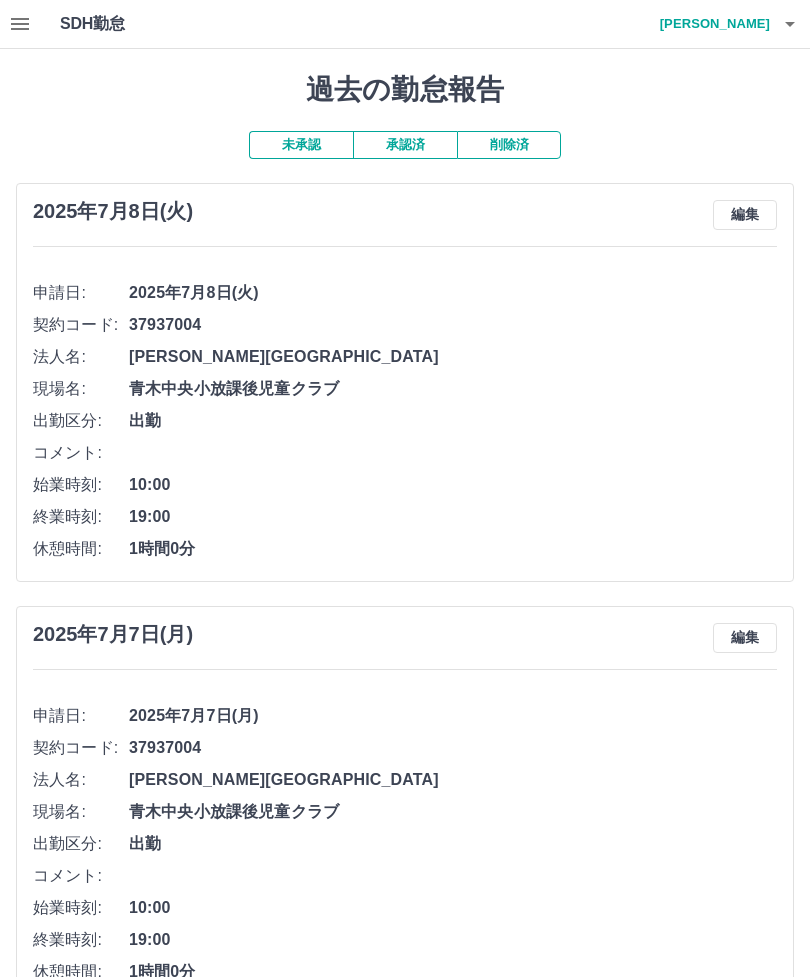 click on "承認済" at bounding box center [405, 145] 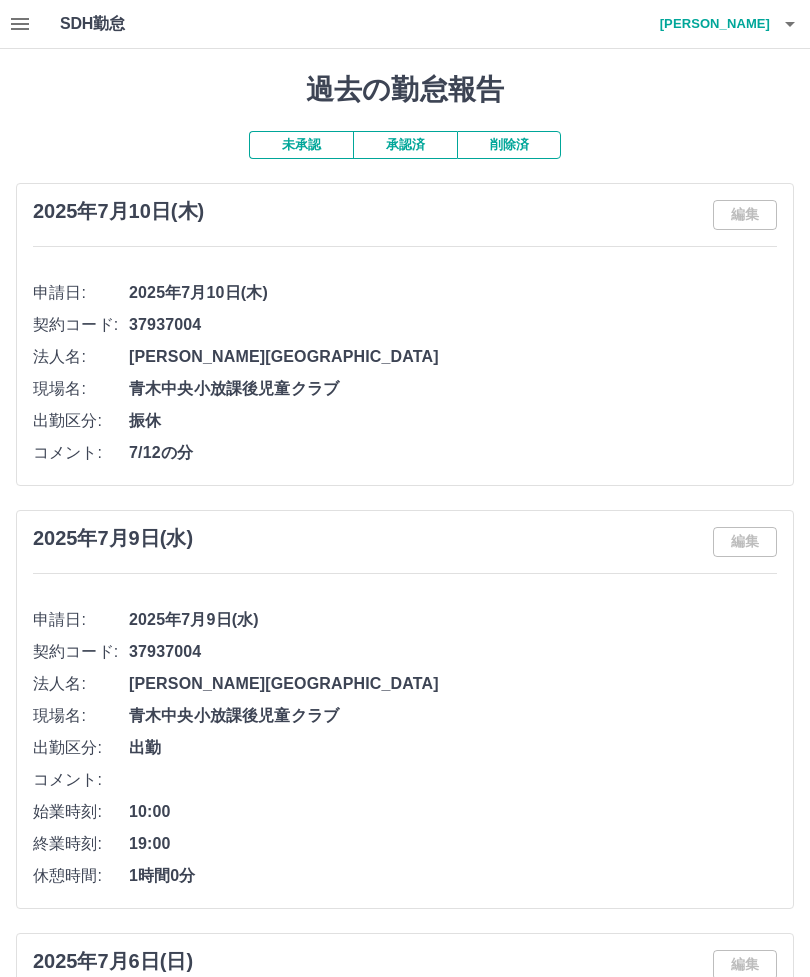 click on "未承認" at bounding box center (301, 145) 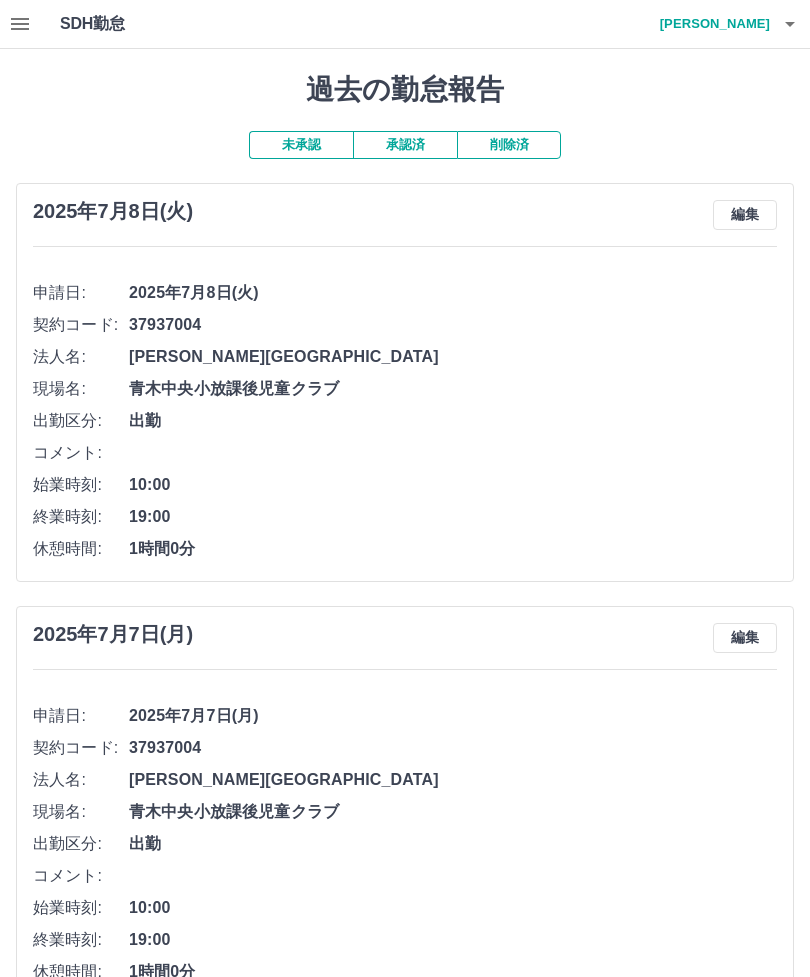 click on "承認済" at bounding box center [405, 145] 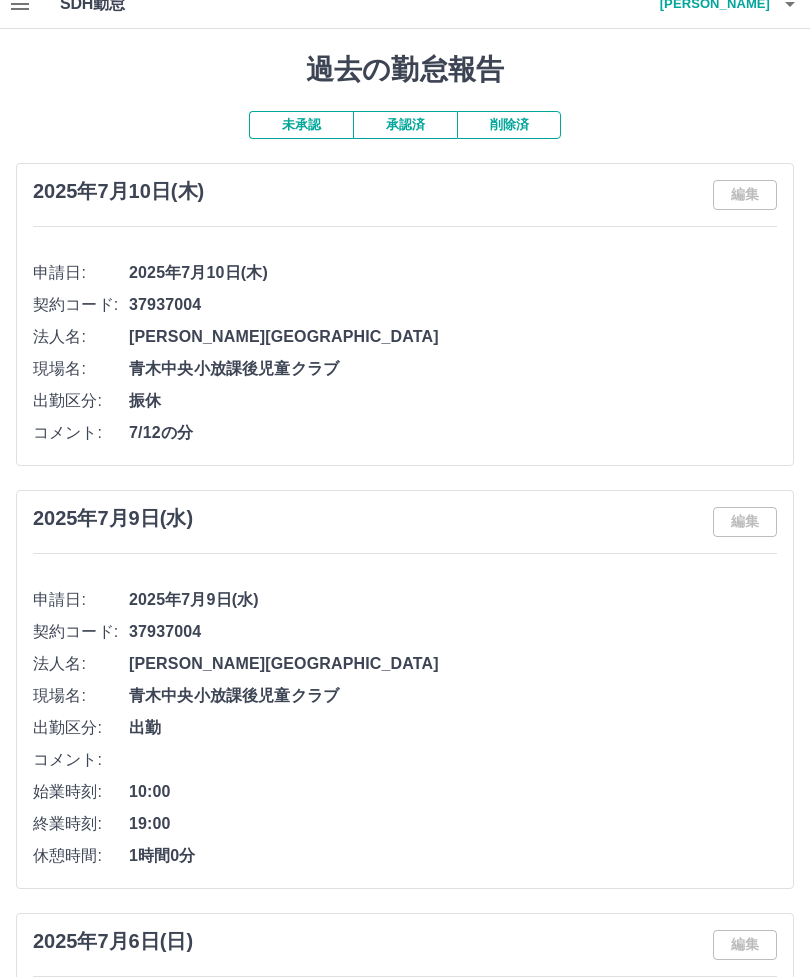 scroll, scrollTop: 0, scrollLeft: 0, axis: both 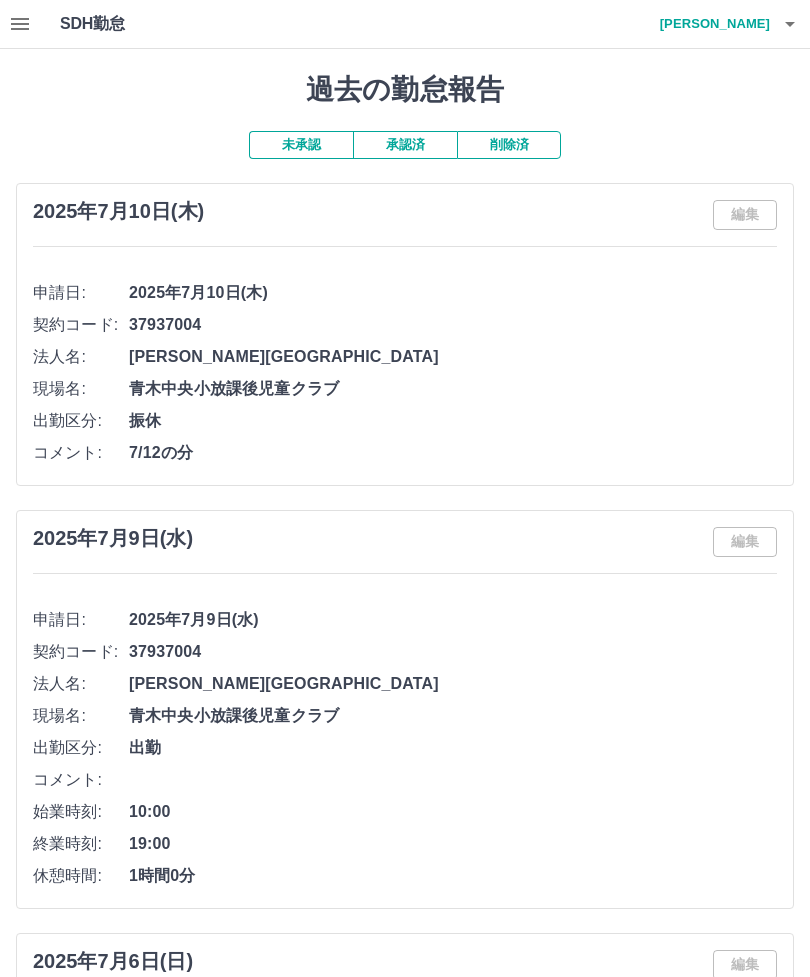 click on "未承認" at bounding box center (301, 145) 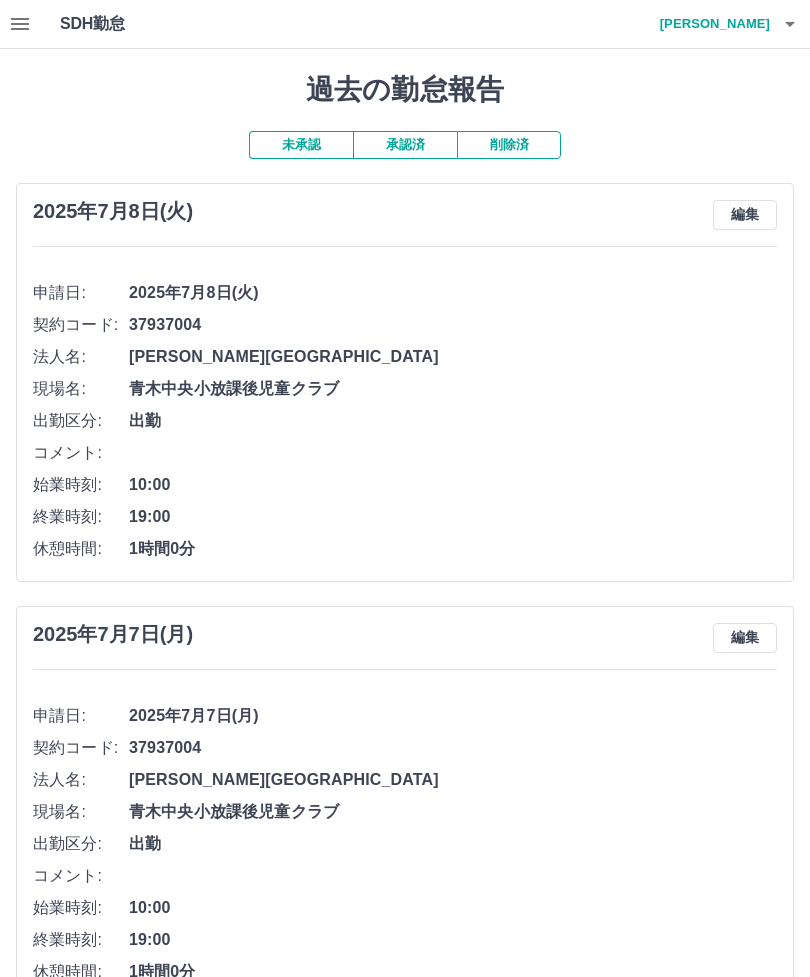 click on "承認済" at bounding box center [405, 145] 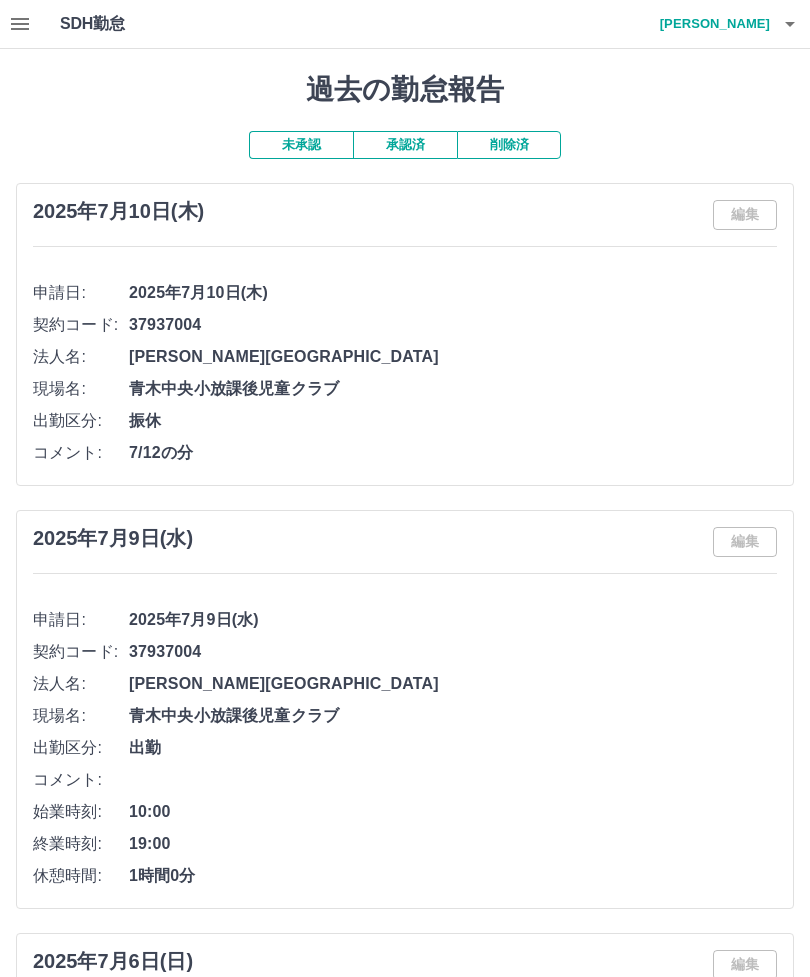 click on "未承認" at bounding box center (301, 145) 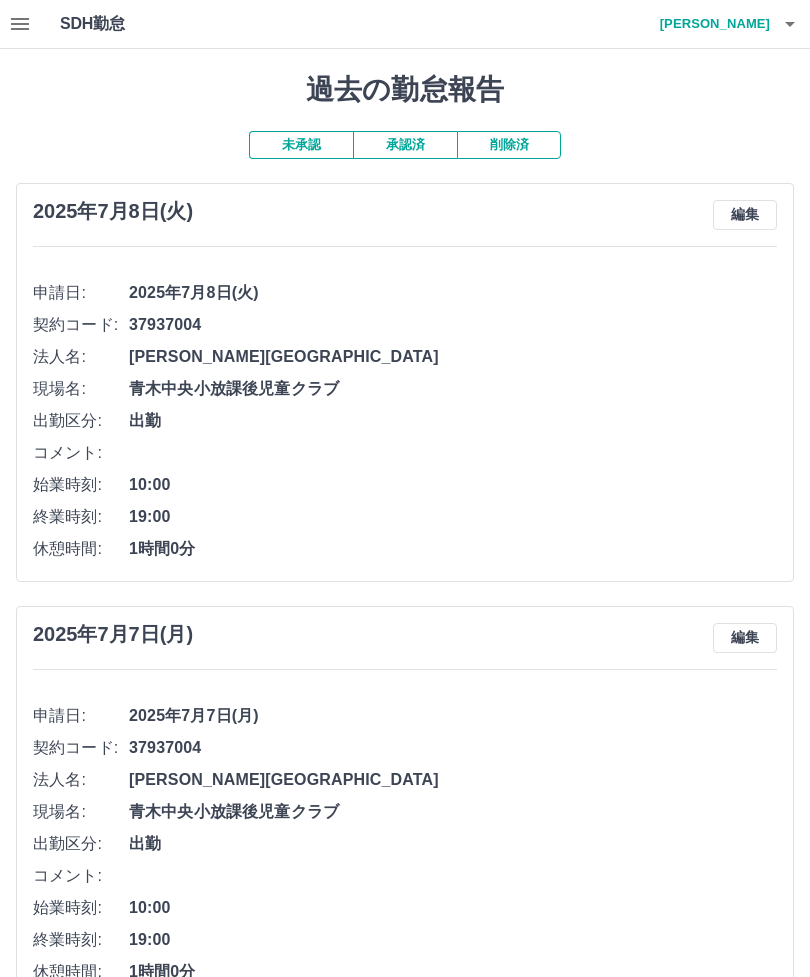 click on "承認済" at bounding box center (405, 145) 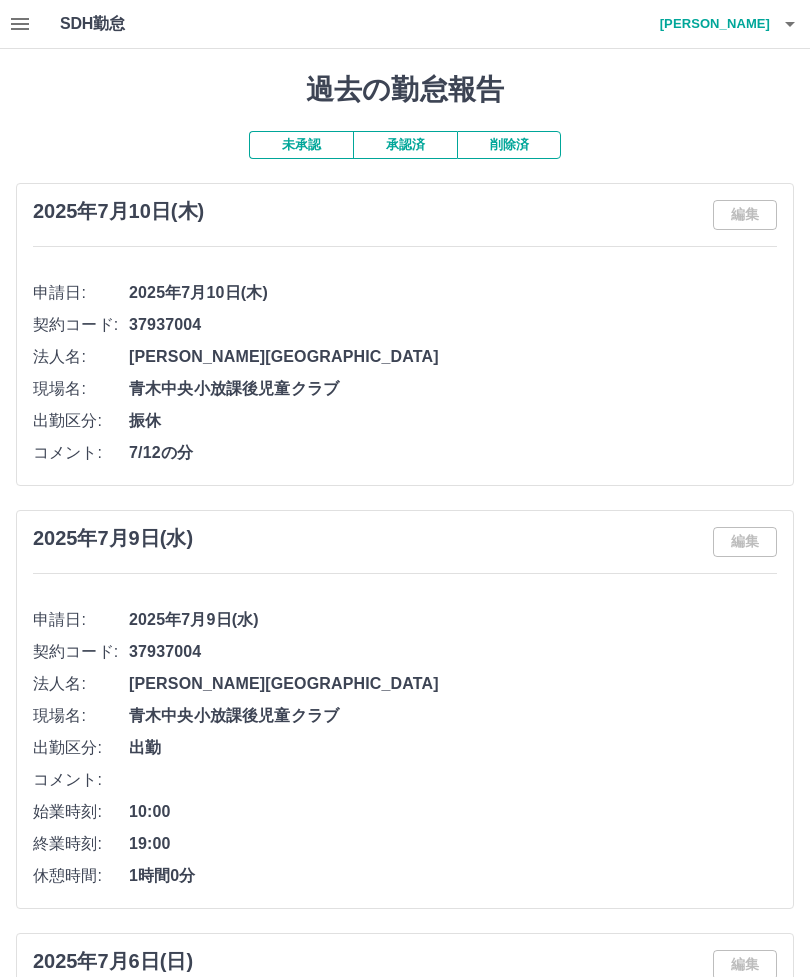 click at bounding box center [790, 24] 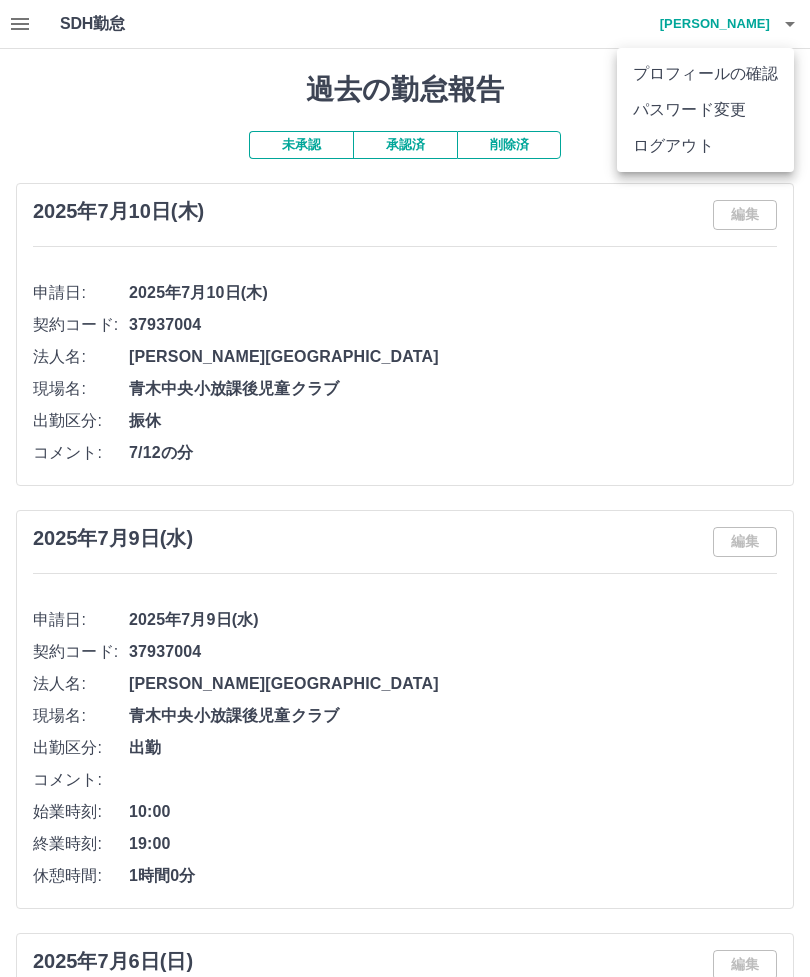 click on "ログアウト" at bounding box center (705, 146) 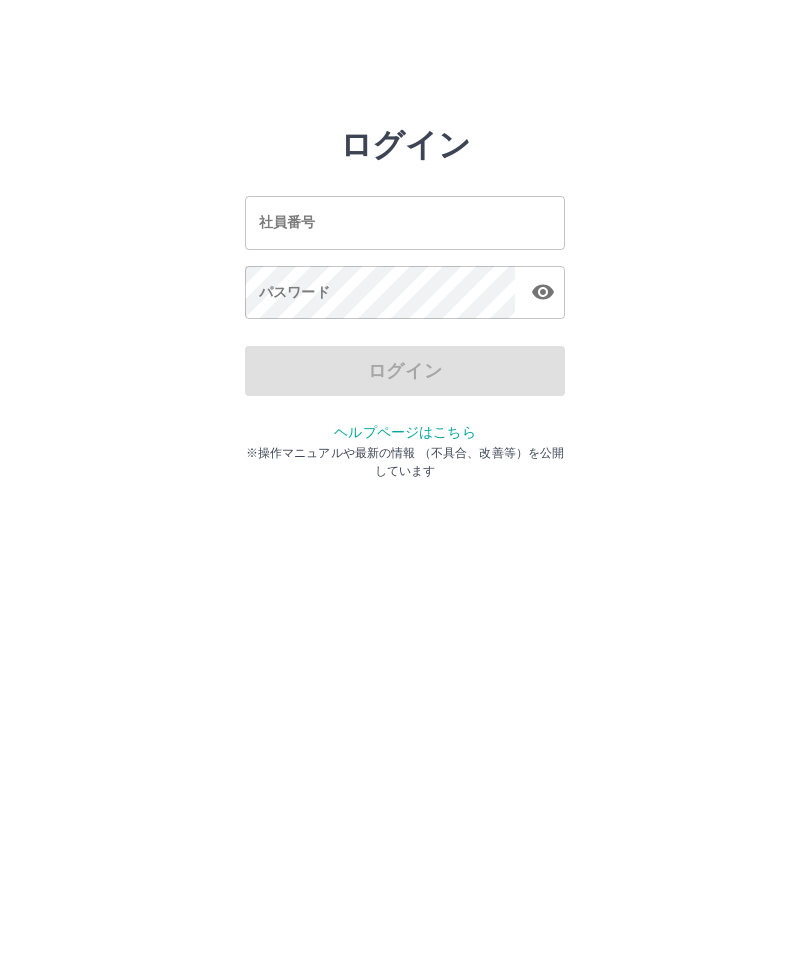 scroll, scrollTop: 0, scrollLeft: 0, axis: both 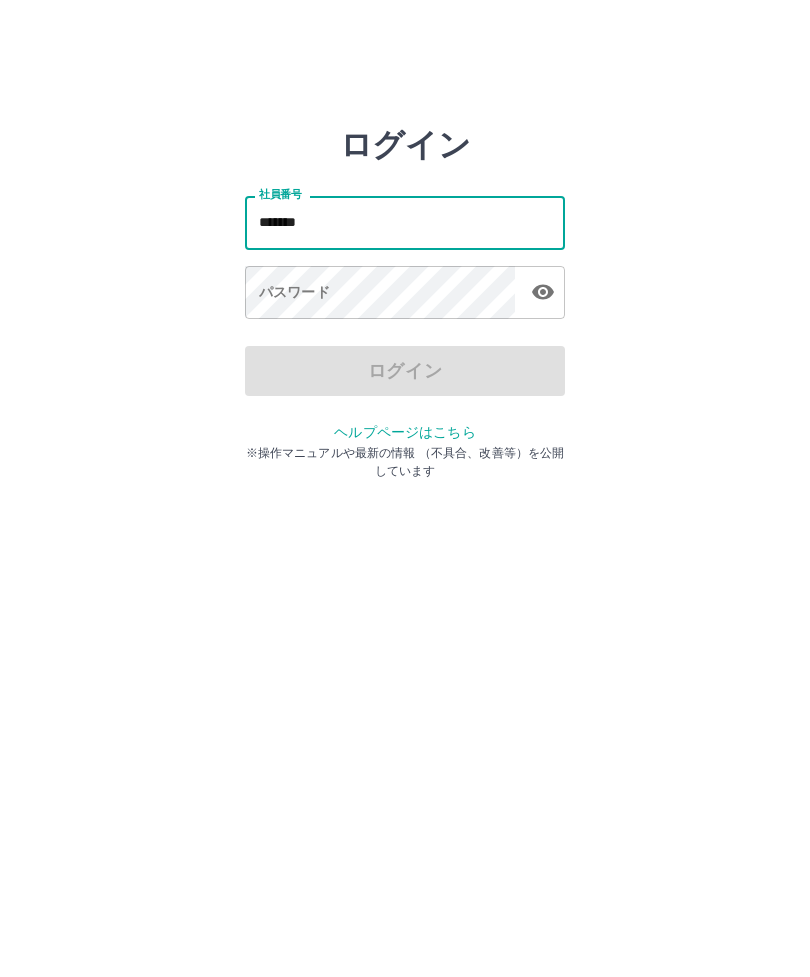 type on "*******" 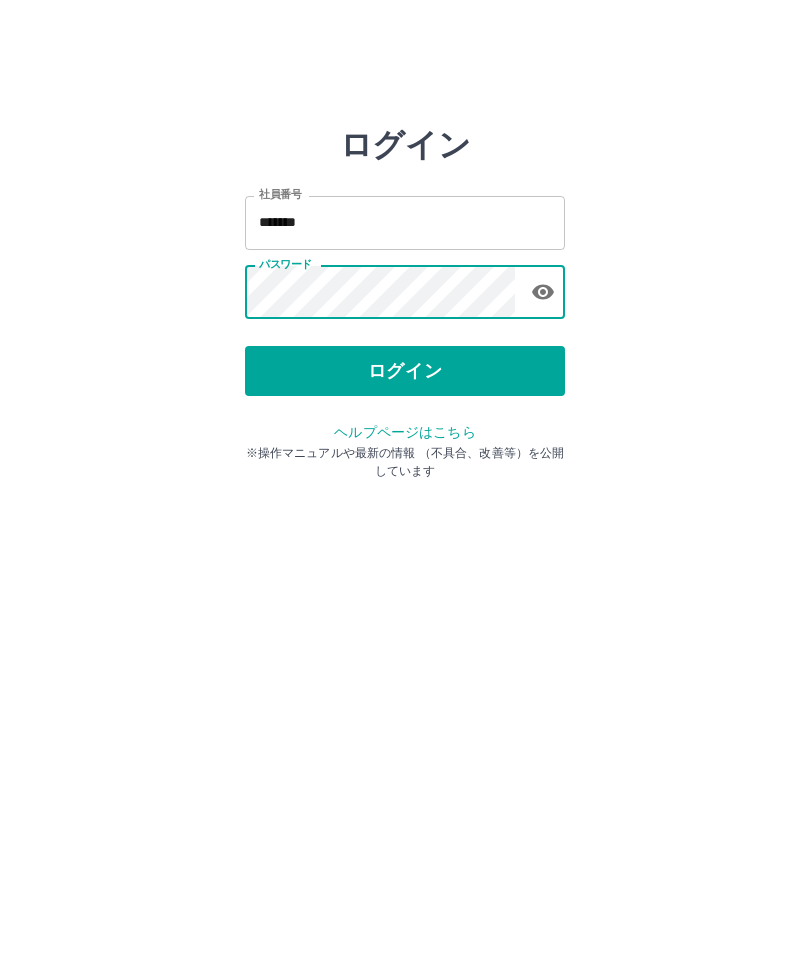 click on "ログイン" at bounding box center (405, 371) 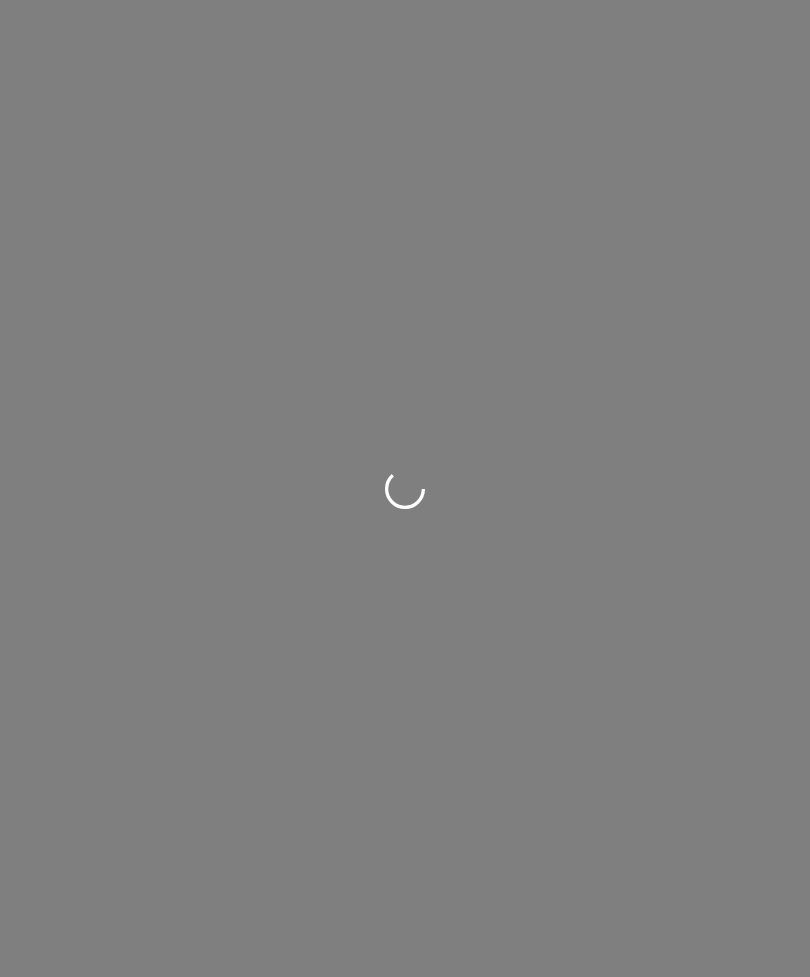 scroll, scrollTop: 0, scrollLeft: 0, axis: both 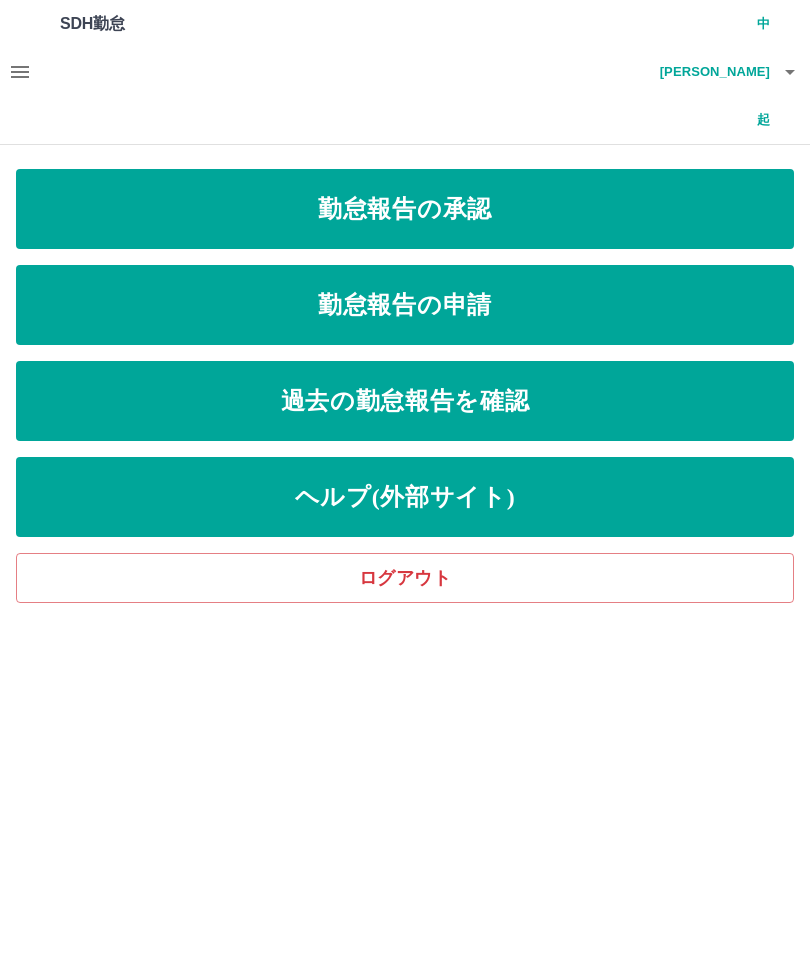 click on "過去の勤怠報告を確認" at bounding box center [405, 401] 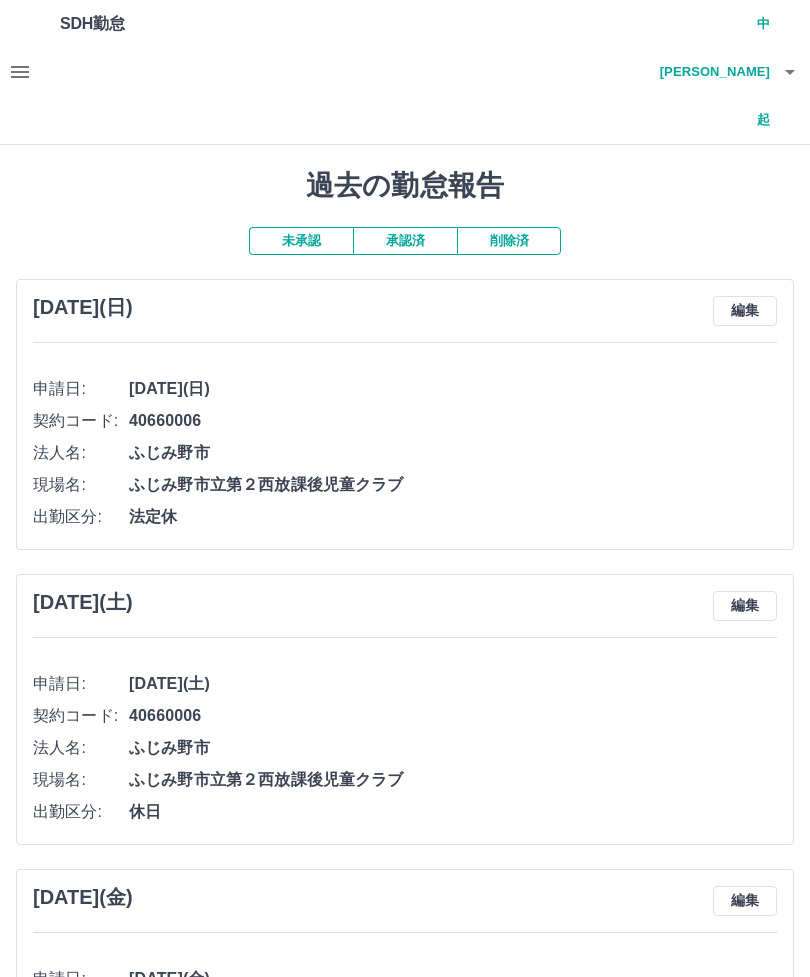 click 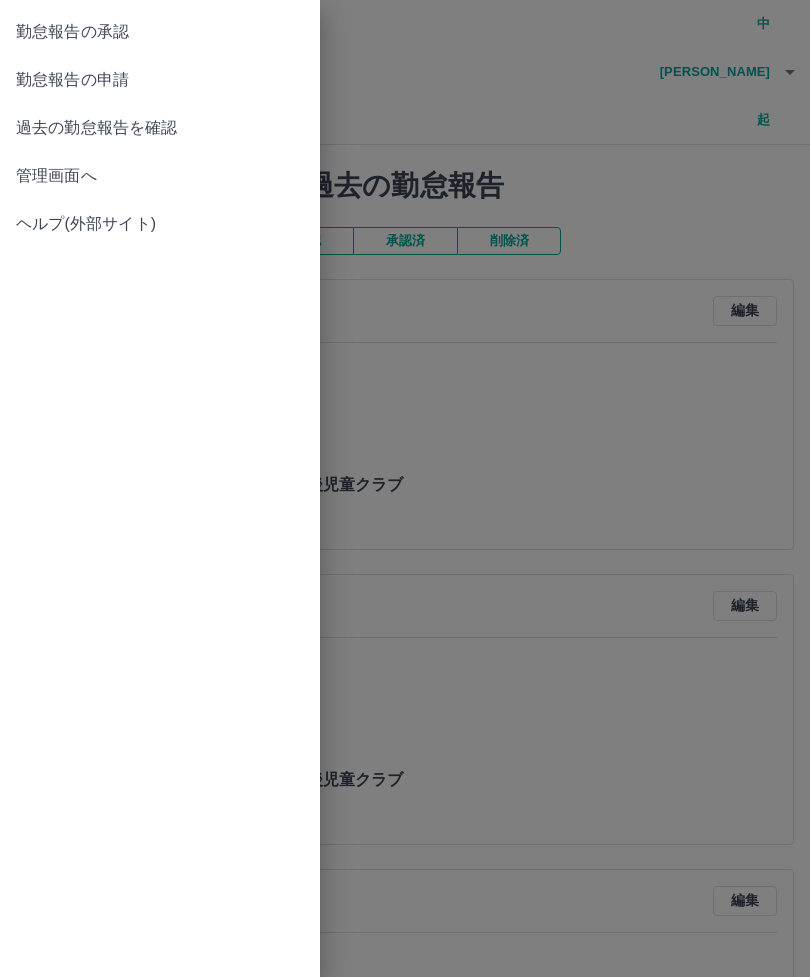 click on "過去の勤怠報告を確認" at bounding box center [160, 128] 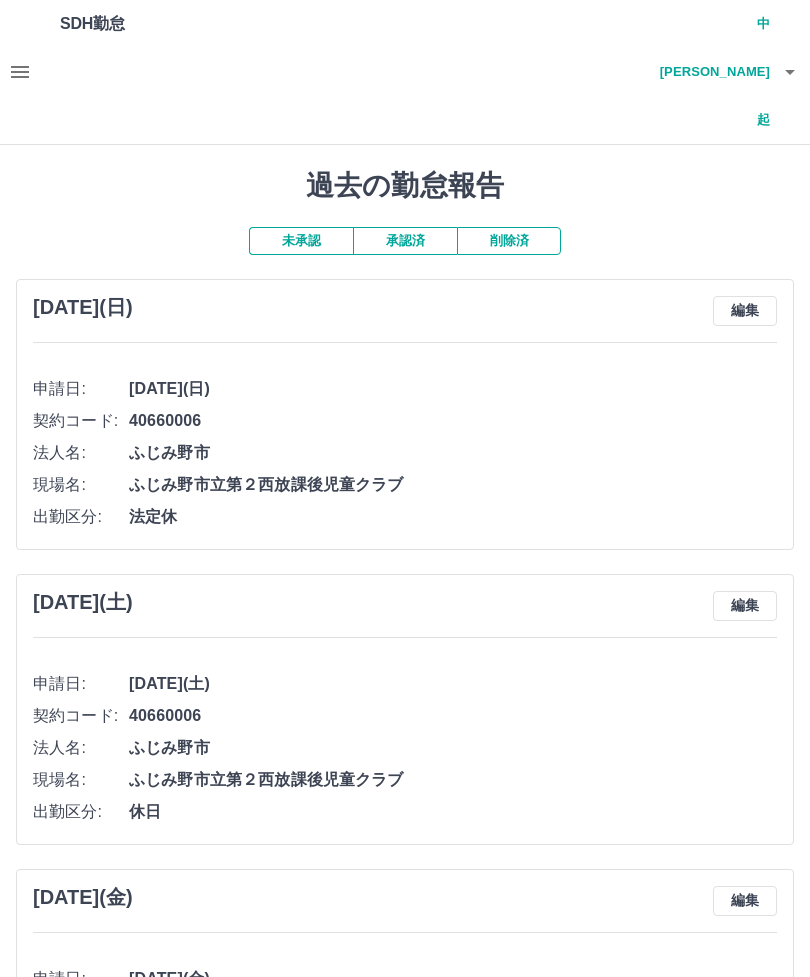 click on "承認済" at bounding box center [405, 241] 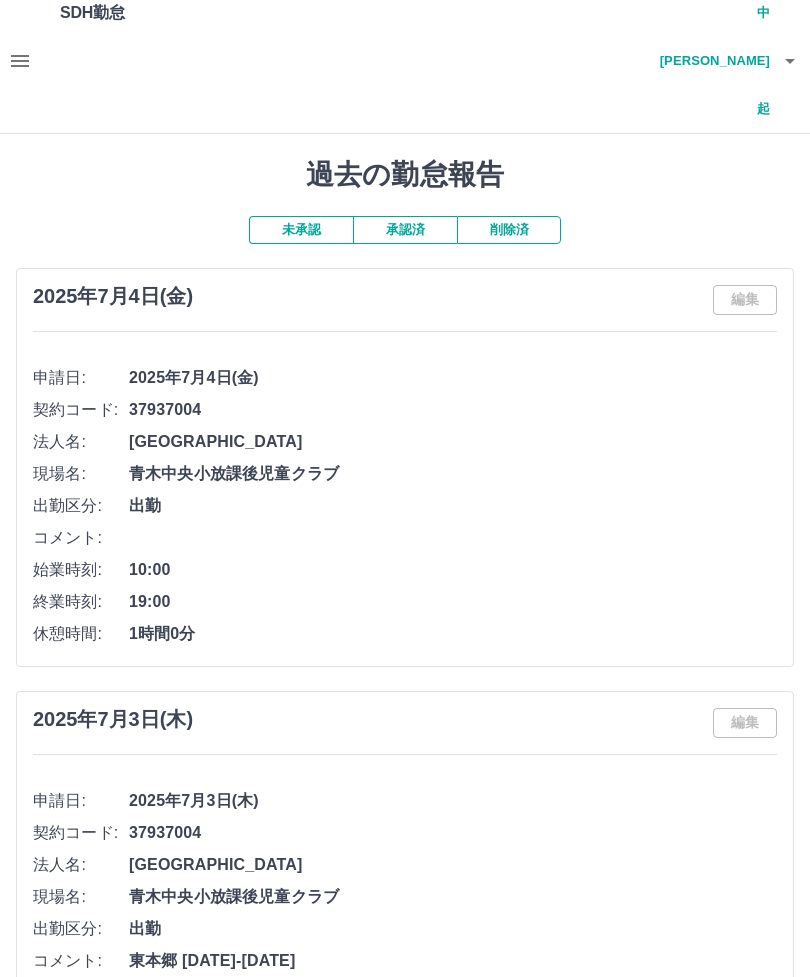 scroll, scrollTop: 0, scrollLeft: 0, axis: both 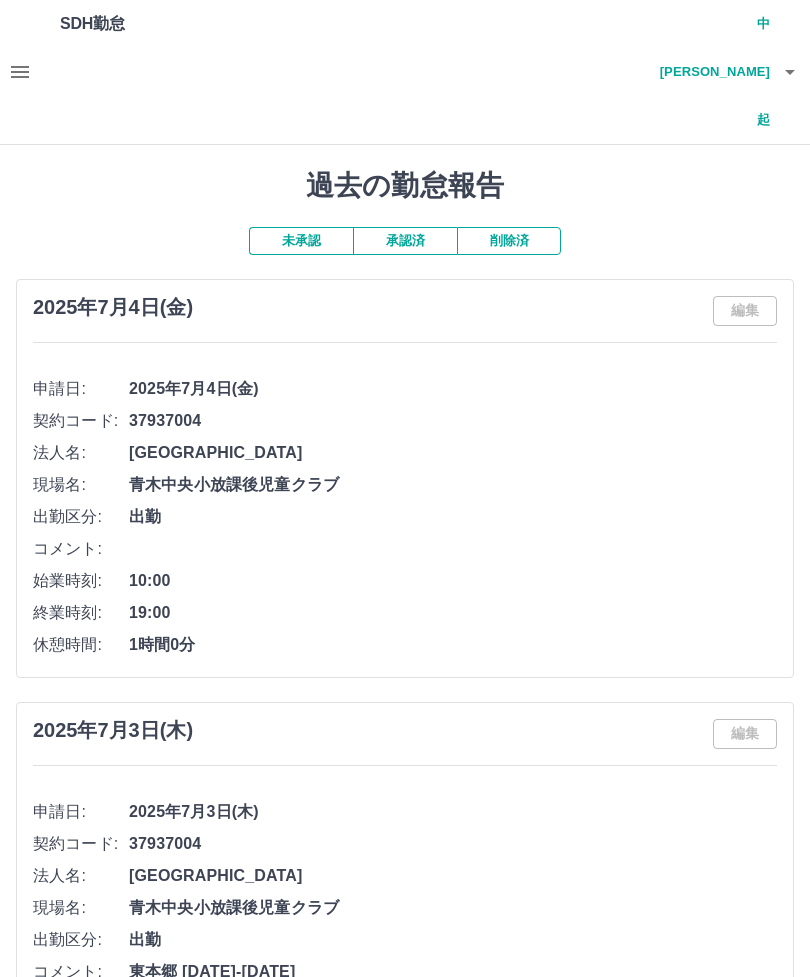 click 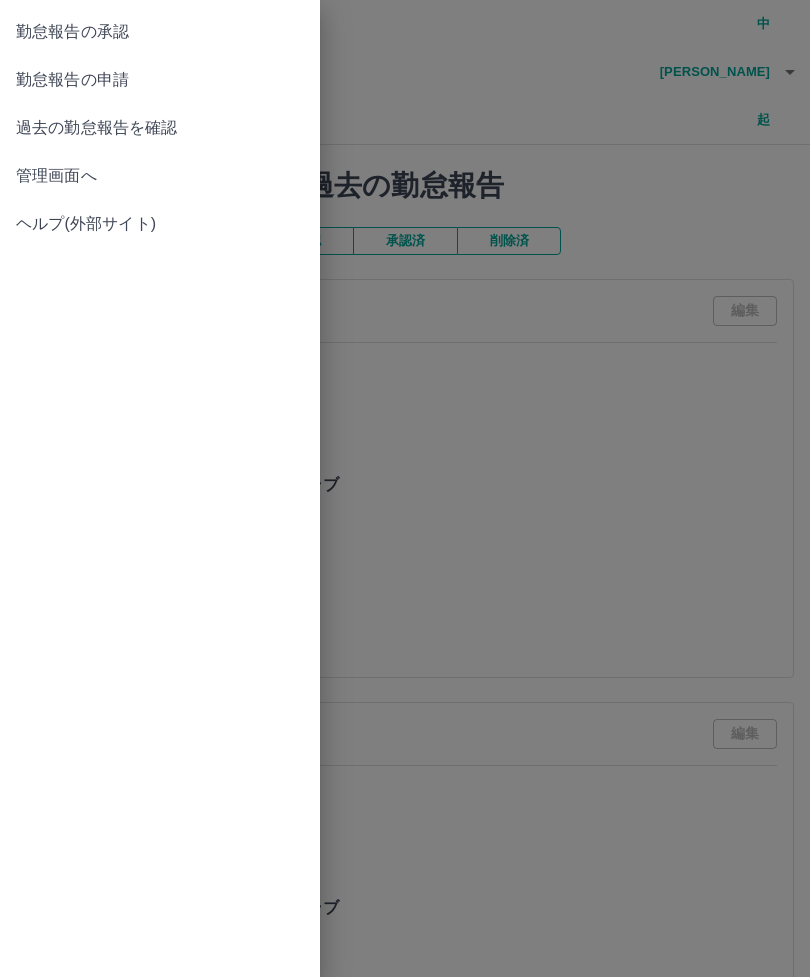 click on "勤怠報告の申請" at bounding box center (160, 80) 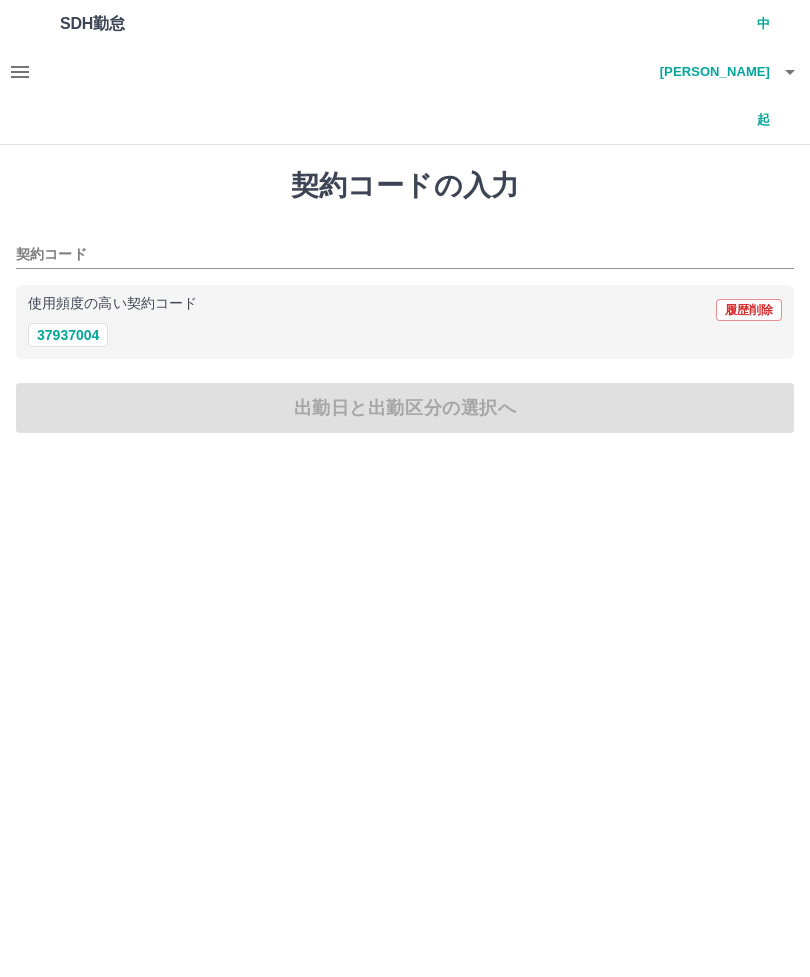 click on "37937004" at bounding box center (68, 335) 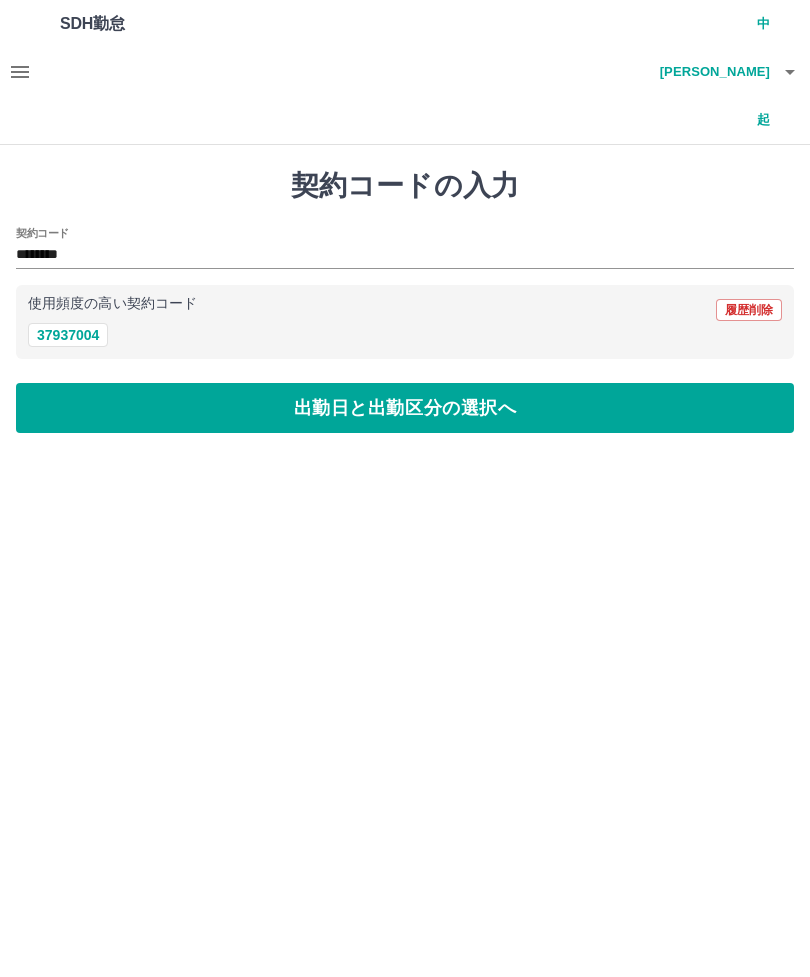 click on "出勤日と出勤区分の選択へ" at bounding box center [405, 408] 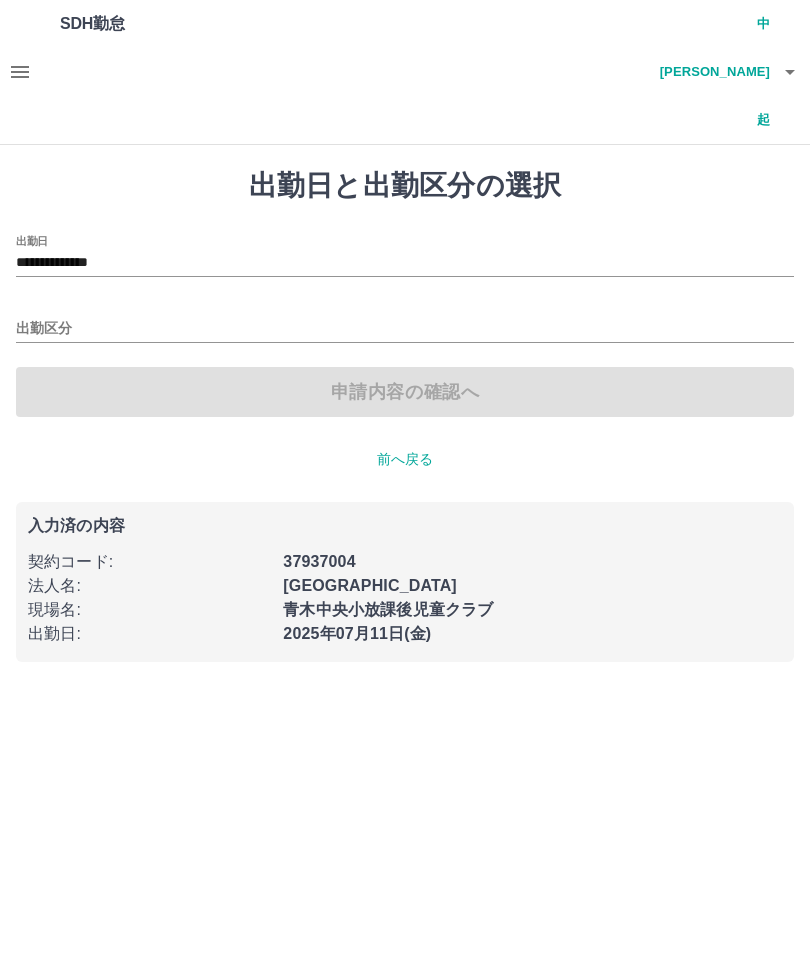 click on "**********" at bounding box center (405, 263) 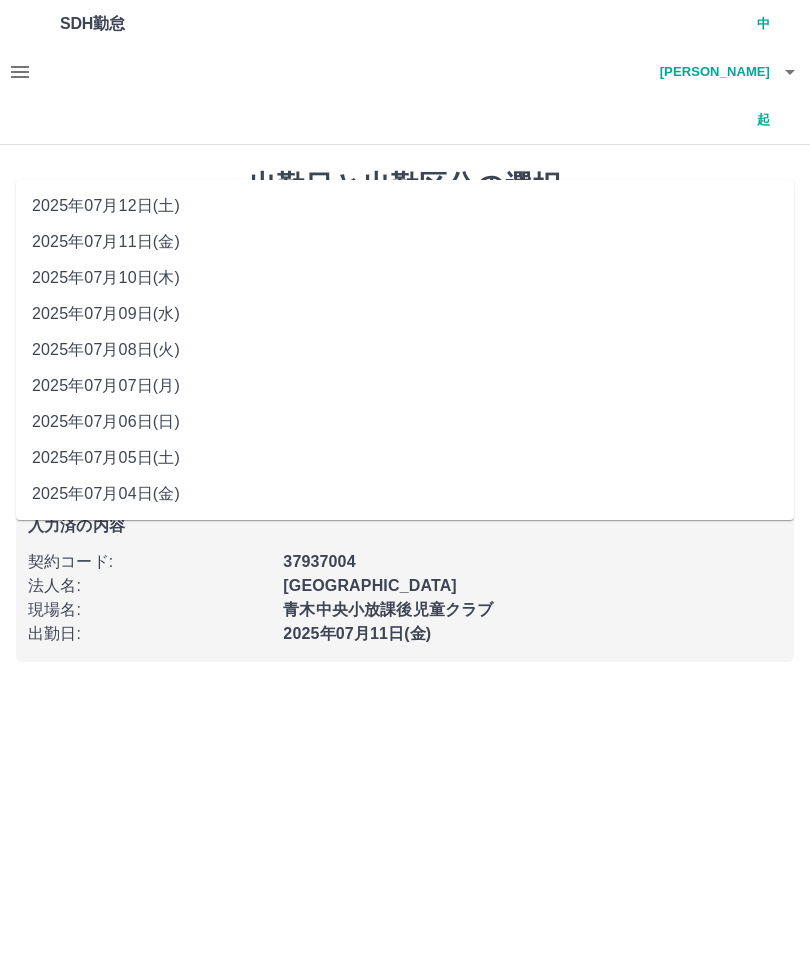click on "2025年07月07日(月)" at bounding box center [405, 386] 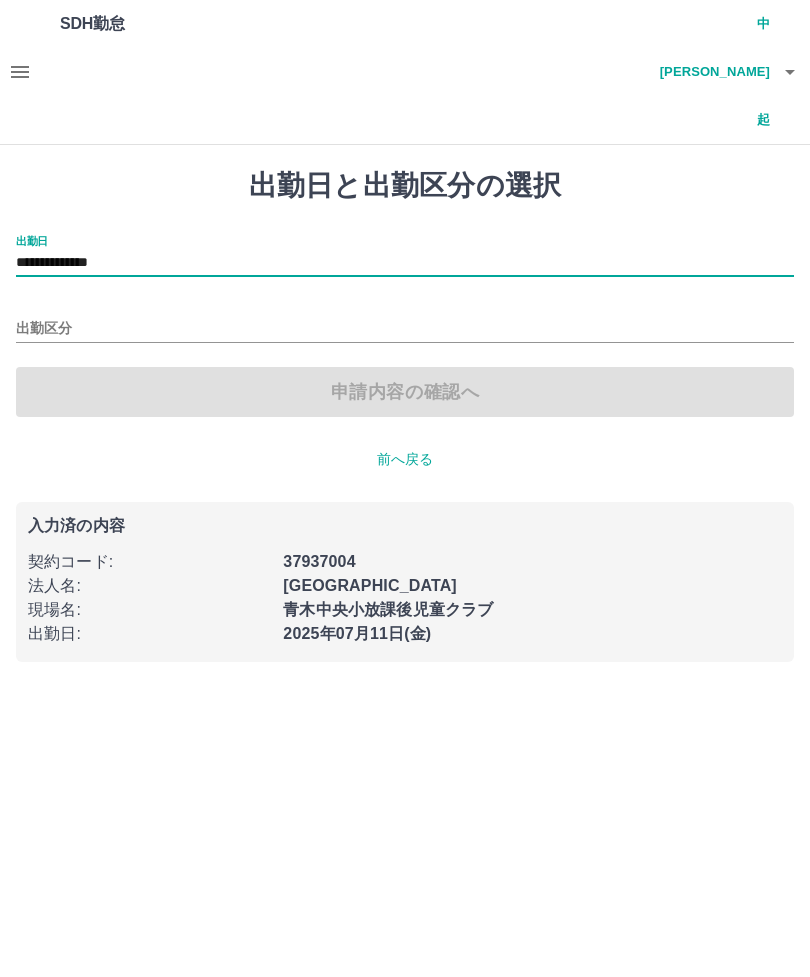 click on "出勤区分" at bounding box center [405, 329] 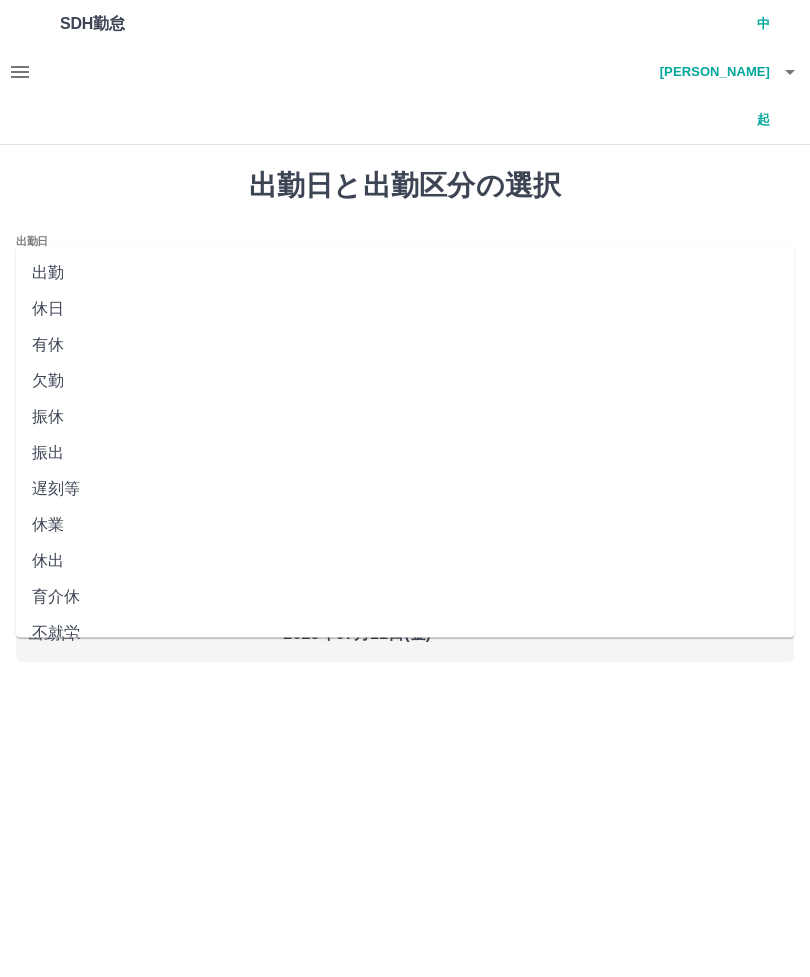 click on "出勤" at bounding box center (405, 273) 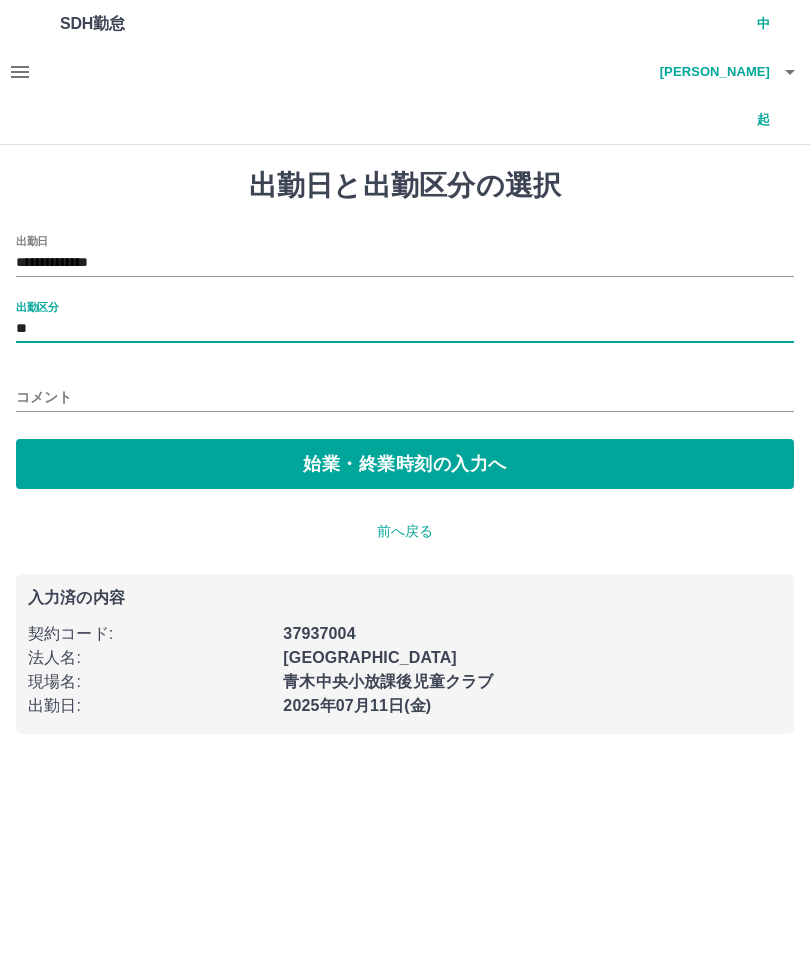 click on "始業・終業時刻の入力へ" at bounding box center [405, 464] 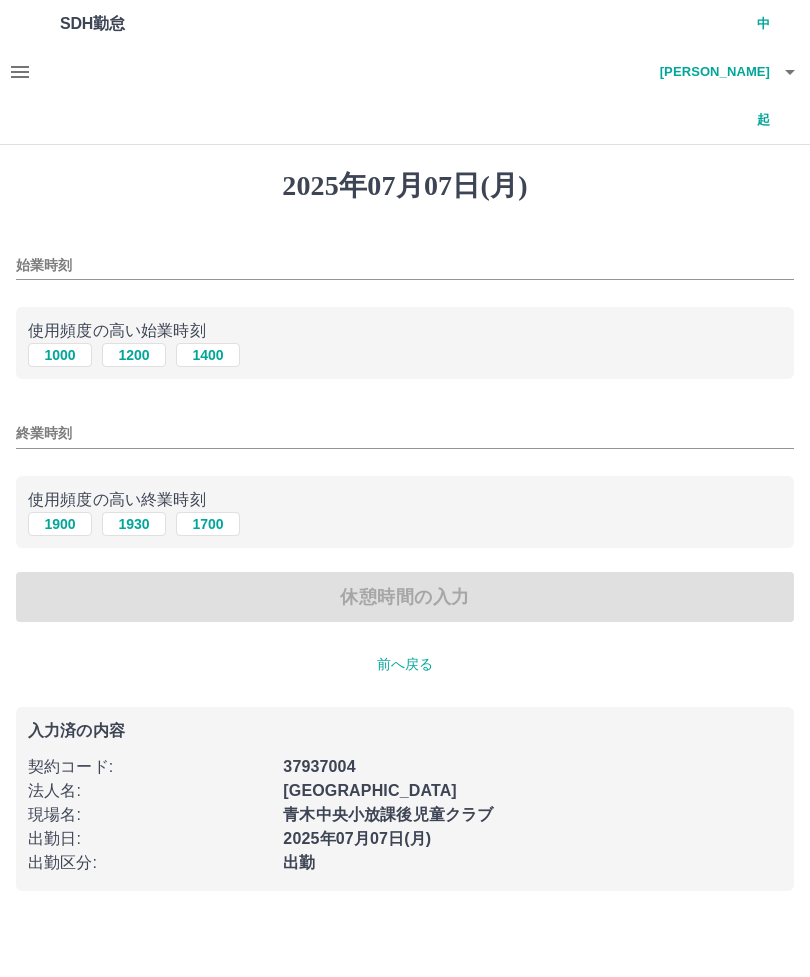 click on "1000" at bounding box center (60, 355) 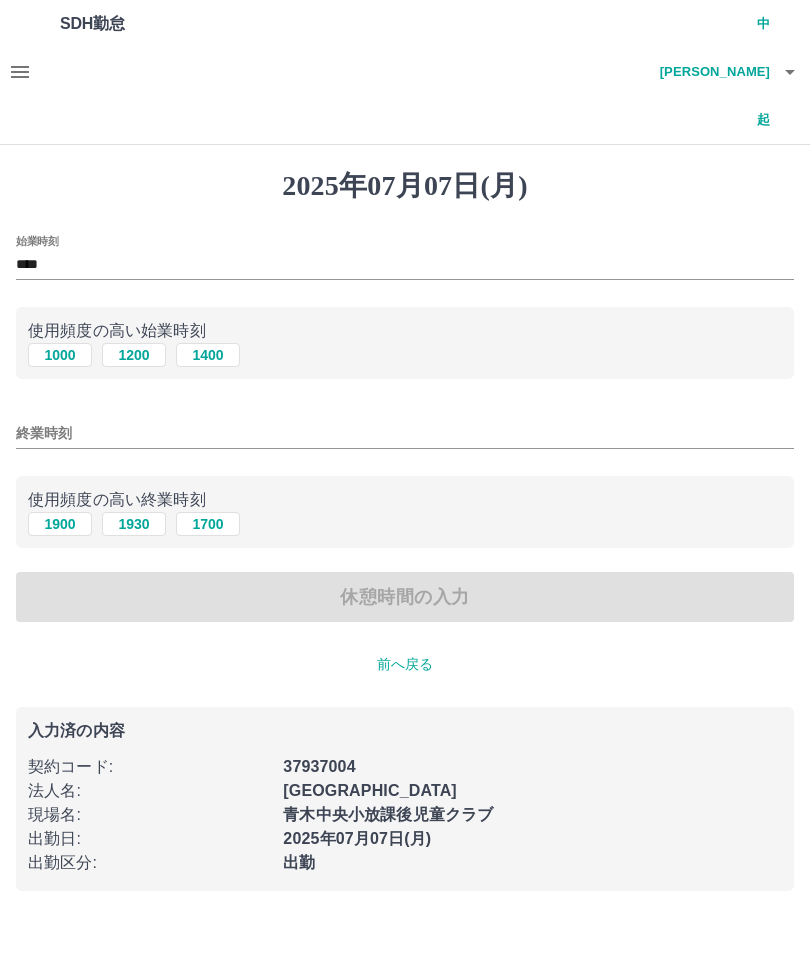 click on "1900" at bounding box center [60, 524] 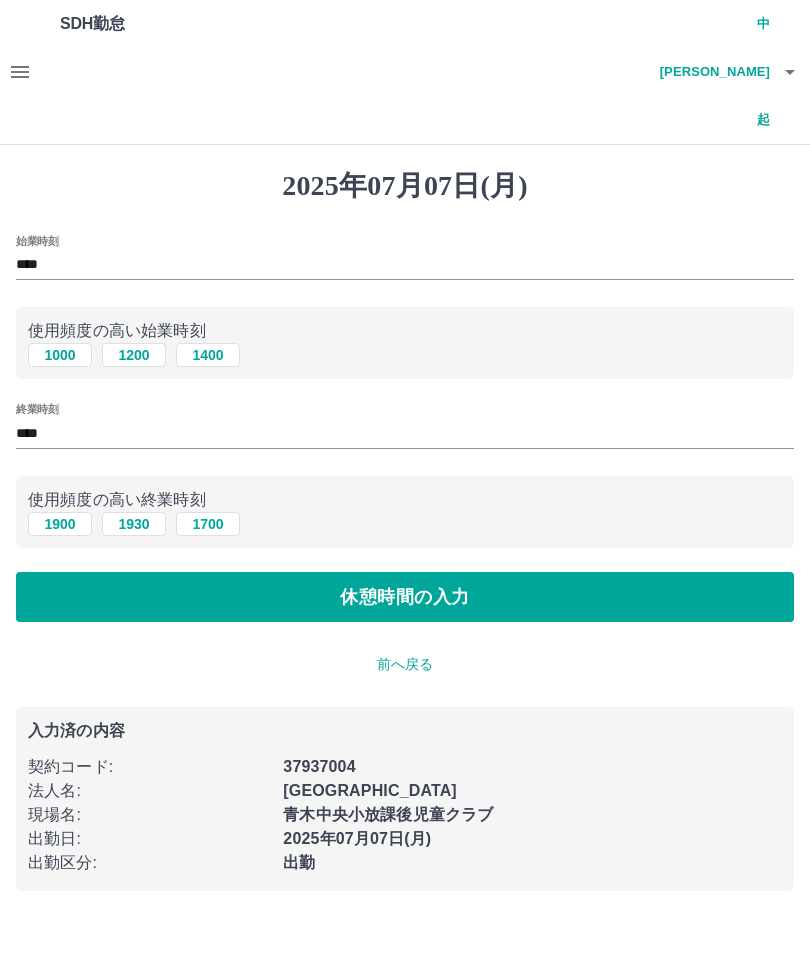 click on "前へ戻る" at bounding box center [405, 664] 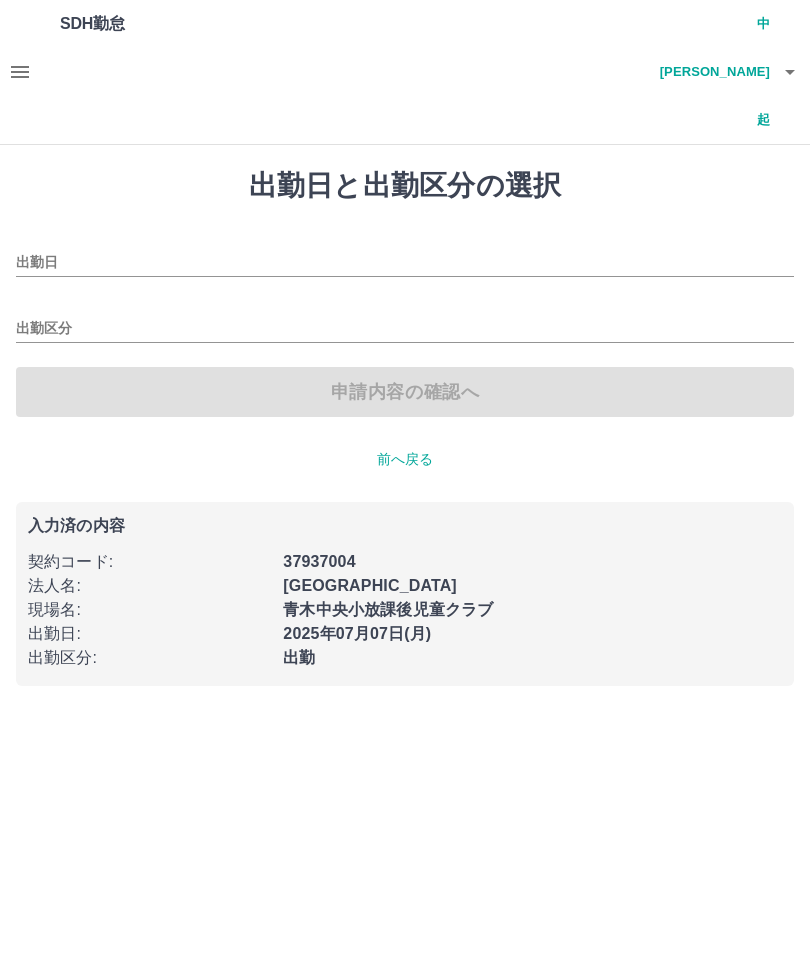 type on "**********" 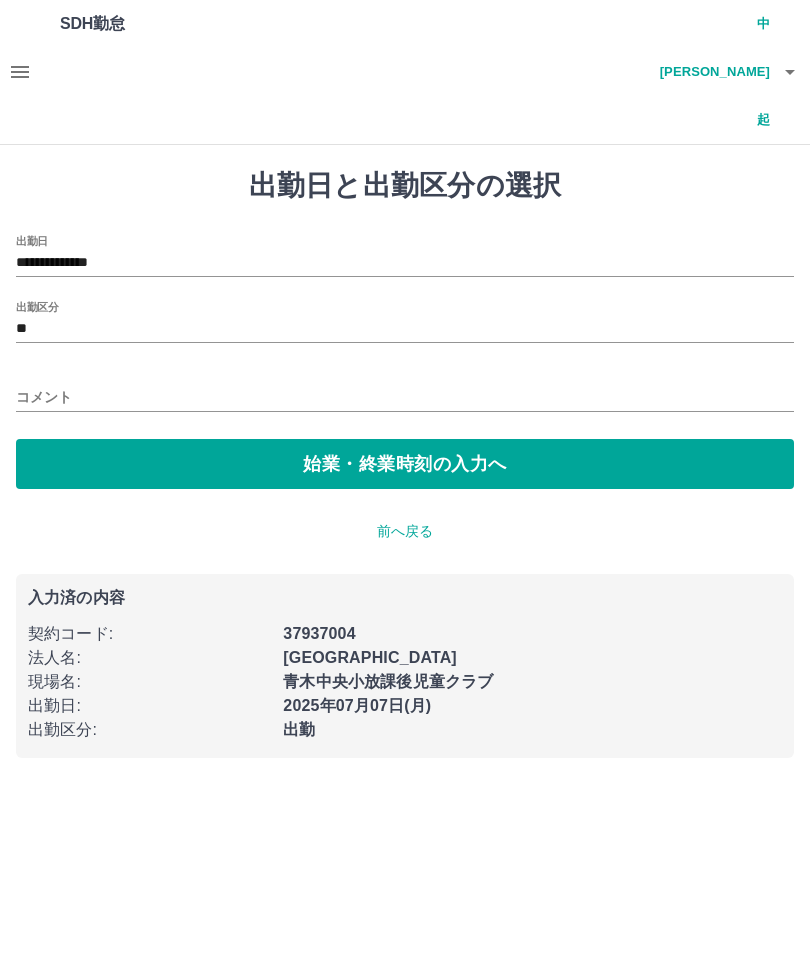 click on "コメント" at bounding box center [405, 397] 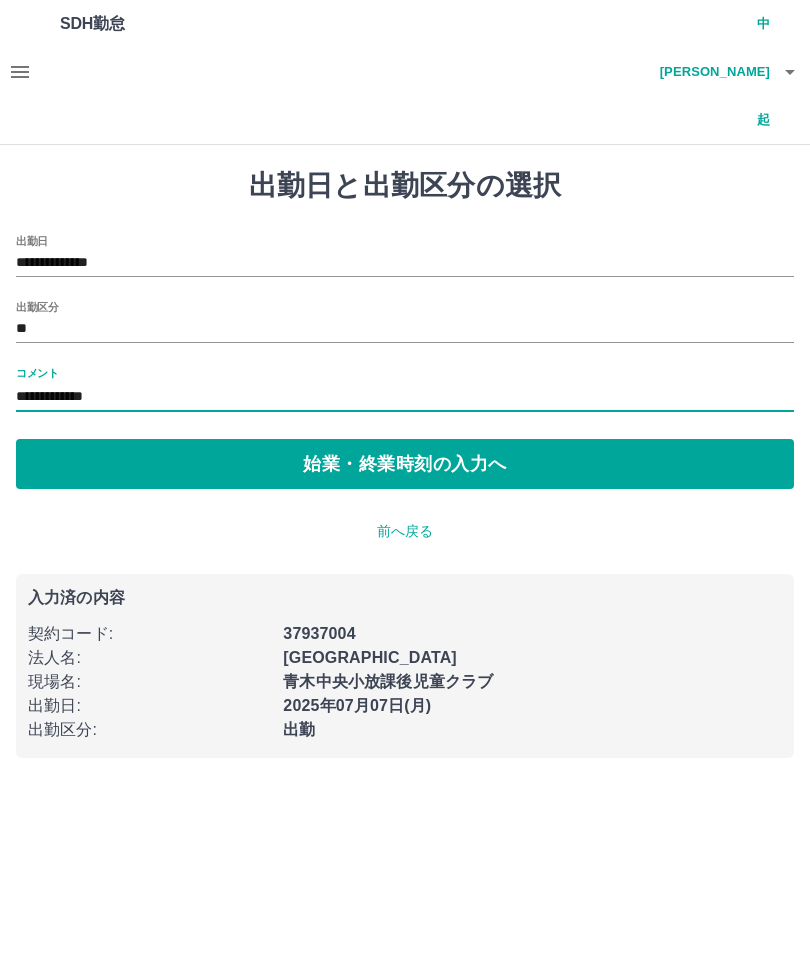 type on "**********" 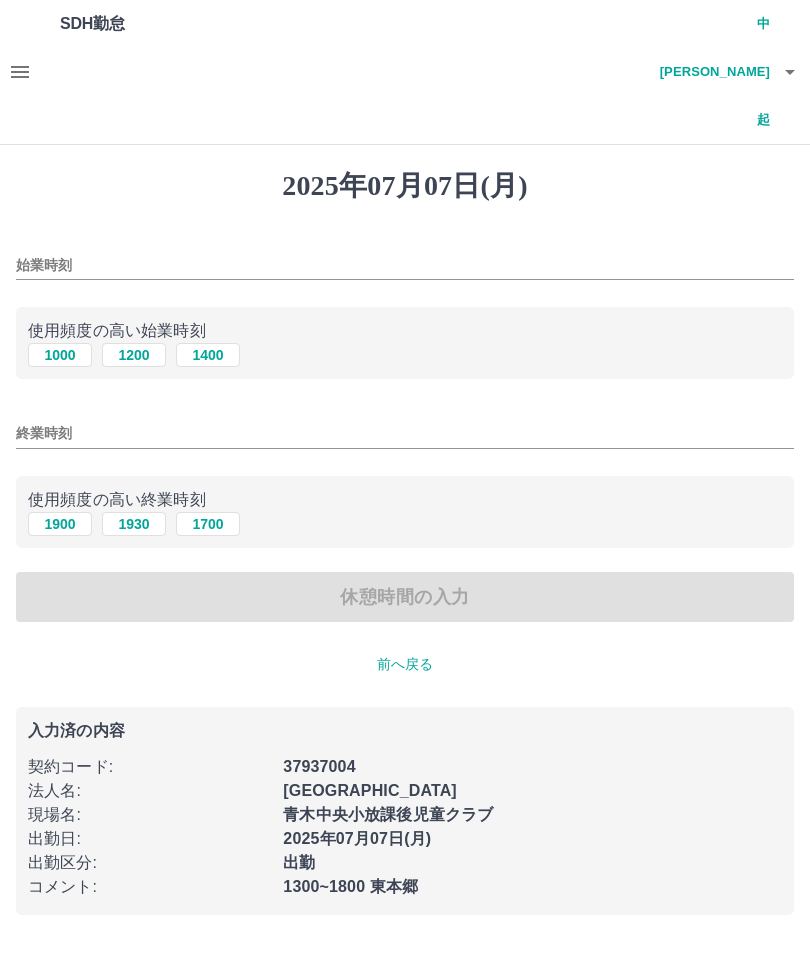 click on "1000" at bounding box center [60, 355] 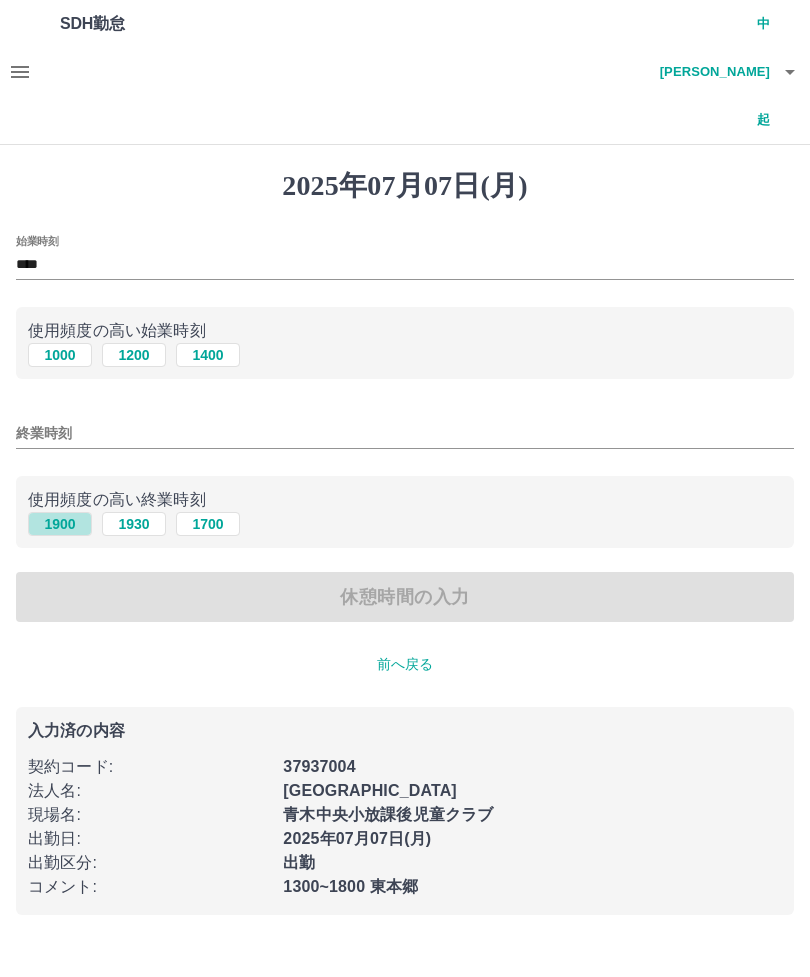 click on "1900" at bounding box center (60, 524) 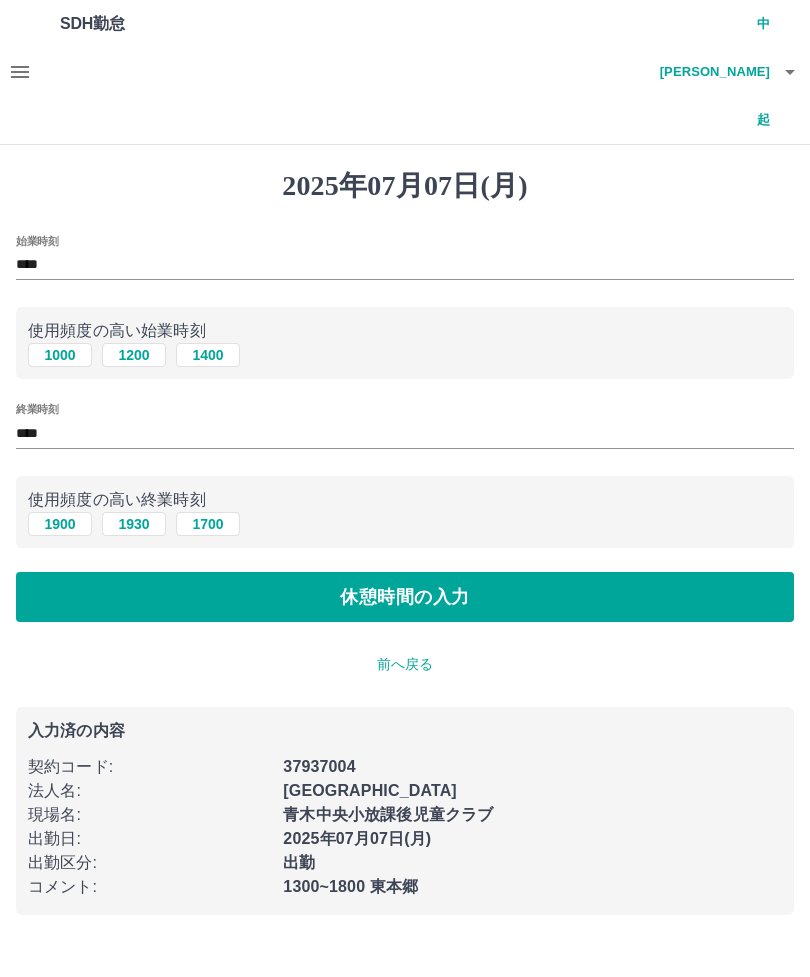 click on "休憩時間の入力" at bounding box center (405, 597) 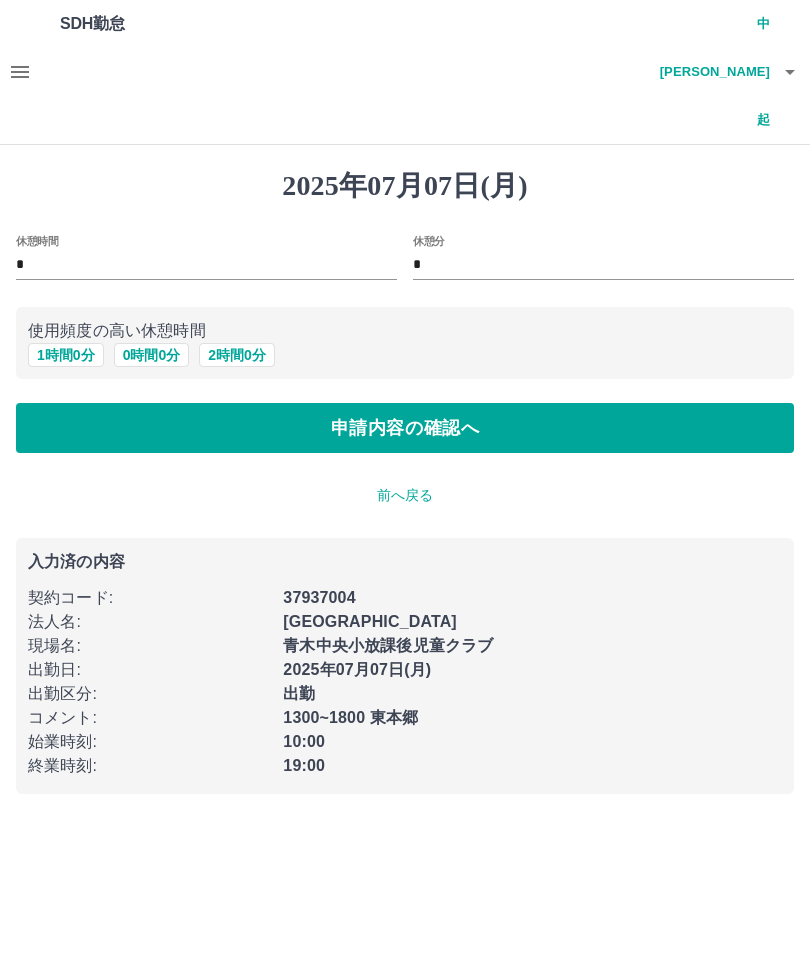 click on "1 時間 0 分" at bounding box center [66, 355] 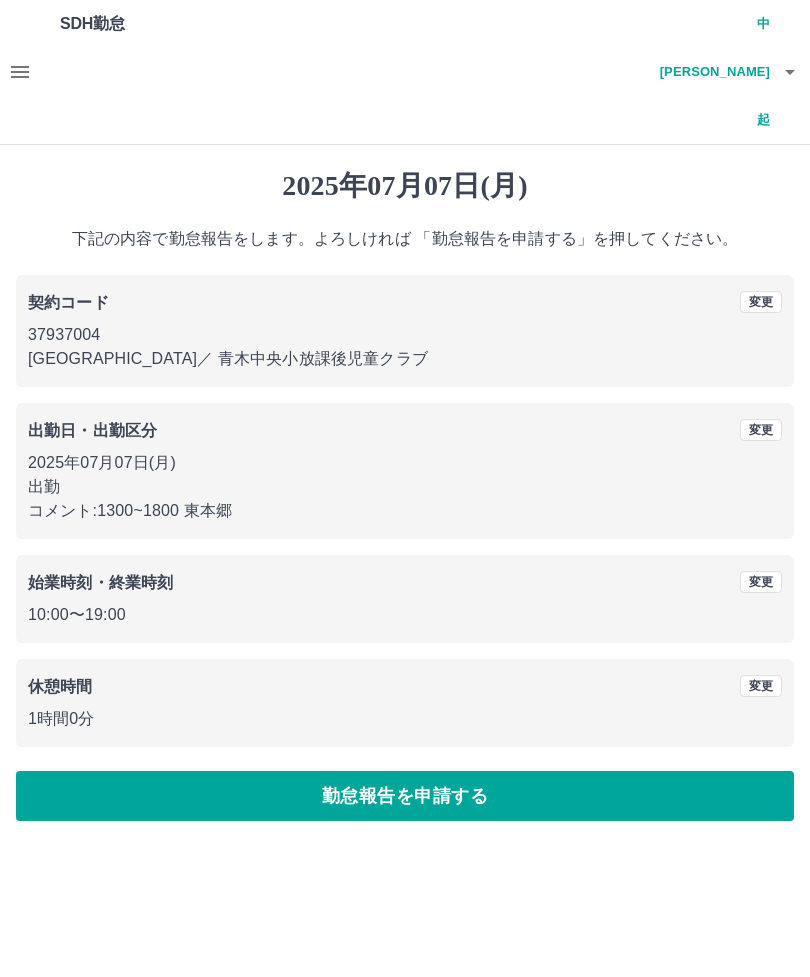 click on "勤怠報告を申請する" at bounding box center [405, 796] 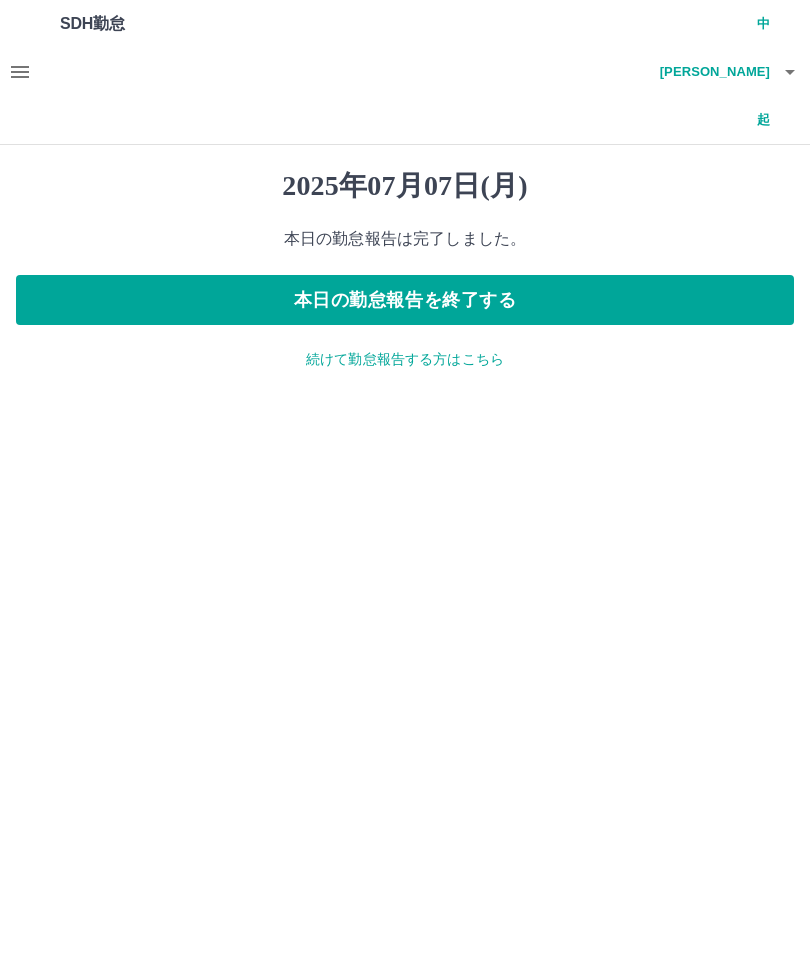 click on "続けて勤怠報告する方はこちら" at bounding box center (405, 359) 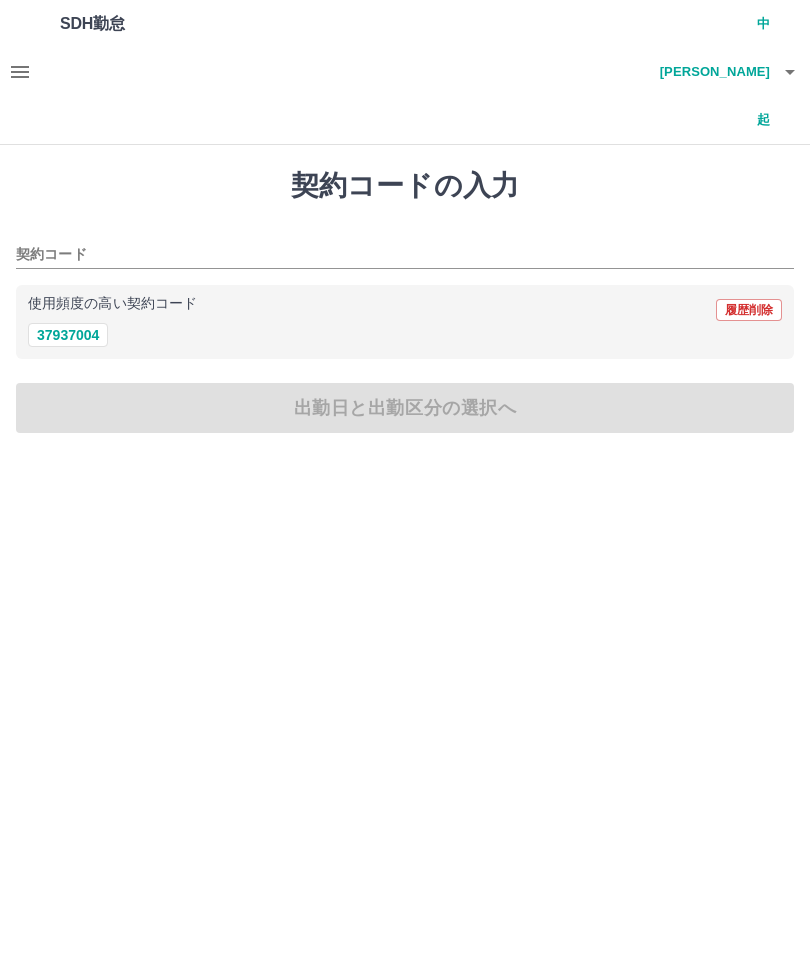 click on "37937004" at bounding box center [68, 335] 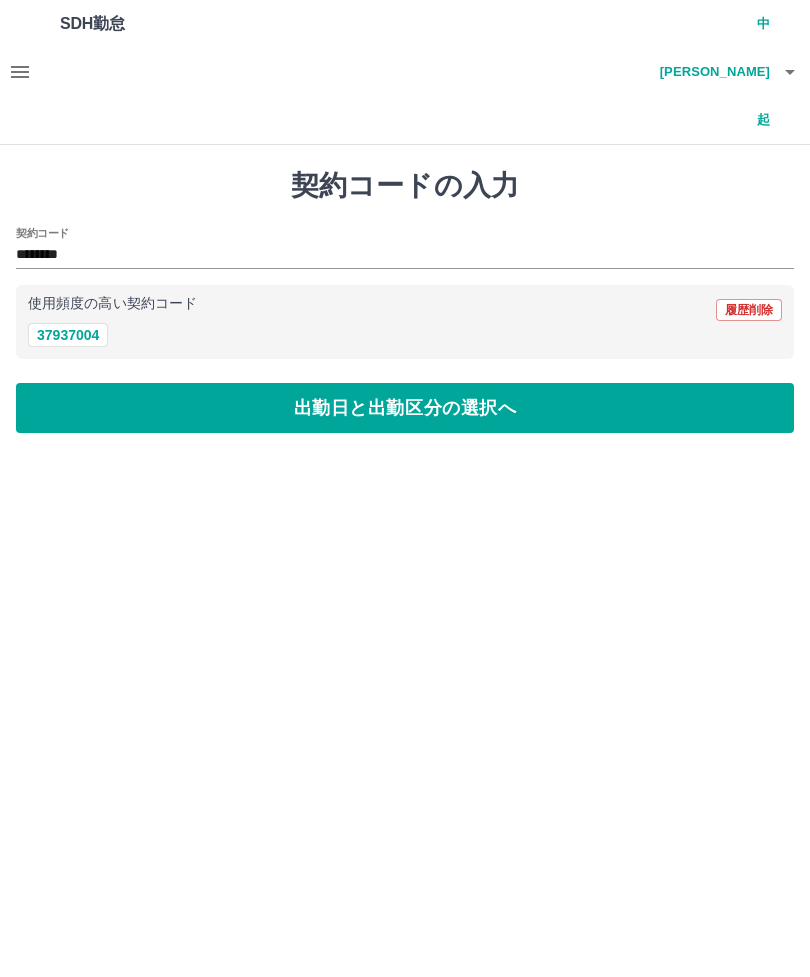 click on "出勤日と出勤区分の選択へ" at bounding box center [405, 408] 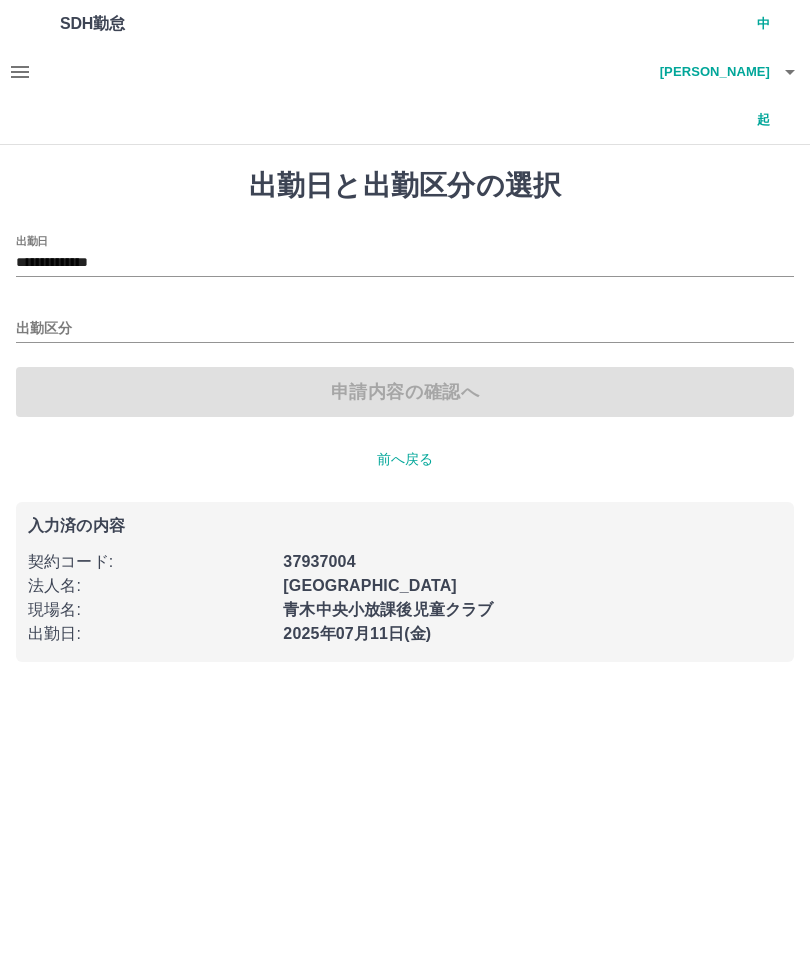 click on "**********" at bounding box center (405, 263) 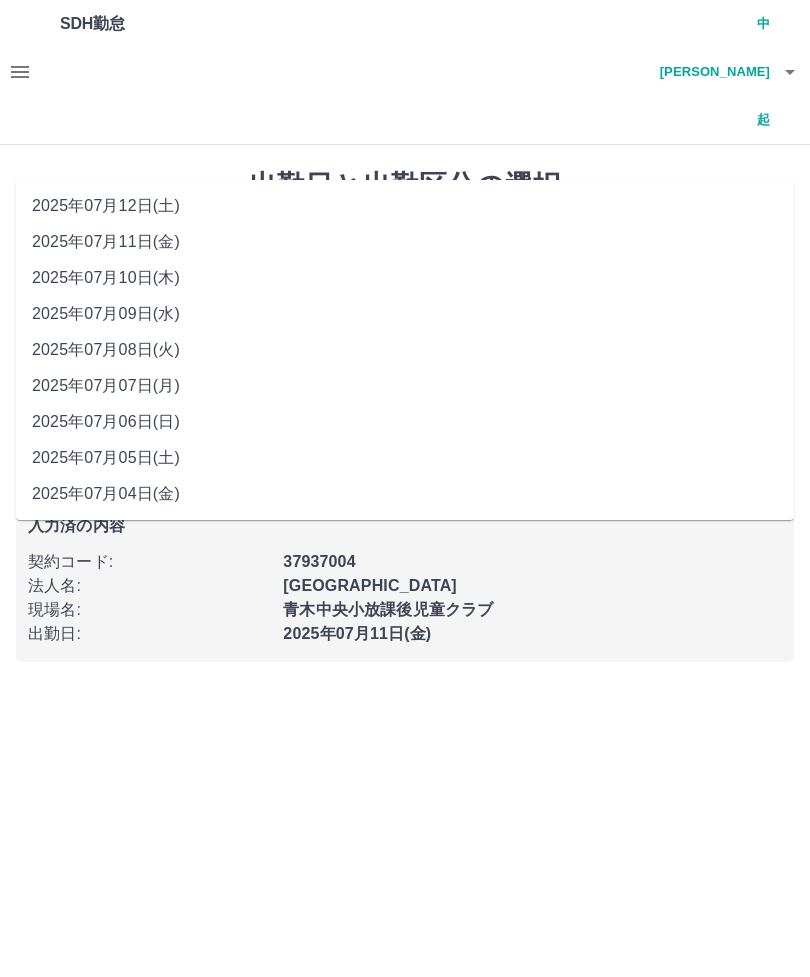 click on "2025年07月08日(火)" at bounding box center [405, 350] 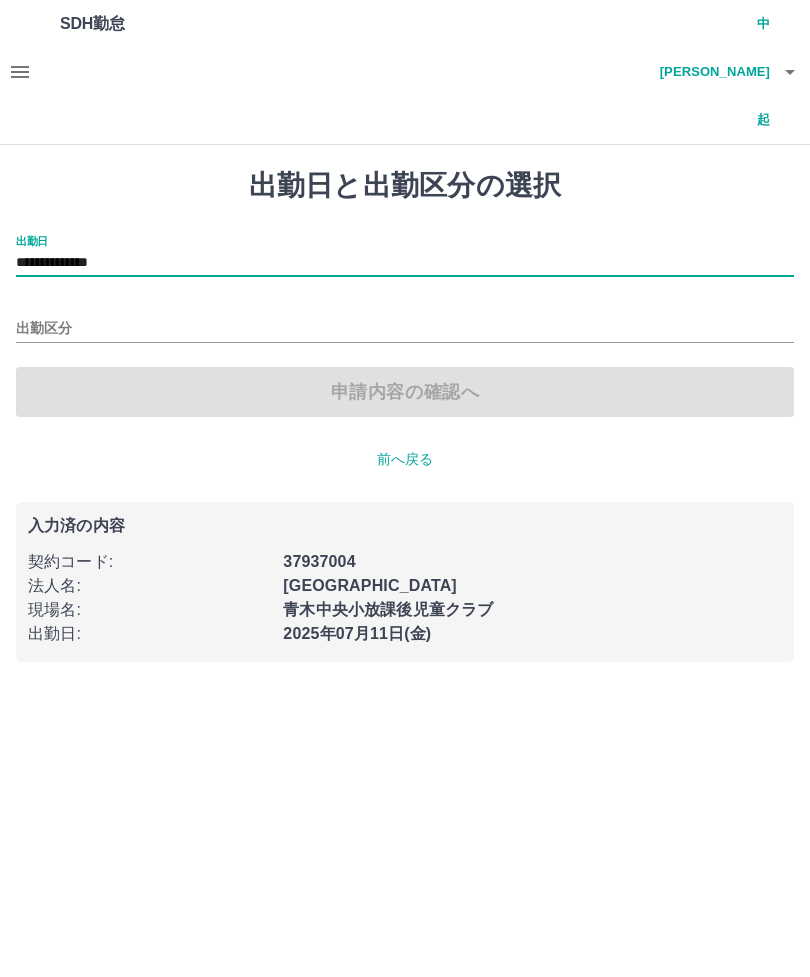 click on "出勤区分" at bounding box center [405, 329] 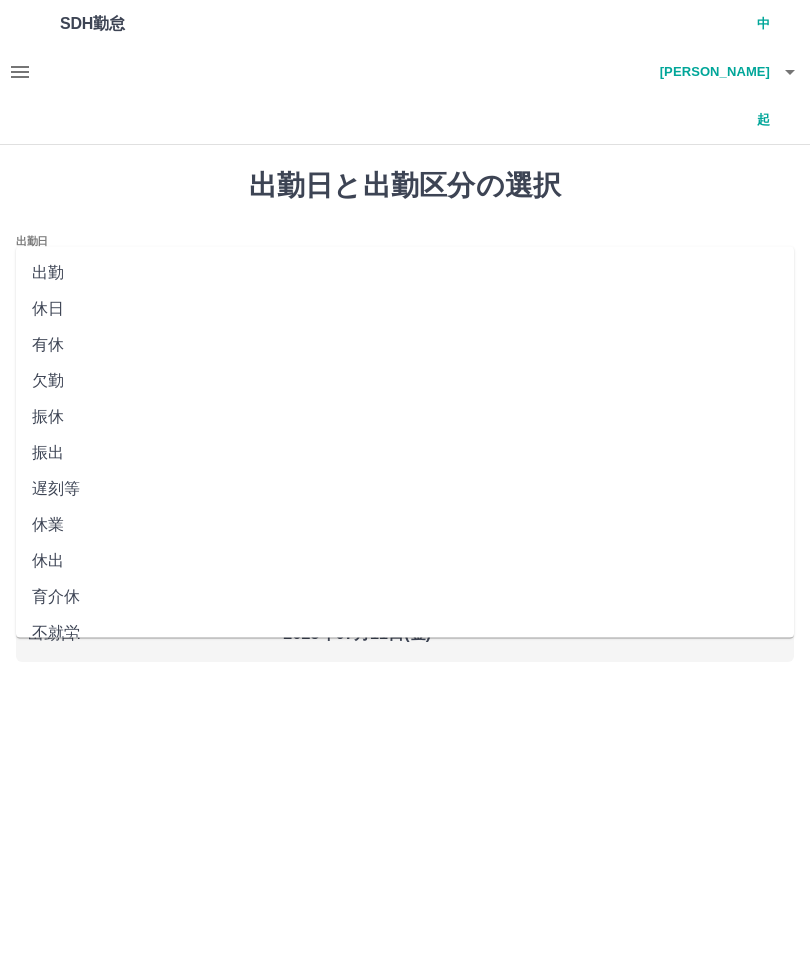 click on "出勤" at bounding box center [405, 273] 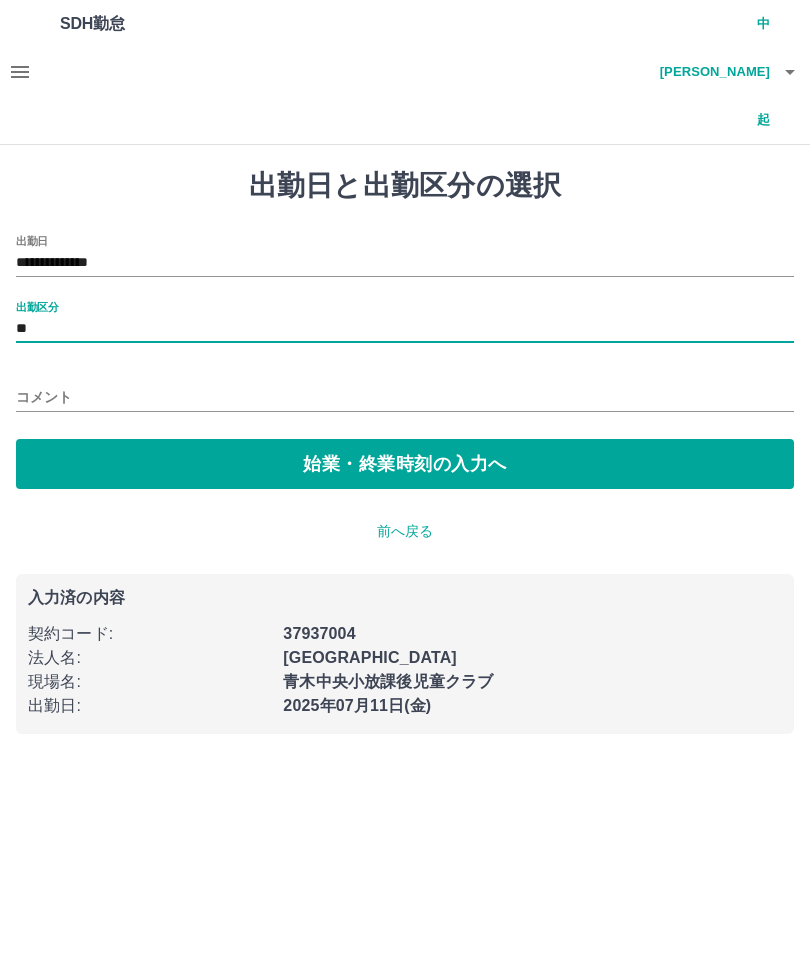 click on "コメント" at bounding box center (405, 397) 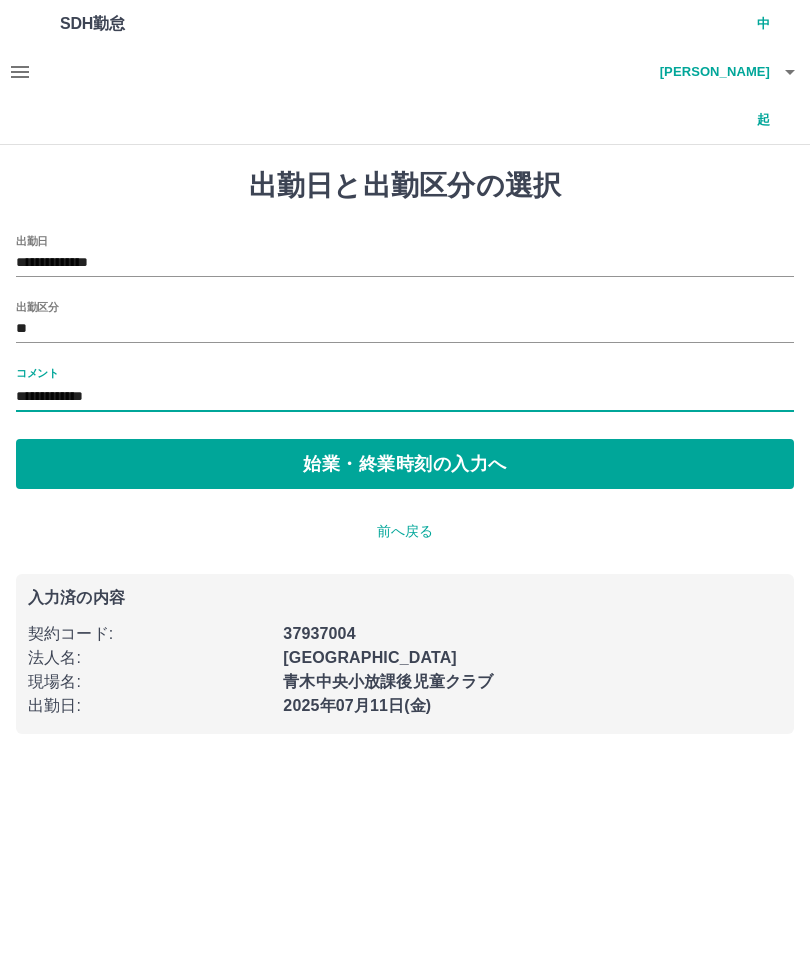 type on "**********" 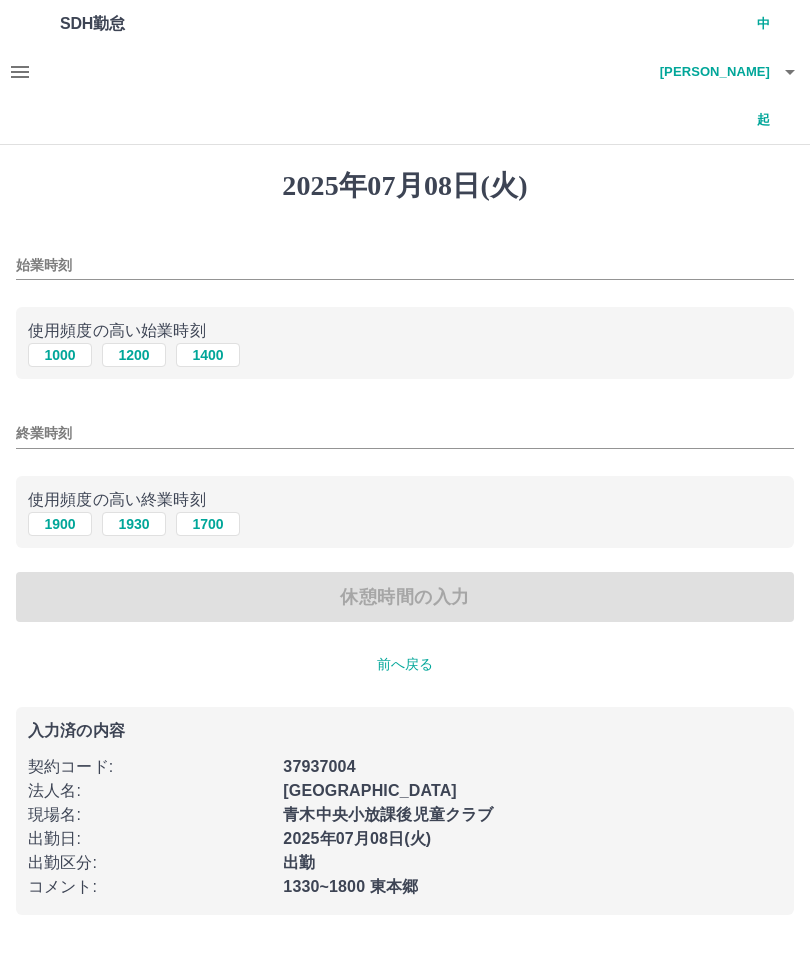 click on "1000" at bounding box center [60, 355] 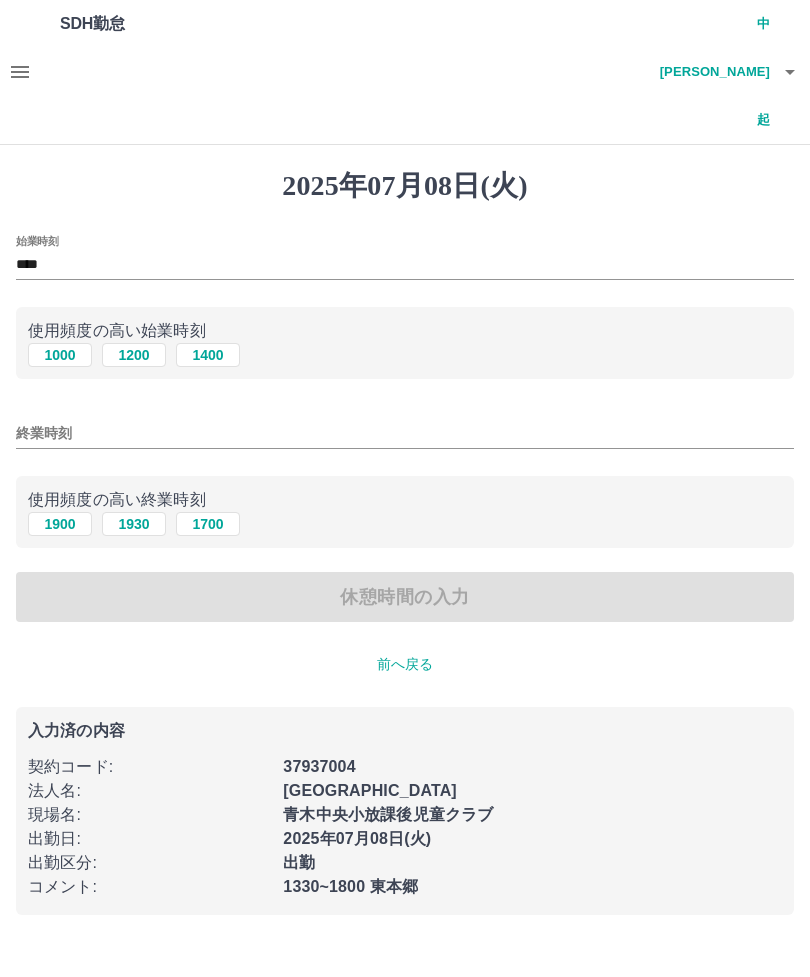 click on "1900" at bounding box center (60, 524) 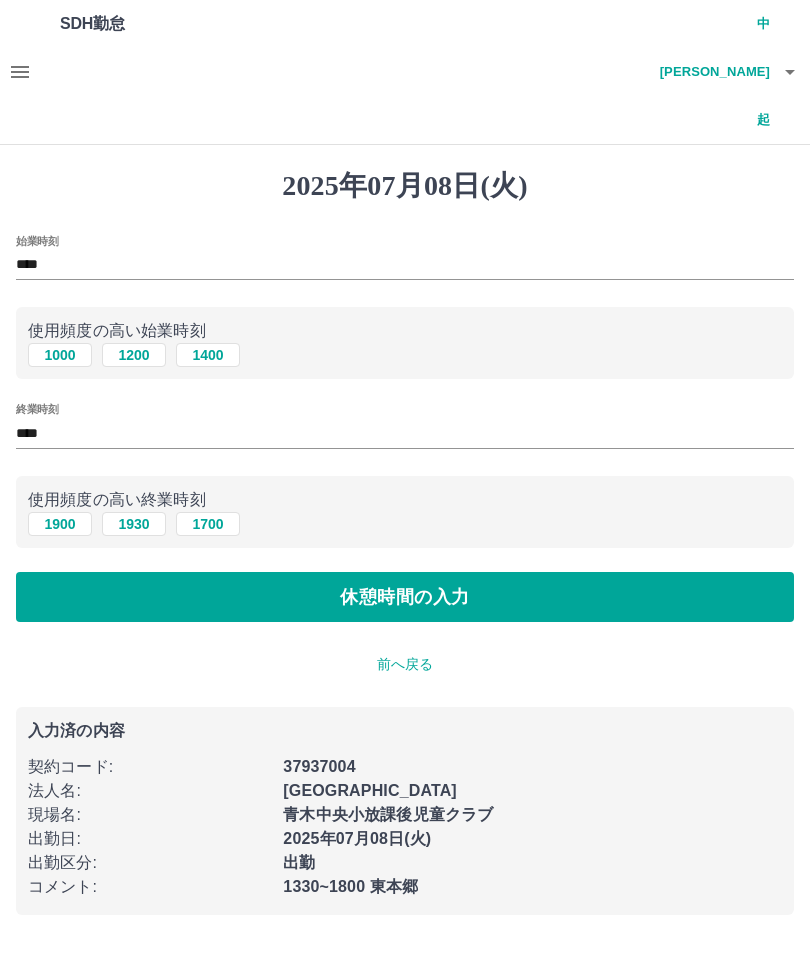 click on "休憩時間の入力" at bounding box center [405, 597] 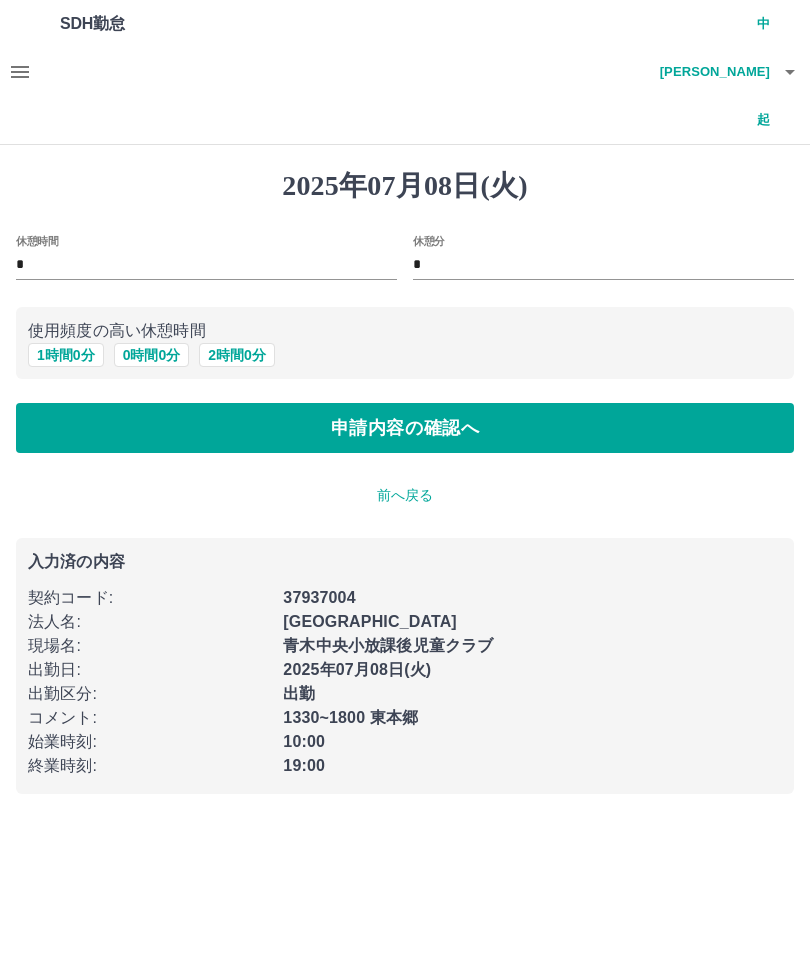 click on "1 時間 0 分" at bounding box center [66, 355] 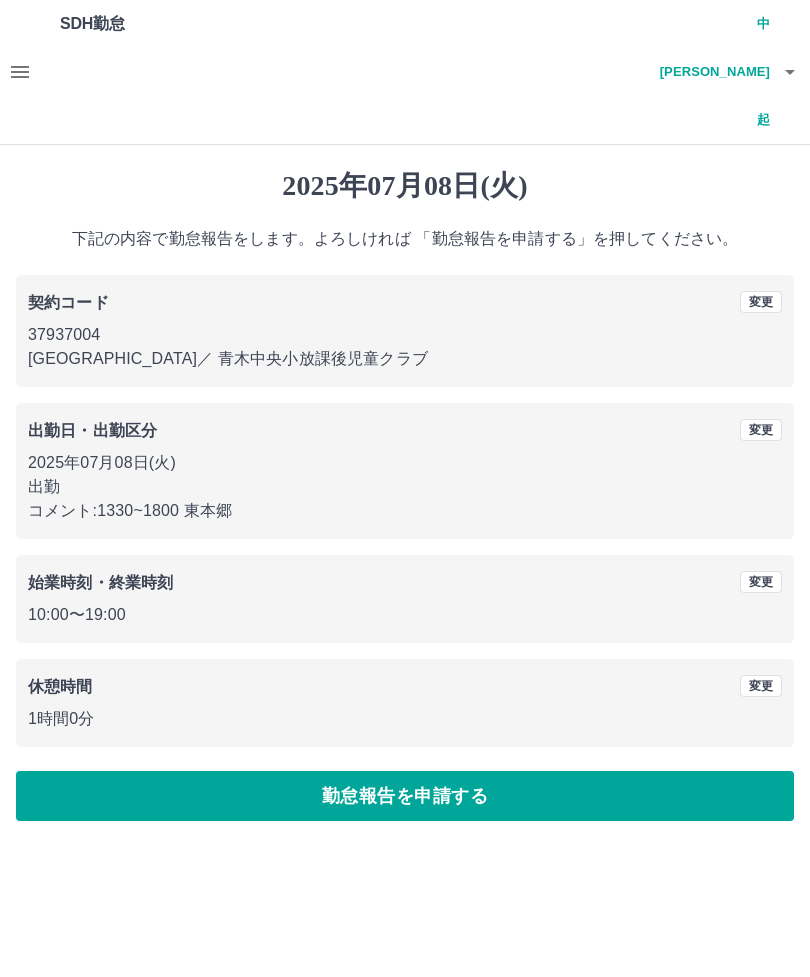 click on "勤怠報告を申請する" at bounding box center [405, 796] 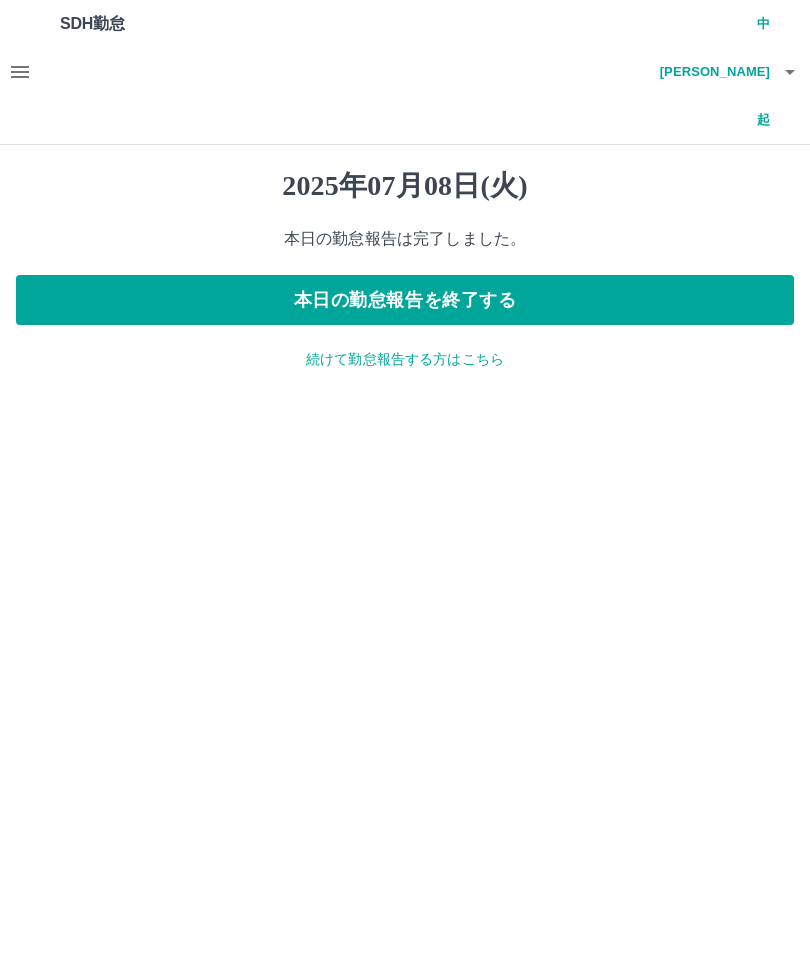 click on "続けて勤怠報告する方はこちら" at bounding box center (405, 359) 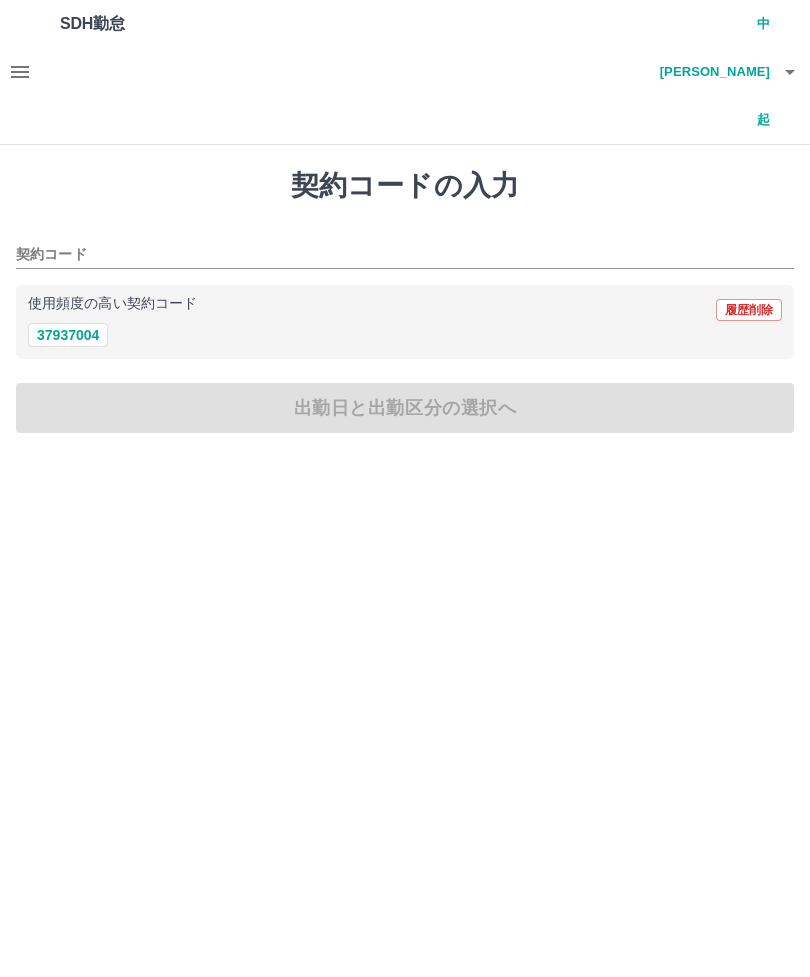 click on "37937004" at bounding box center [68, 335] 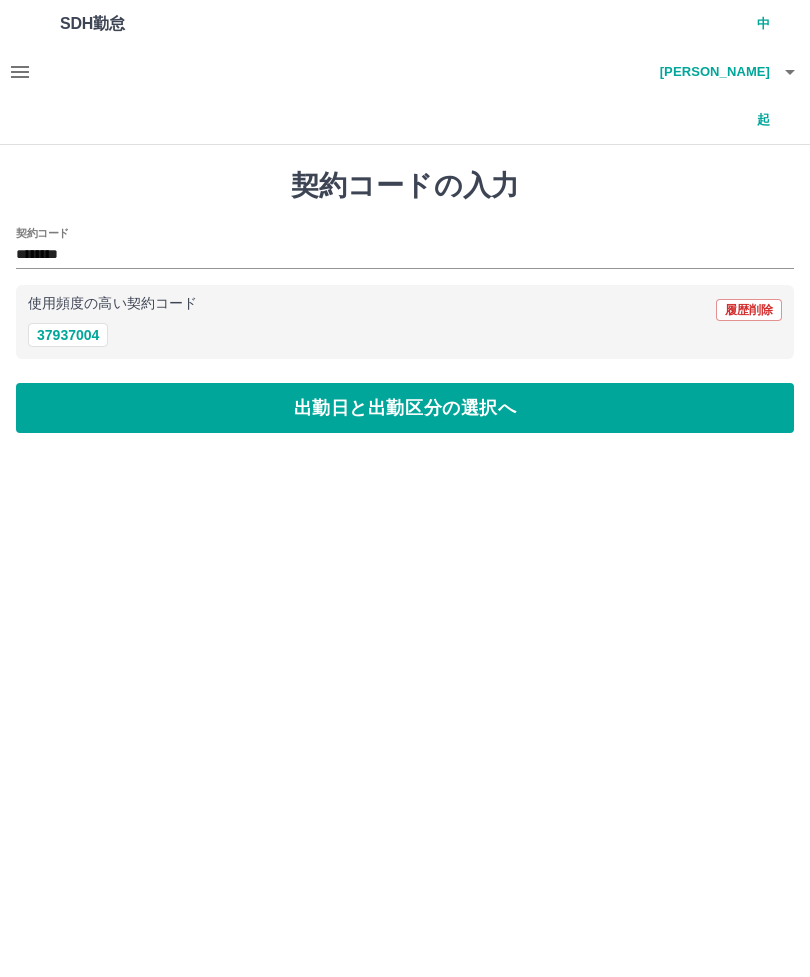 click on "出勤日と出勤区分の選択へ" at bounding box center [405, 408] 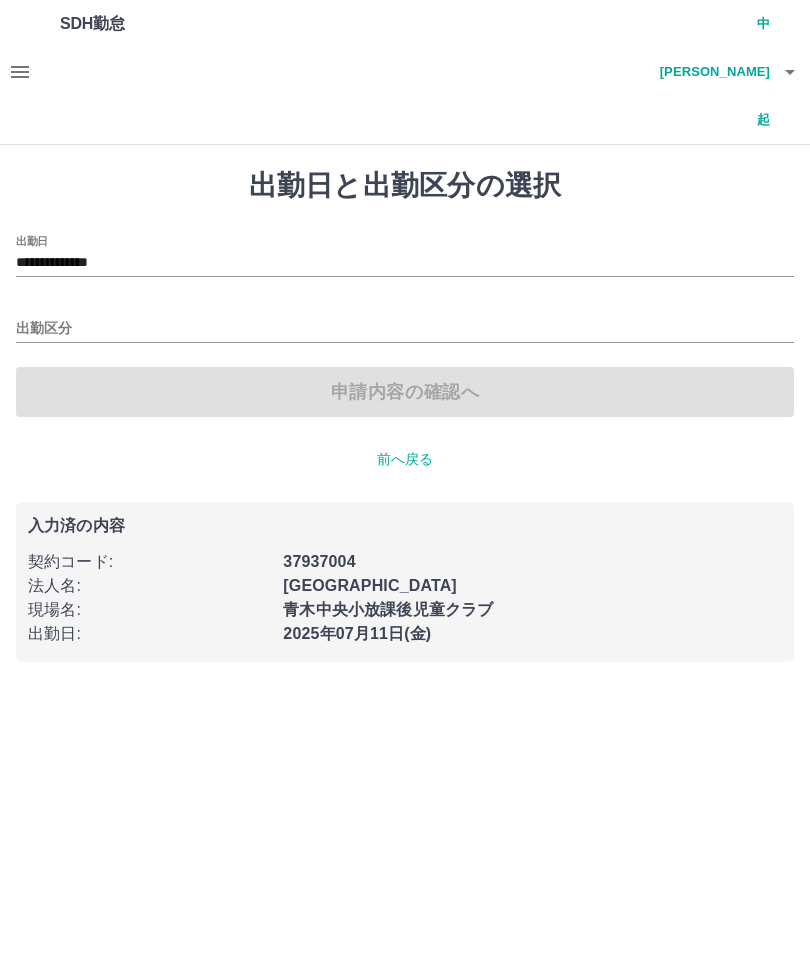 click on "**********" at bounding box center [405, 263] 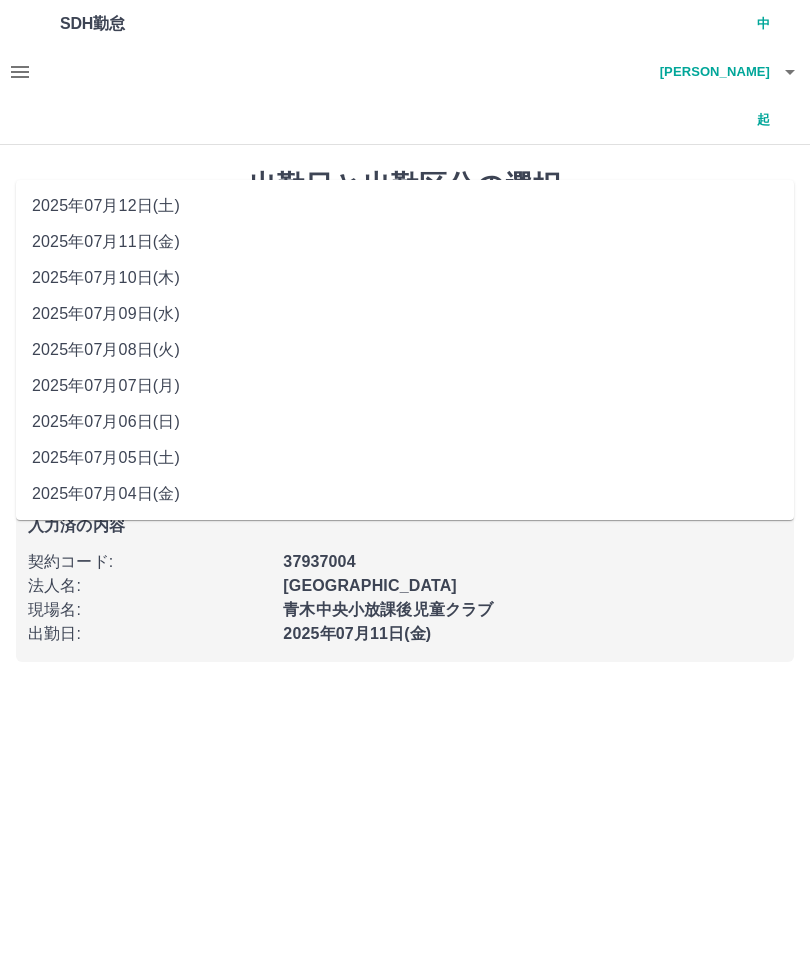 click on "2025年07月09日(水)" at bounding box center (405, 314) 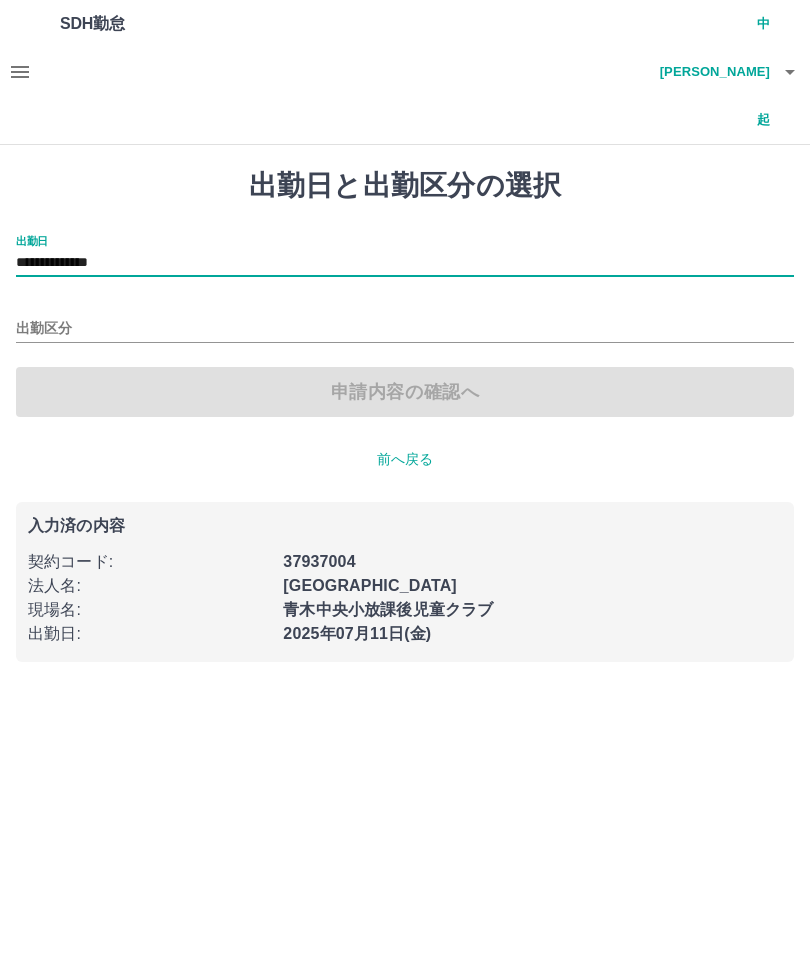 click on "出勤区分" at bounding box center [405, 329] 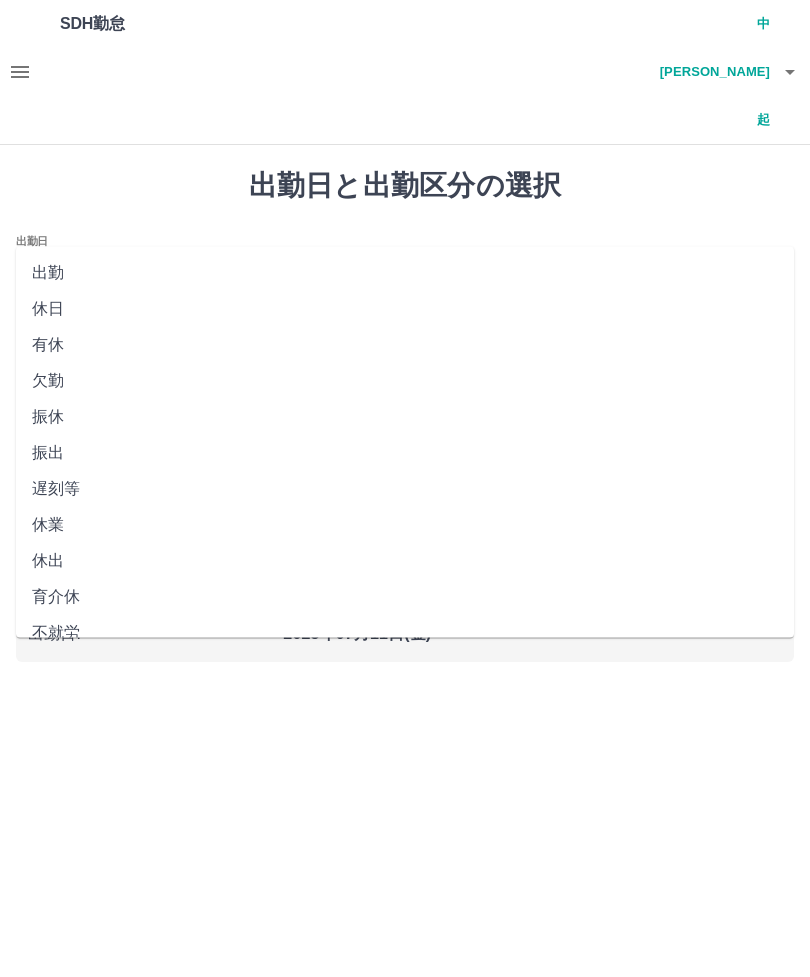 click on "出勤" at bounding box center [405, 273] 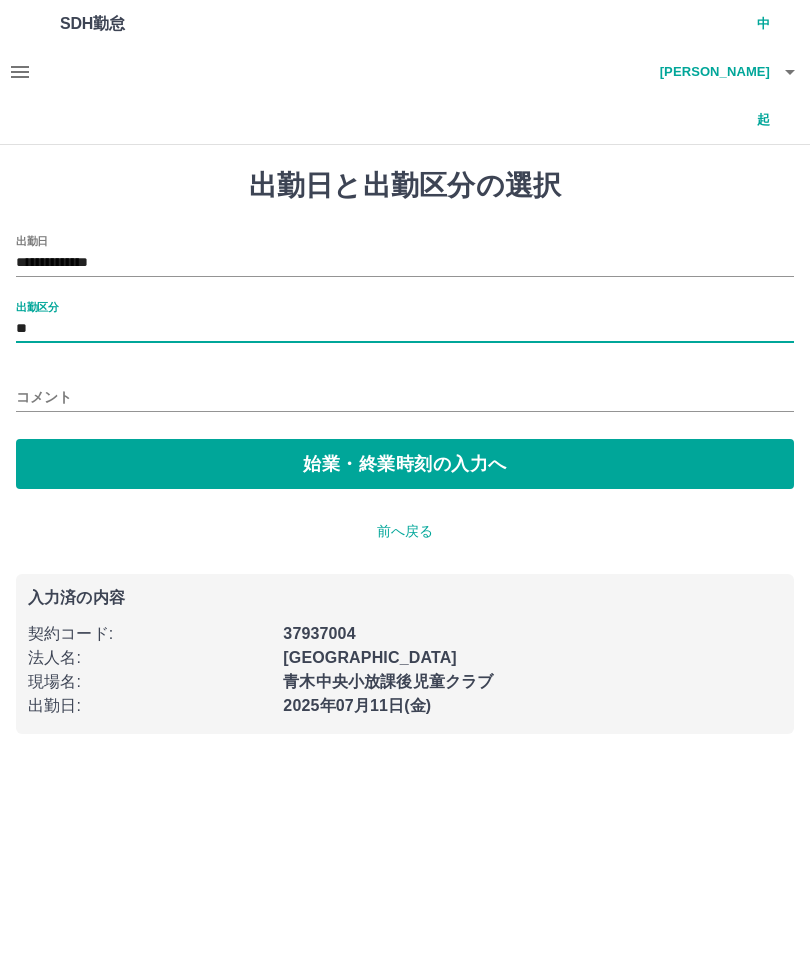 type on "**" 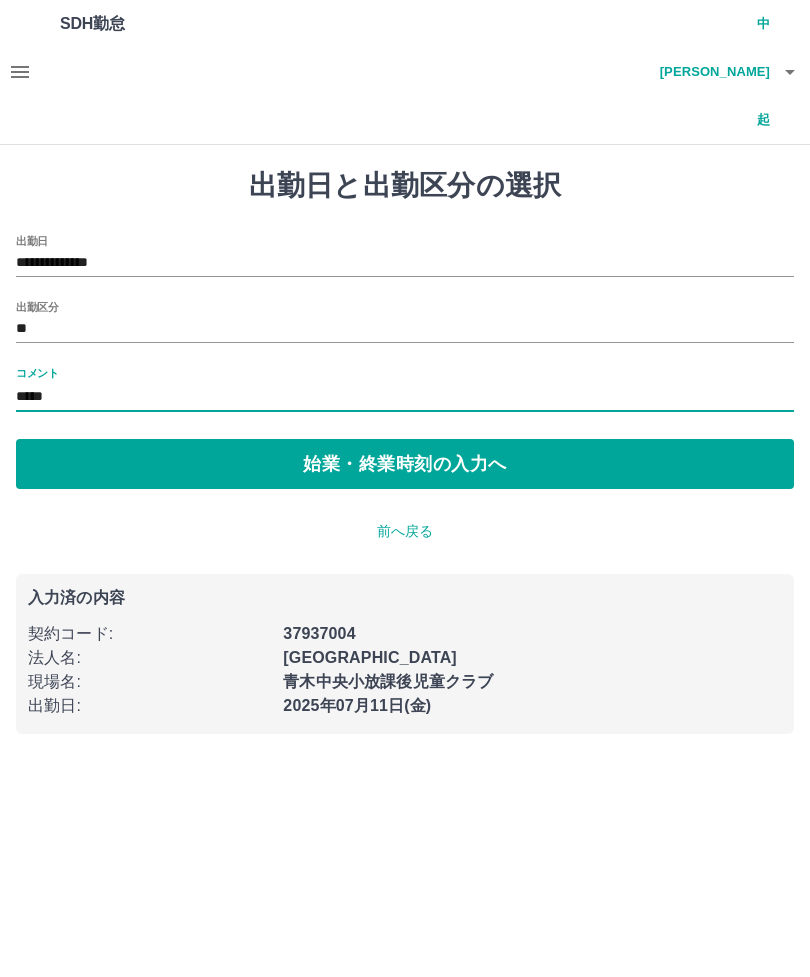 type on "*********" 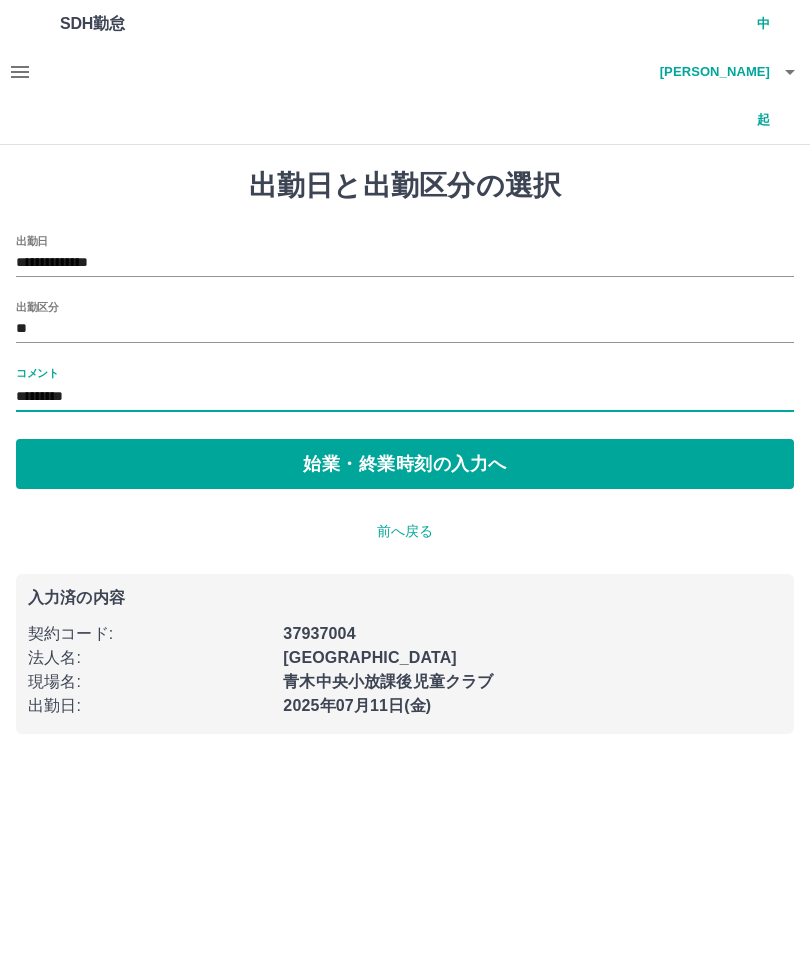 click on "始業・終業時刻の入力へ" at bounding box center [405, 464] 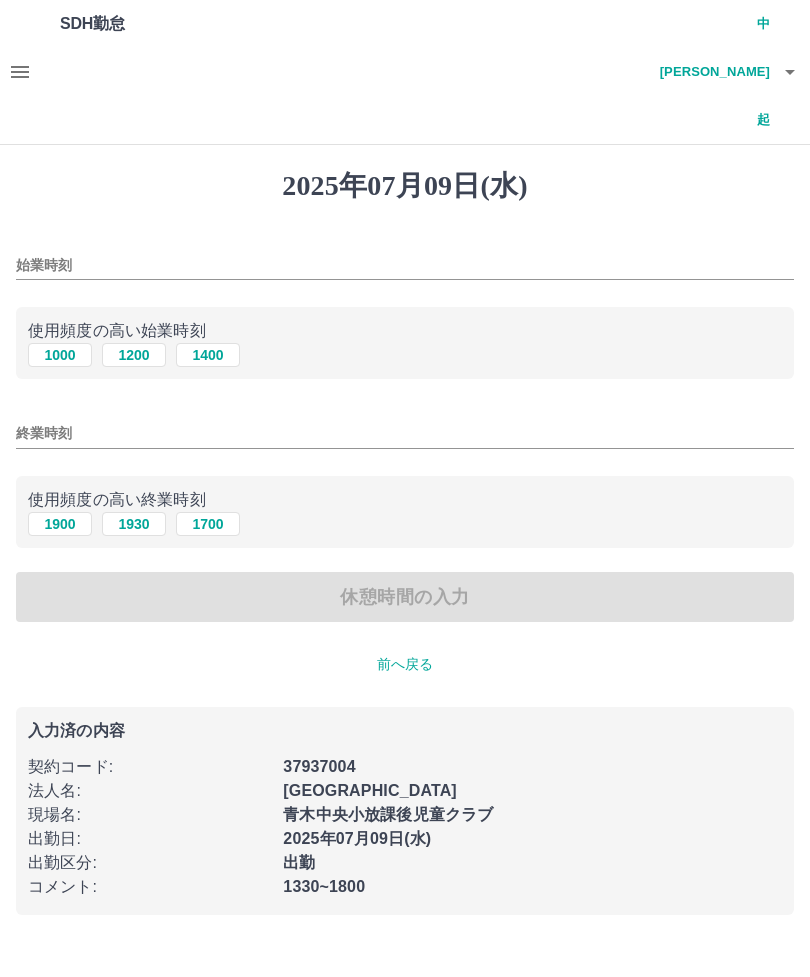 click on "1000" at bounding box center (60, 355) 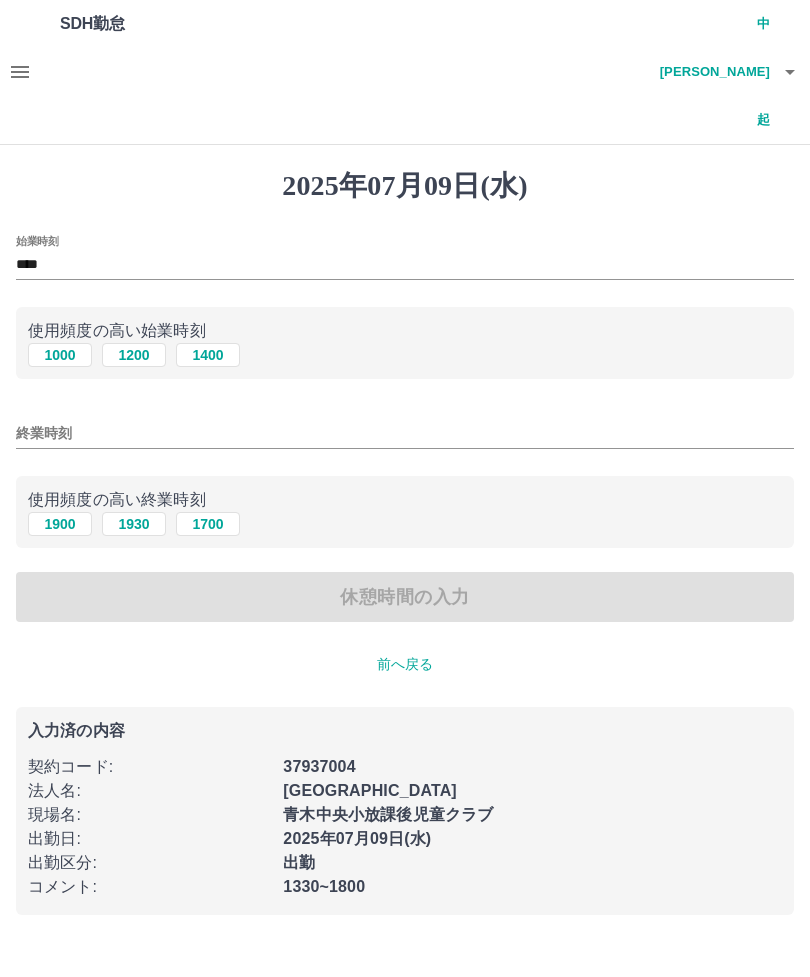 click on "1900" at bounding box center (60, 524) 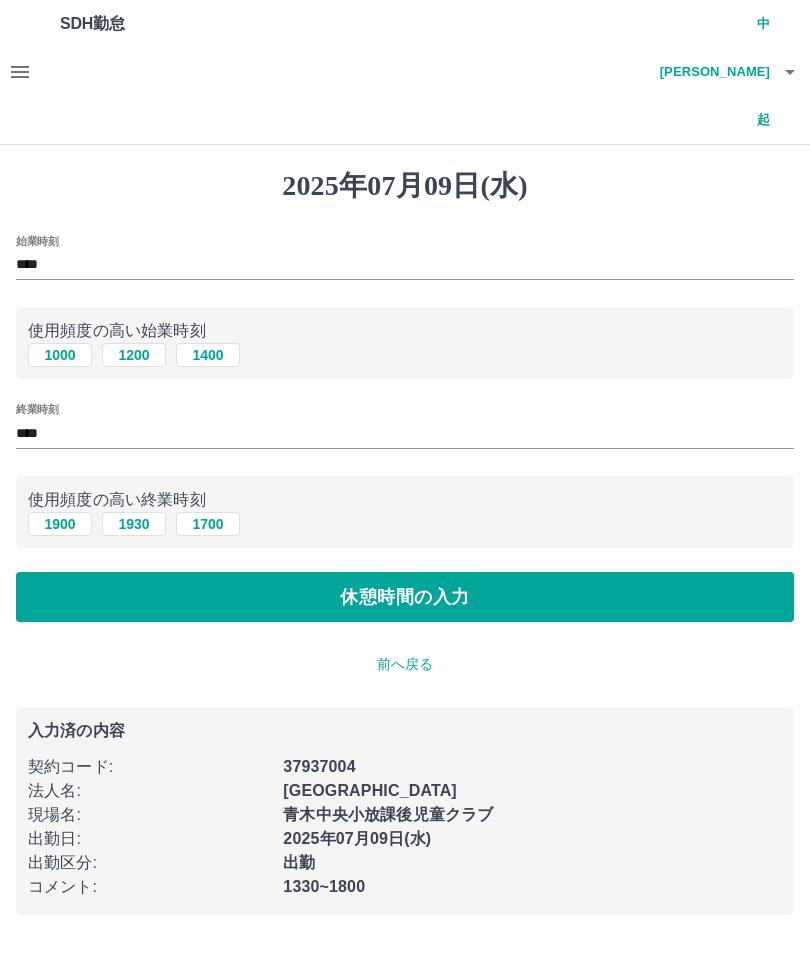 click on "休憩時間の入力" at bounding box center (405, 597) 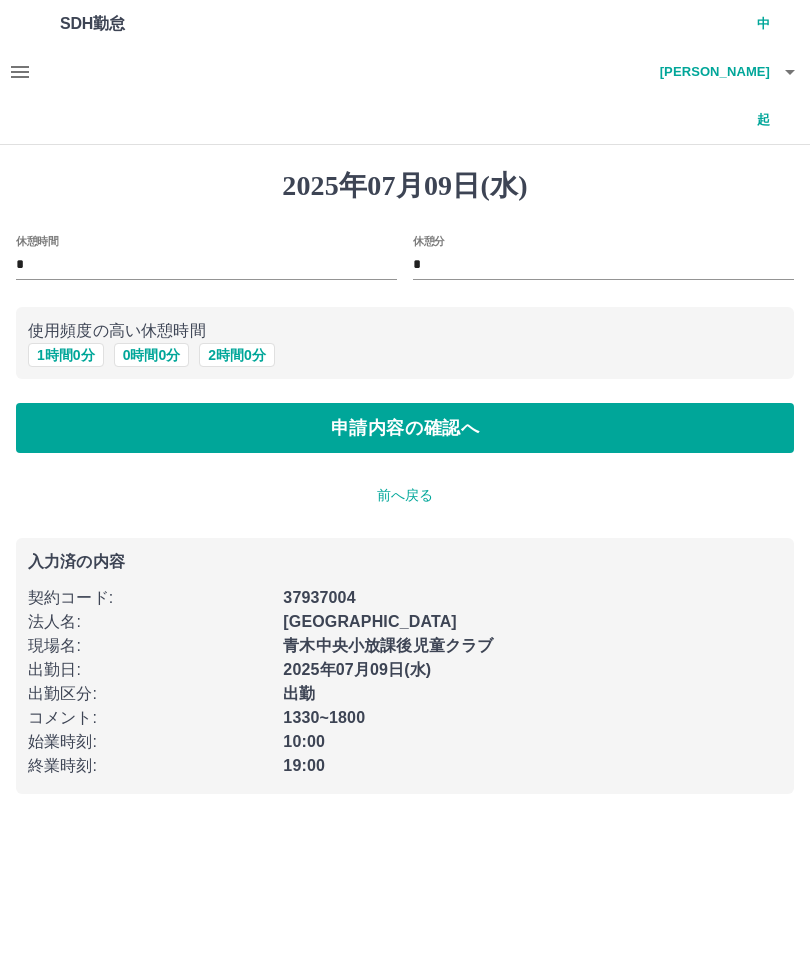 click on "1 時間 0 分" at bounding box center [66, 355] 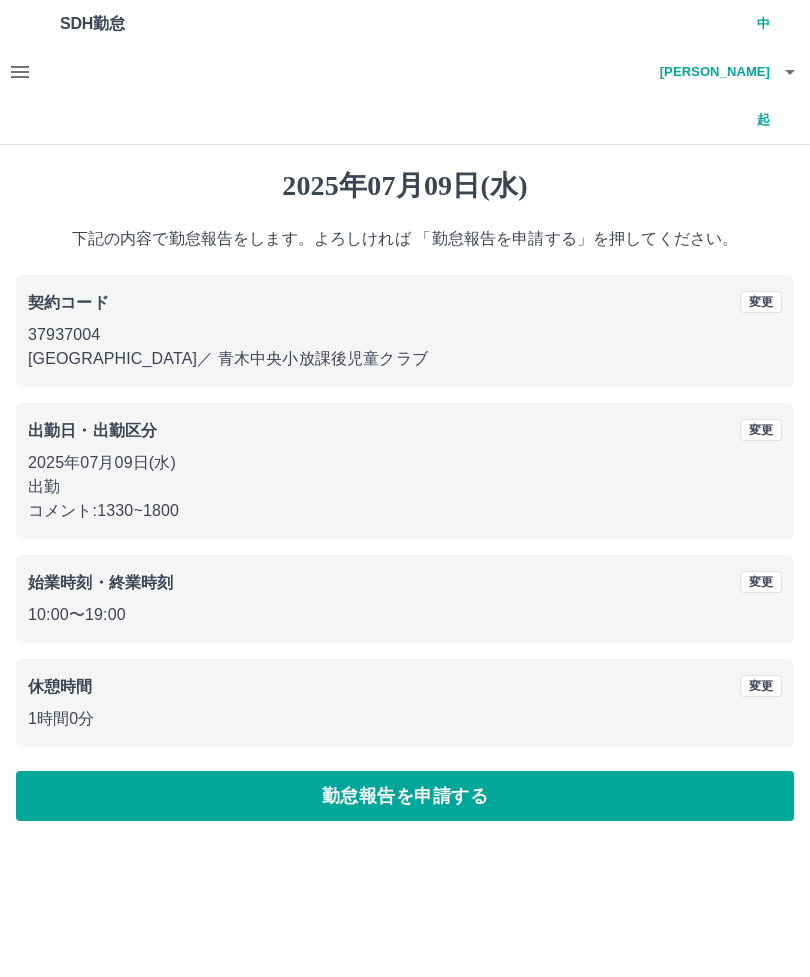 click on "勤怠報告を申請する" at bounding box center [405, 796] 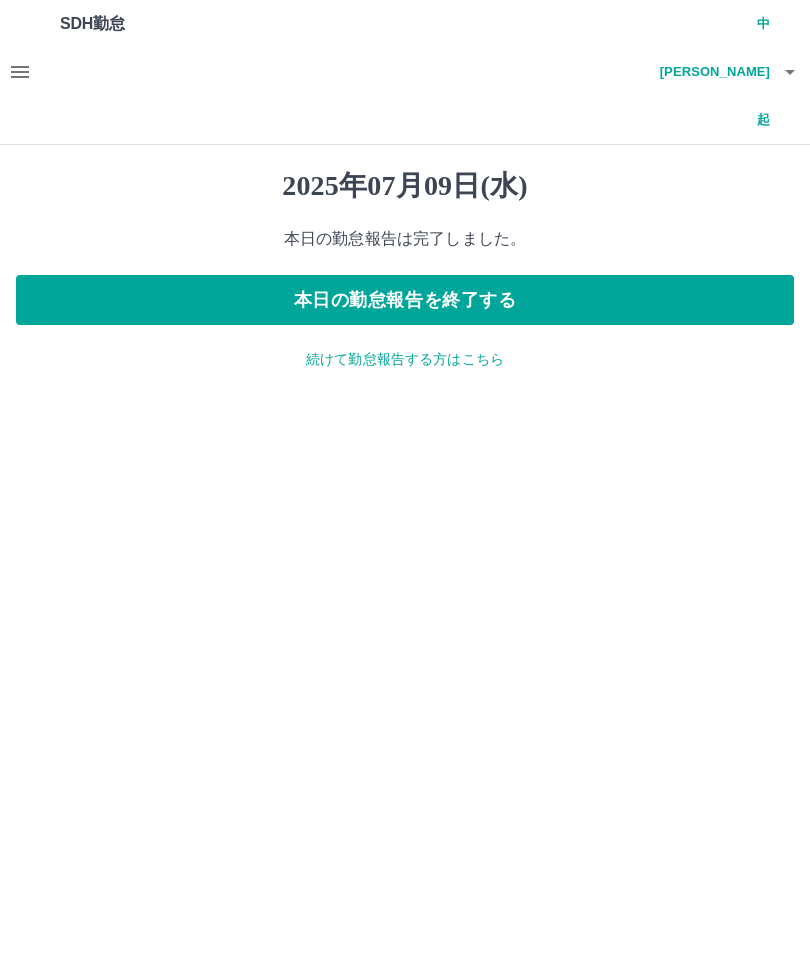 click on "続けて勤怠報告する方はこちら" at bounding box center [405, 359] 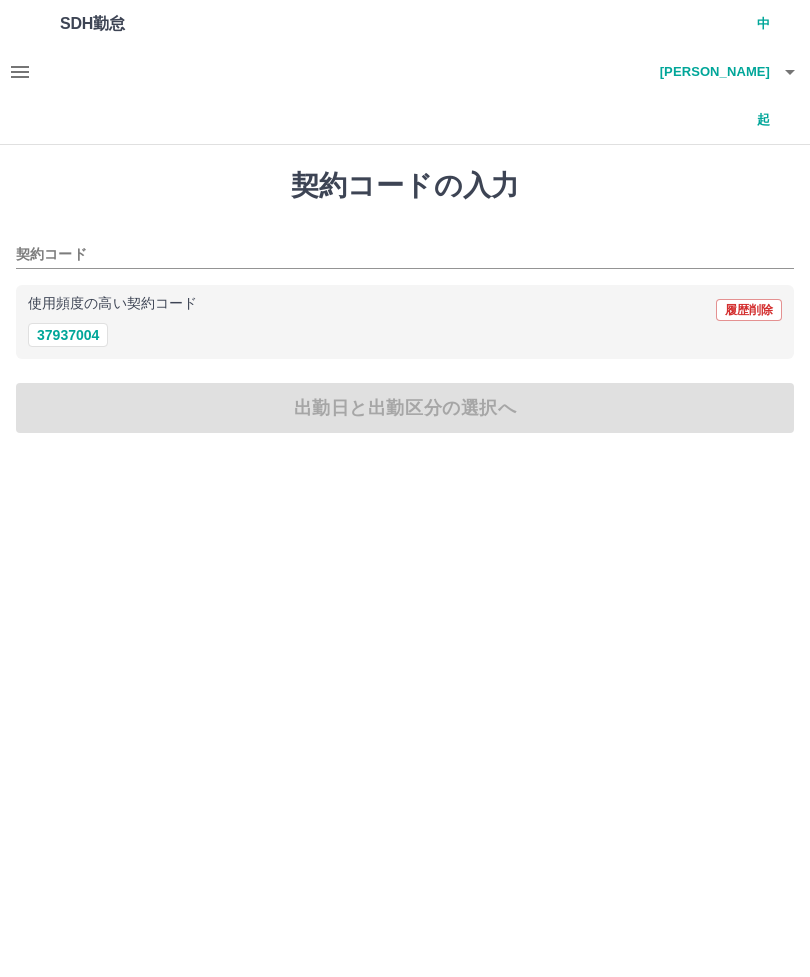 click on "37937004" at bounding box center [68, 335] 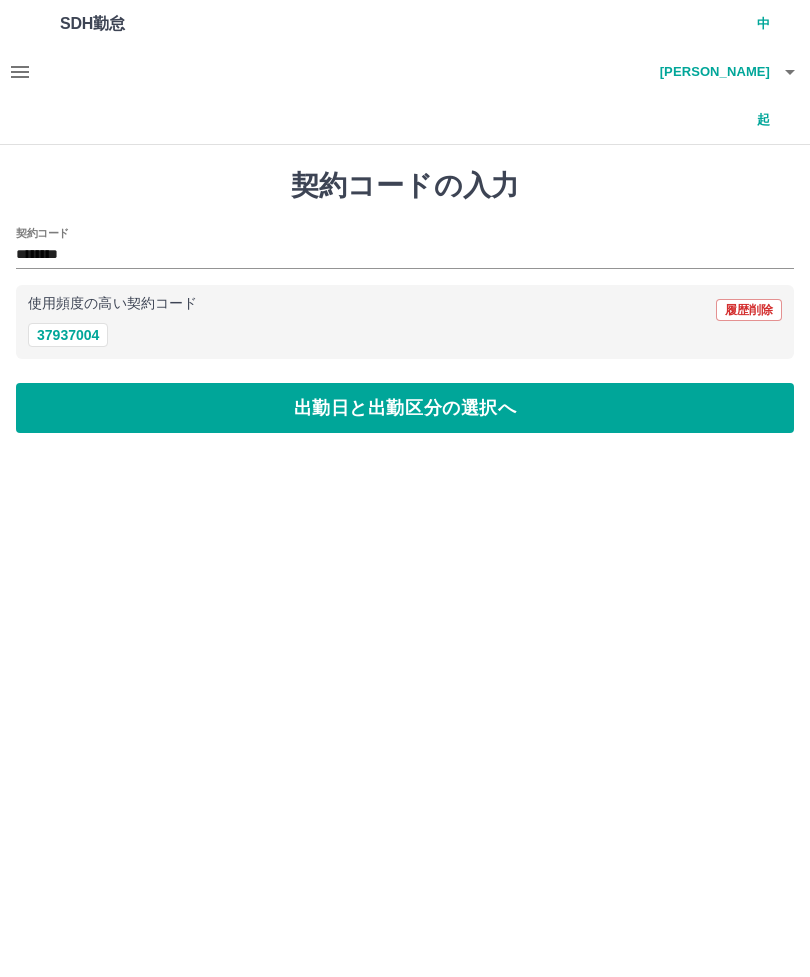 click on "出勤日と出勤区分の選択へ" at bounding box center (405, 408) 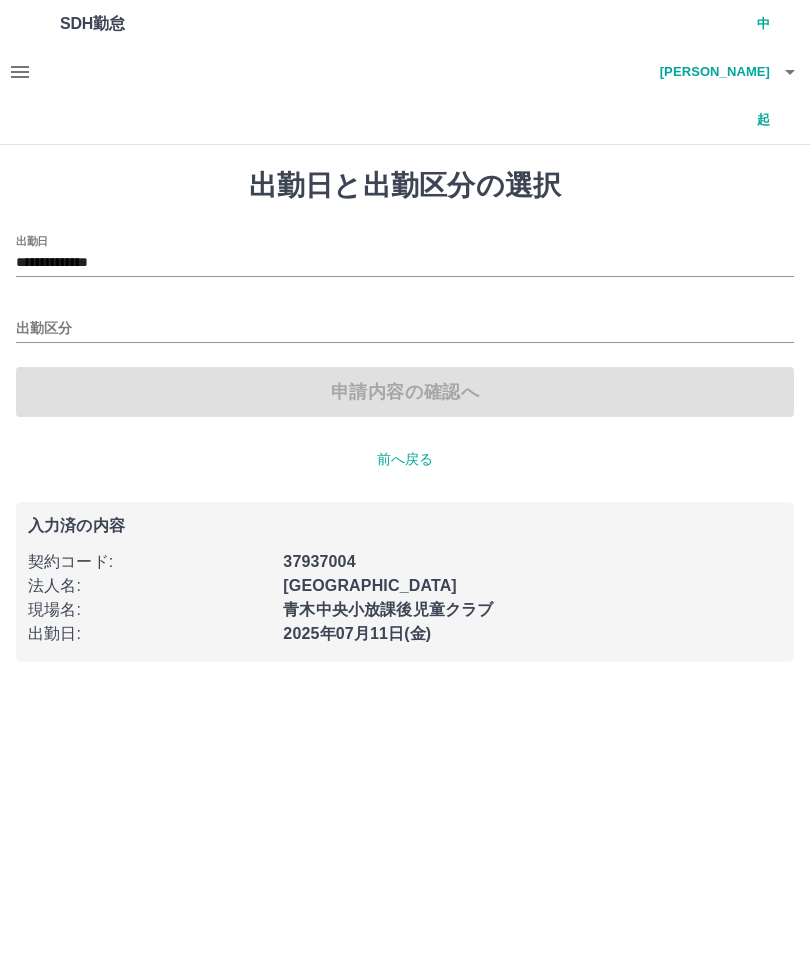 click on "**********" at bounding box center (405, 263) 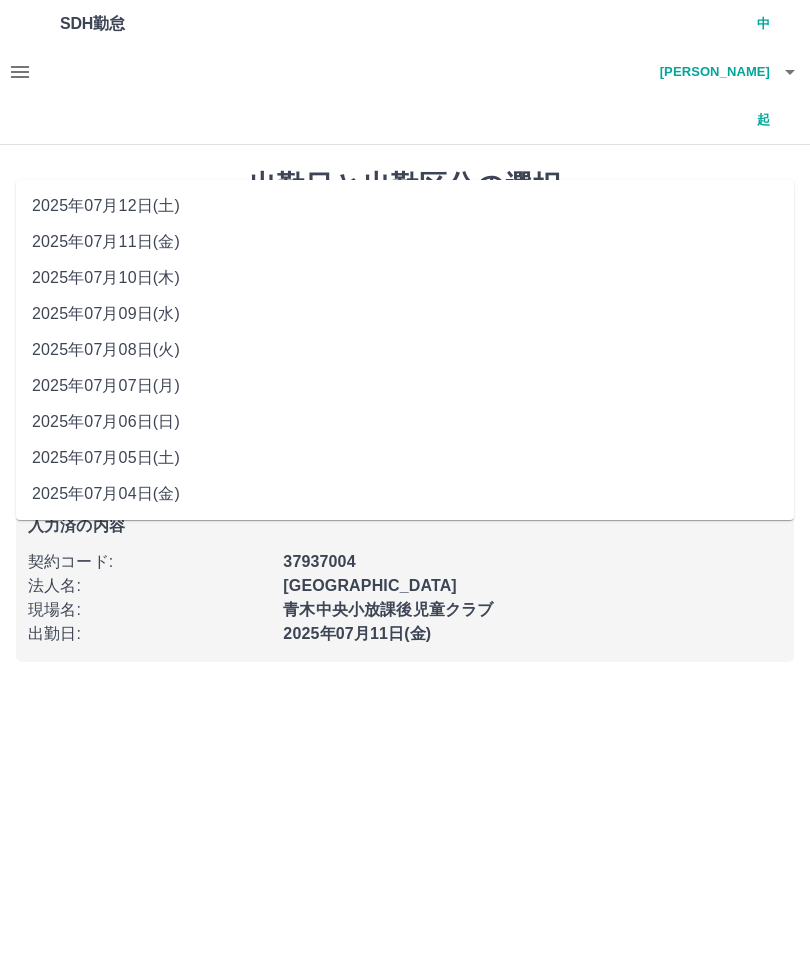 click on "2025年07月10日(木)" at bounding box center (405, 278) 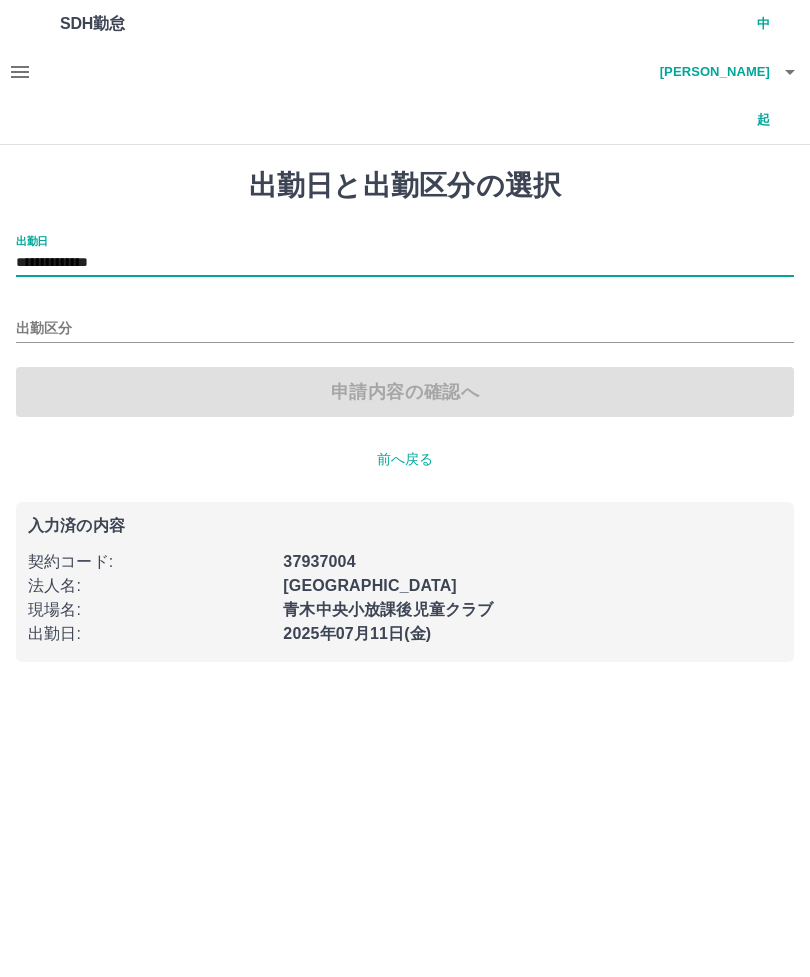 type on "**********" 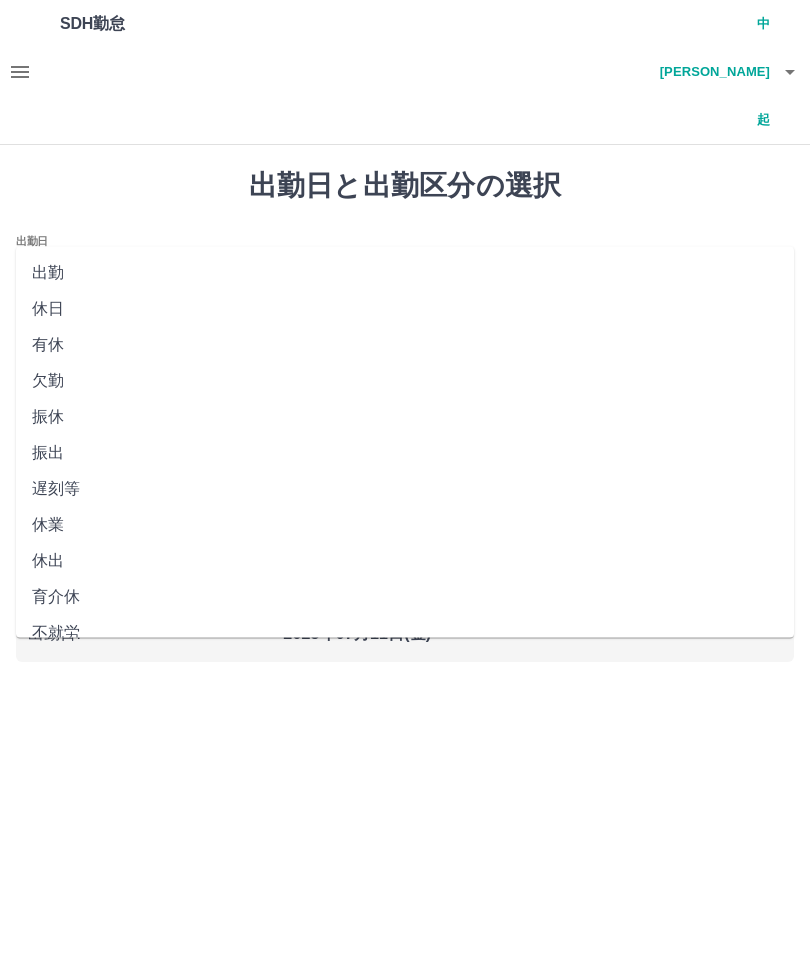 click on "出勤" at bounding box center (405, 273) 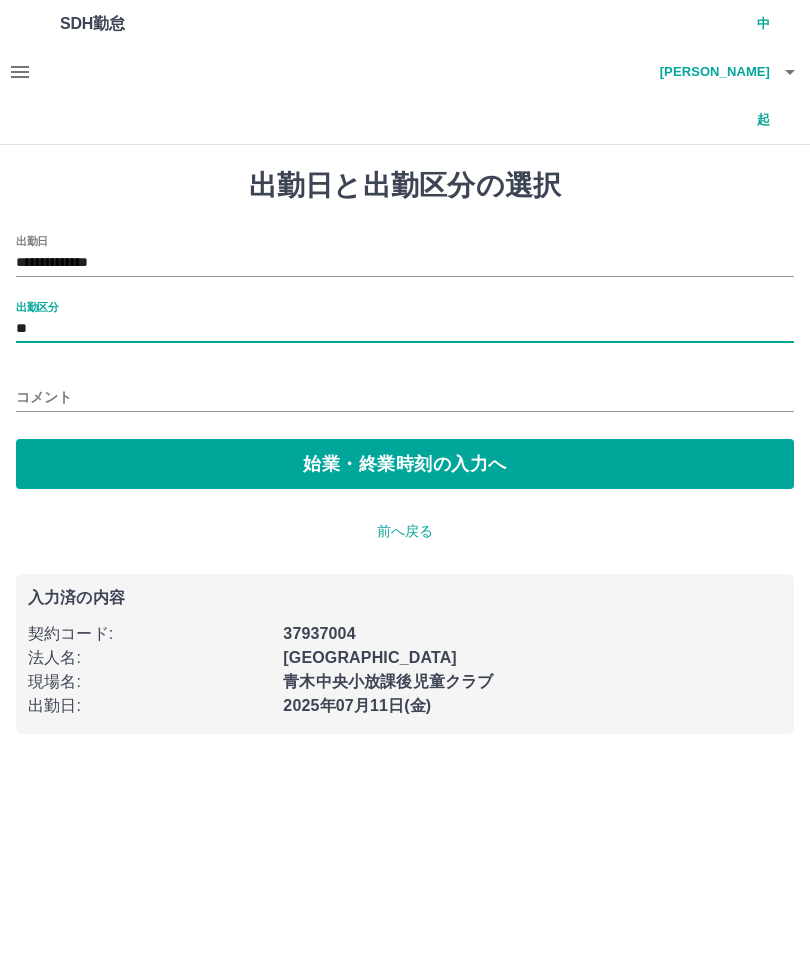 click on "始業・終業時刻の入力へ" at bounding box center (405, 464) 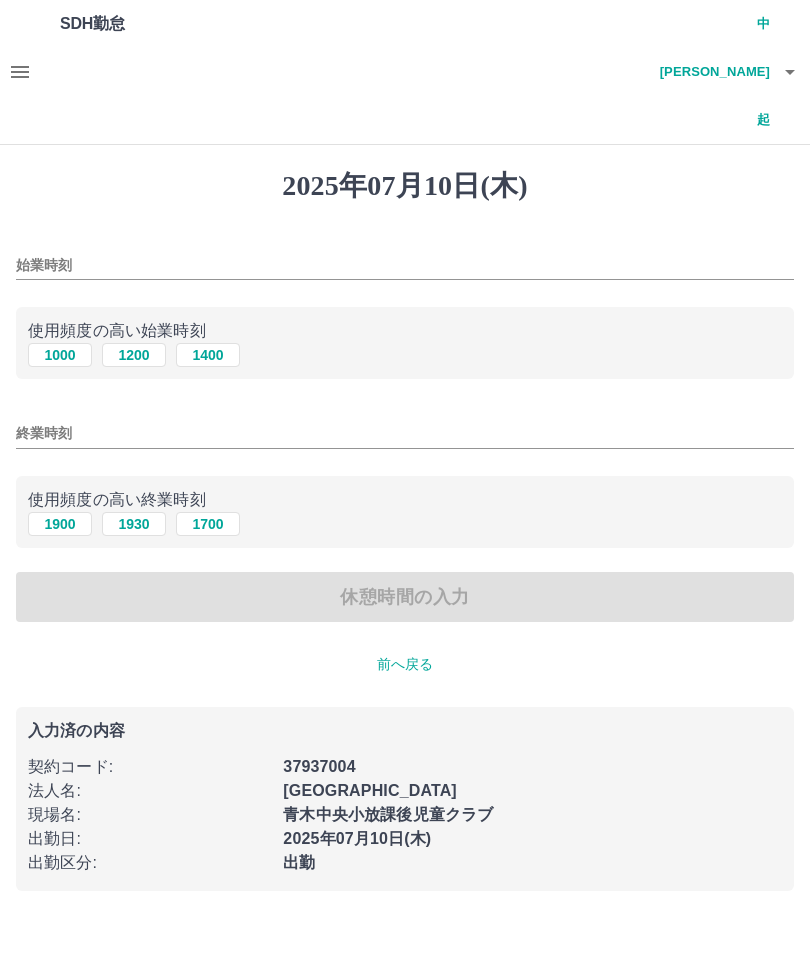 click on "始業時刻" at bounding box center [405, 265] 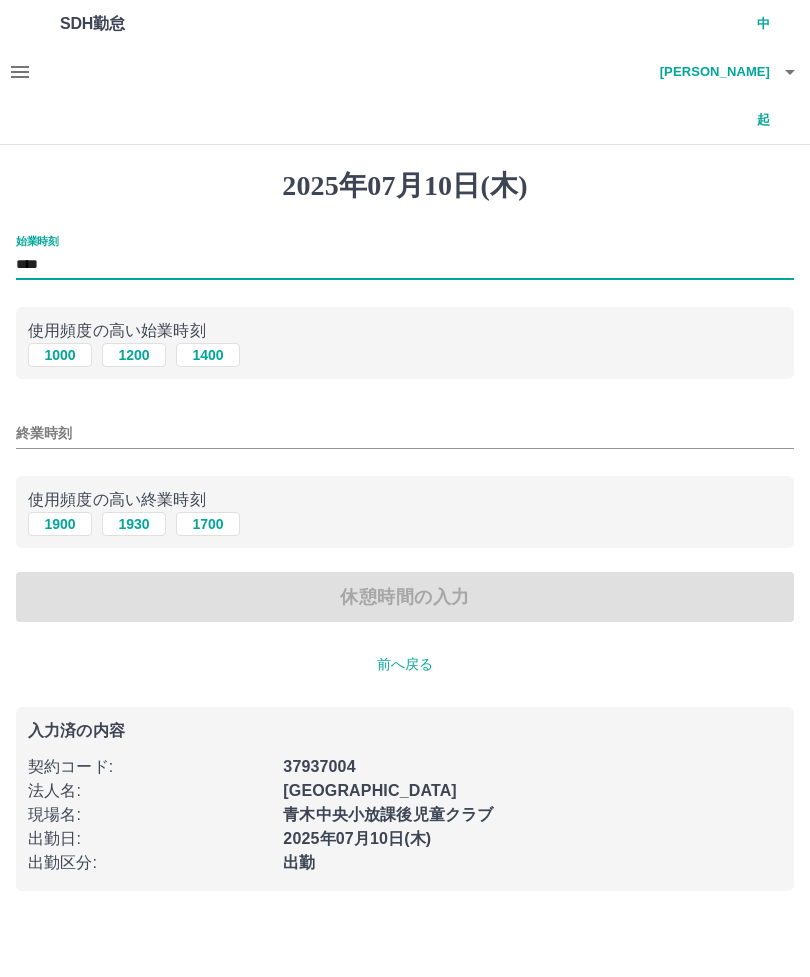 type on "****" 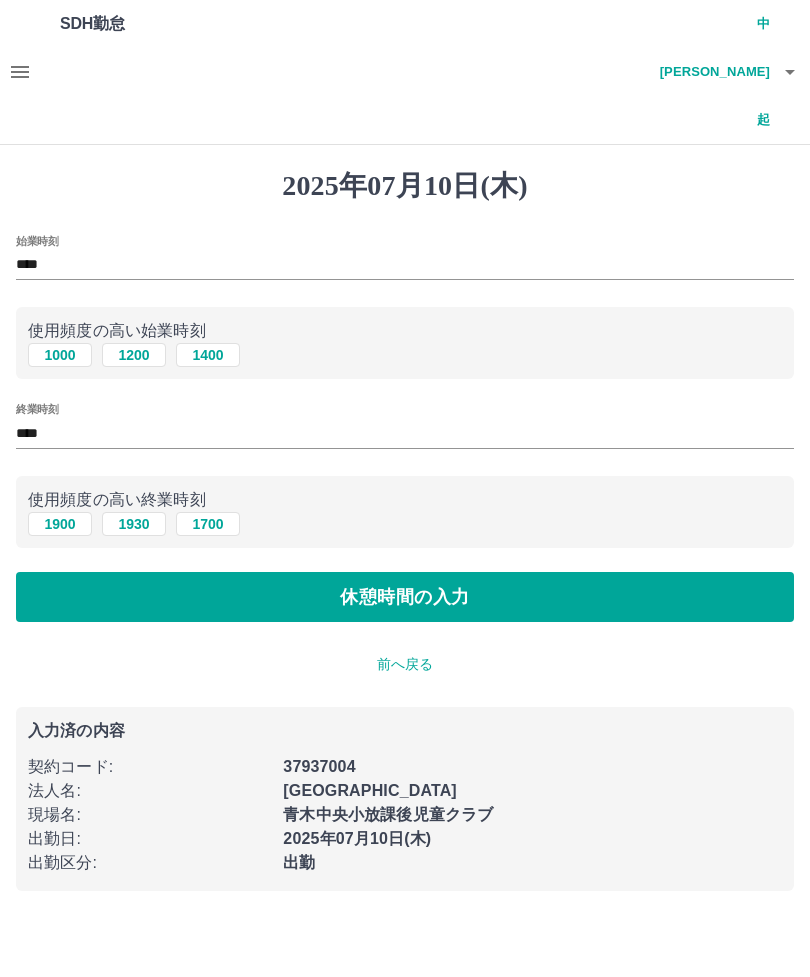 click on "休憩時間の入力" at bounding box center (405, 597) 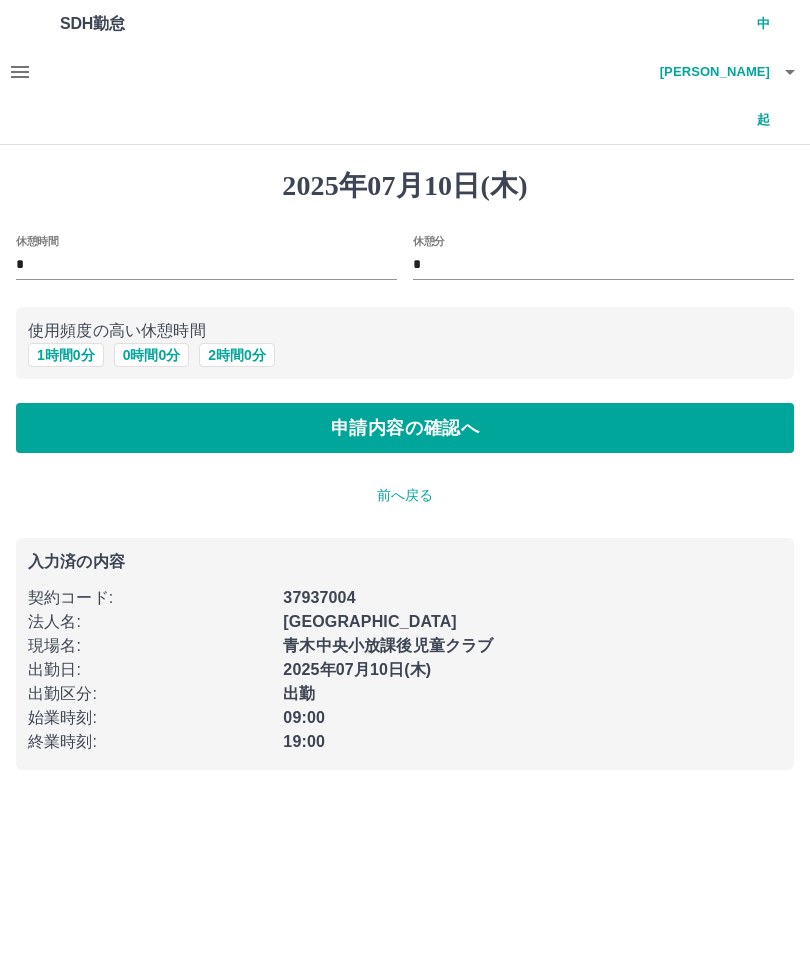 click on "1 時間 0 分" at bounding box center (66, 355) 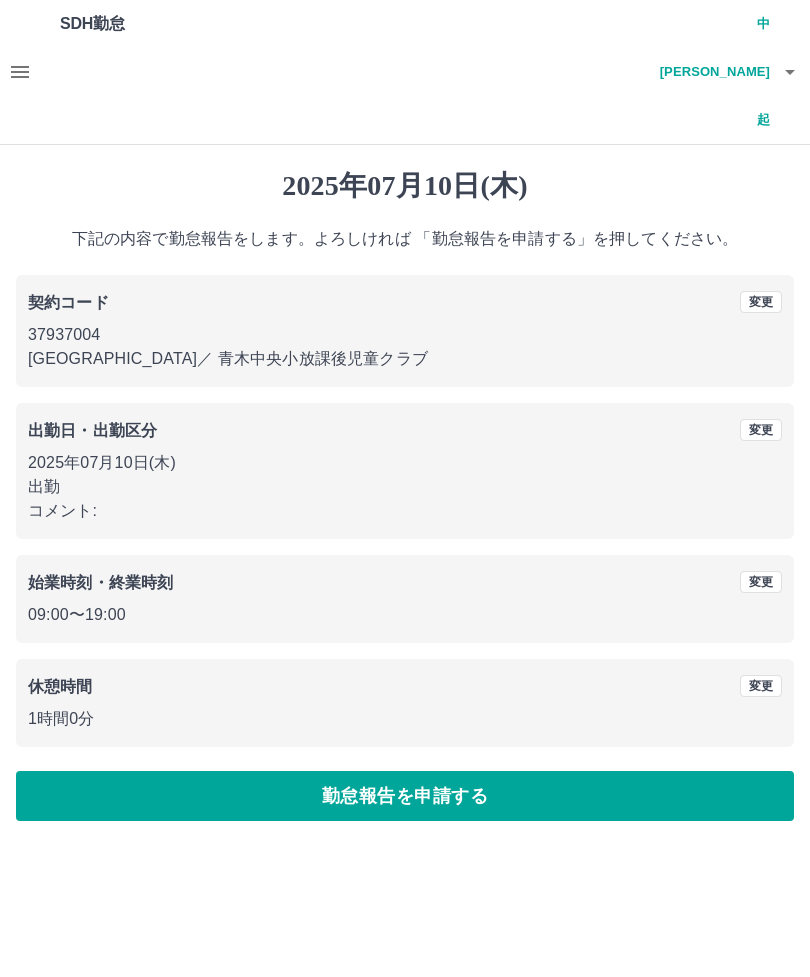 click on "勤怠報告を申請する" at bounding box center (405, 796) 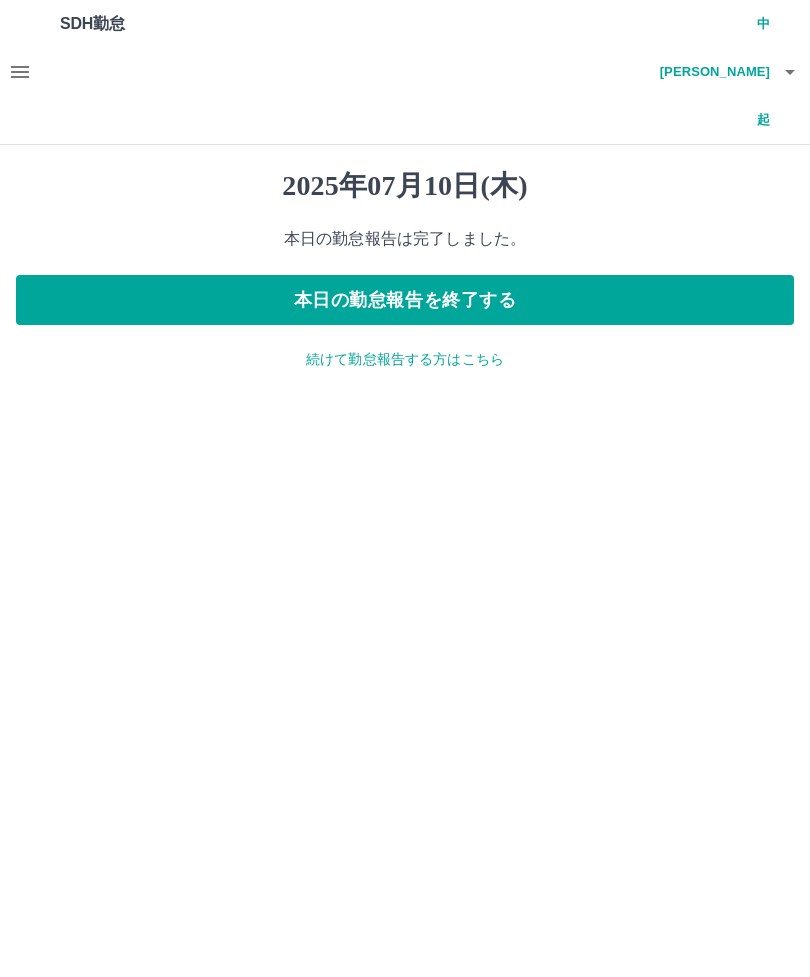 click on "続けて勤怠報告する方はこちら" at bounding box center [405, 359] 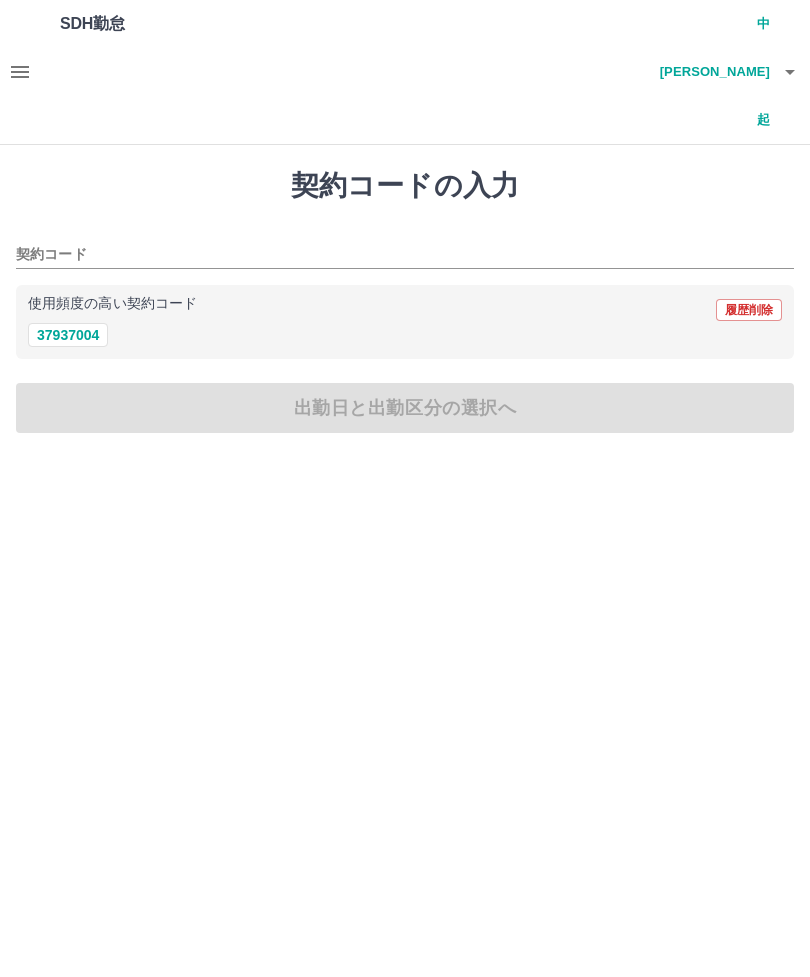 click on "37937004" at bounding box center [68, 335] 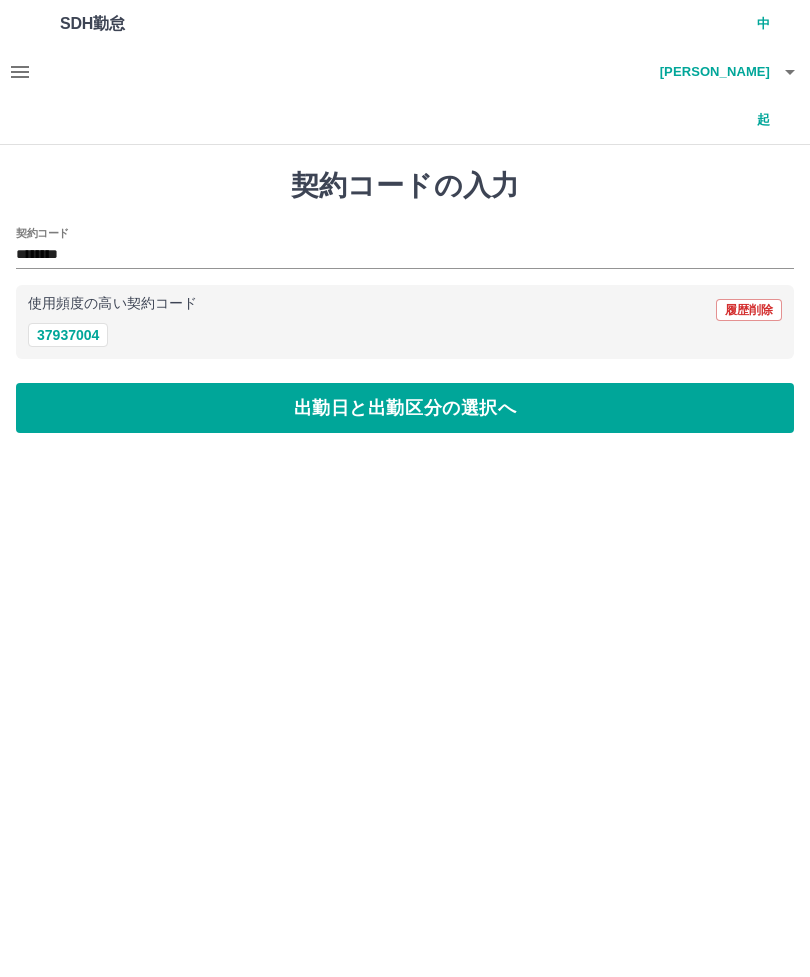 click on "出勤日と出勤区分の選択へ" at bounding box center (405, 408) 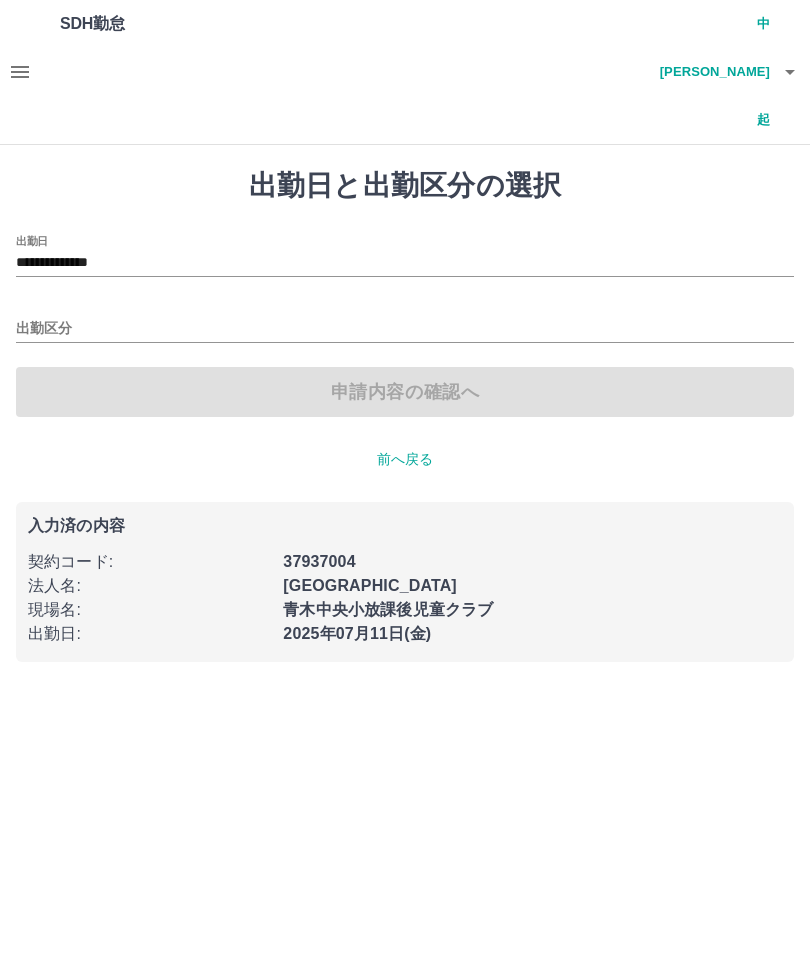 click on "出勤区分" at bounding box center [405, 329] 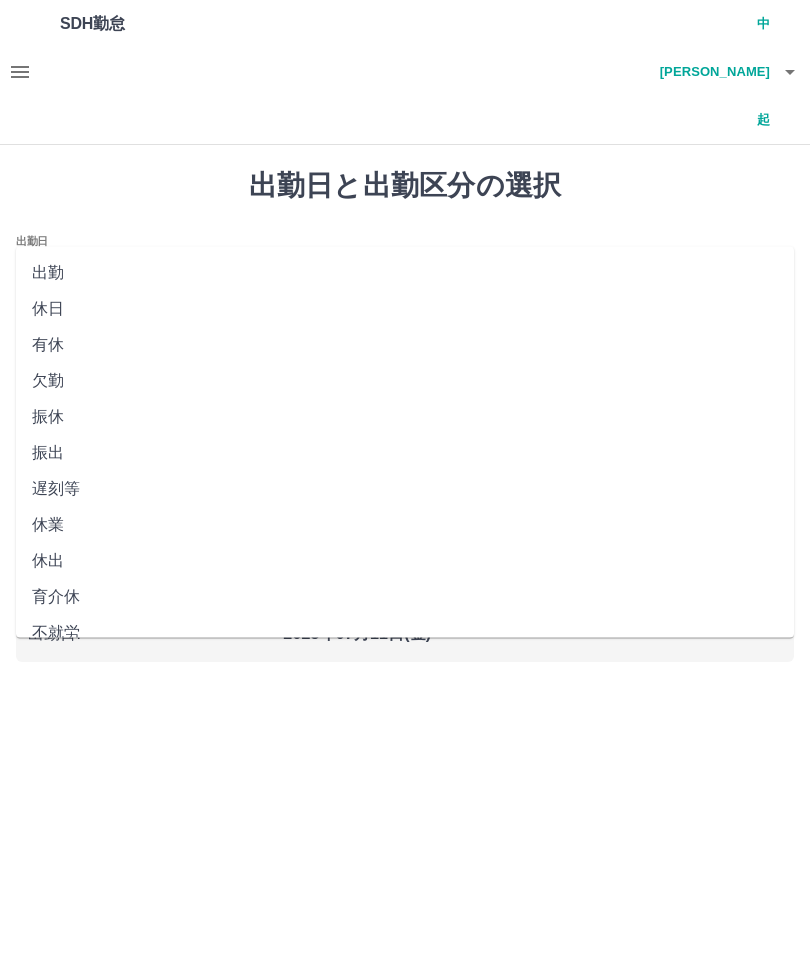 click on "出勤" at bounding box center (405, 273) 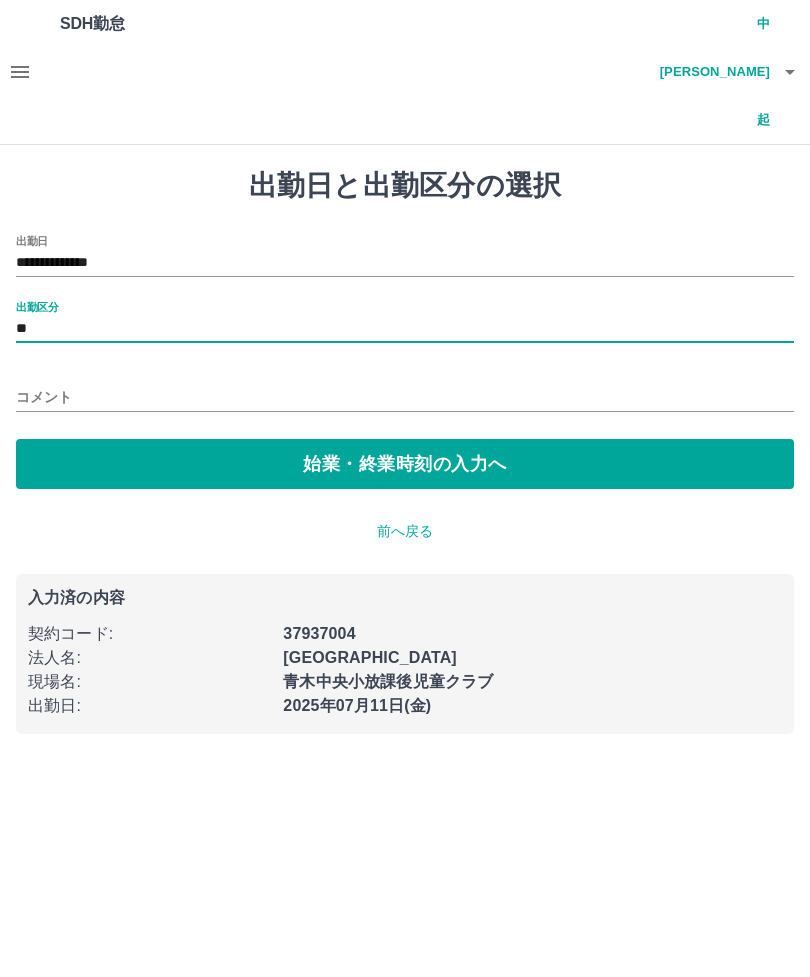 click on "始業・終業時刻の入力へ" at bounding box center [405, 464] 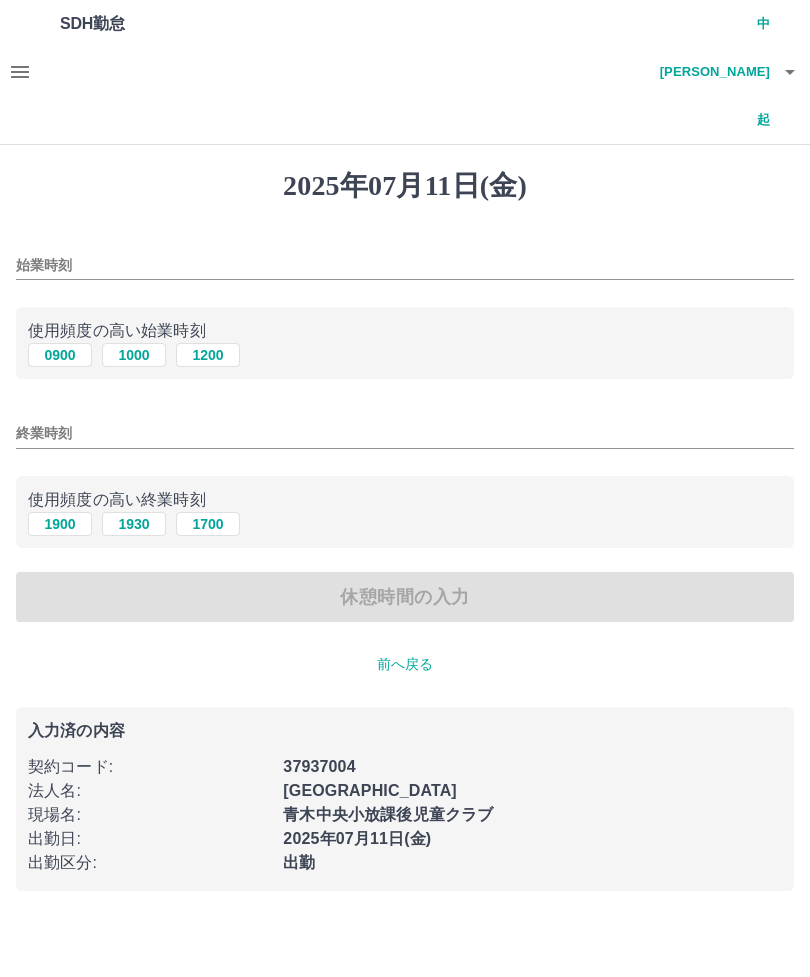 click on "1000" at bounding box center (134, 355) 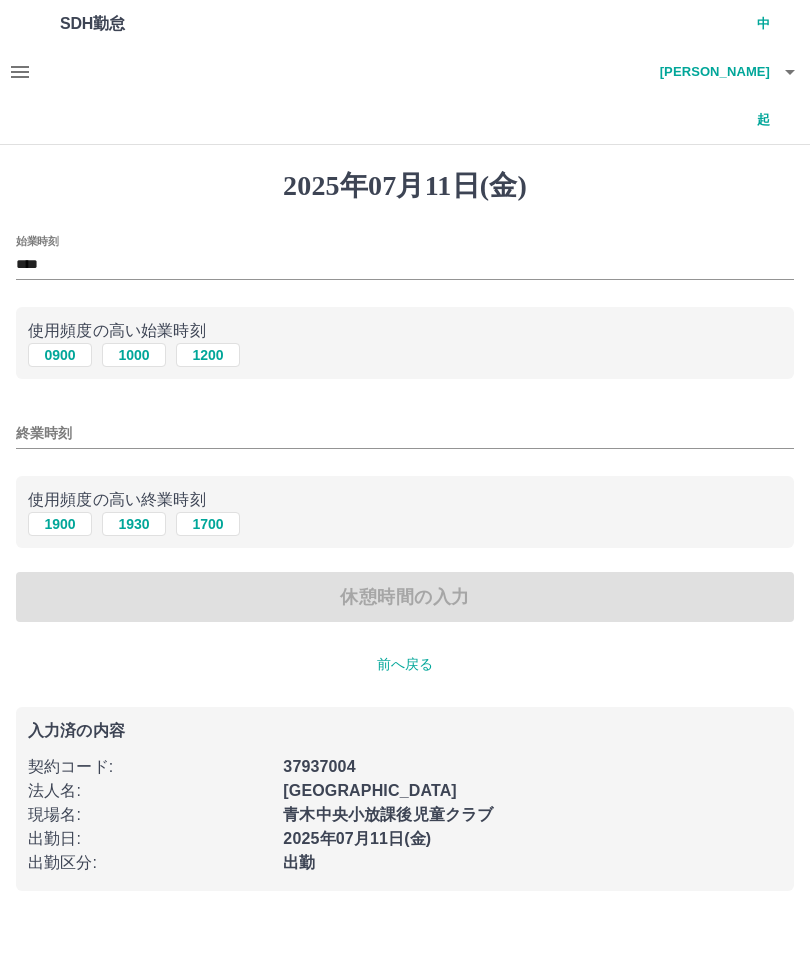click on "1900" at bounding box center [60, 524] 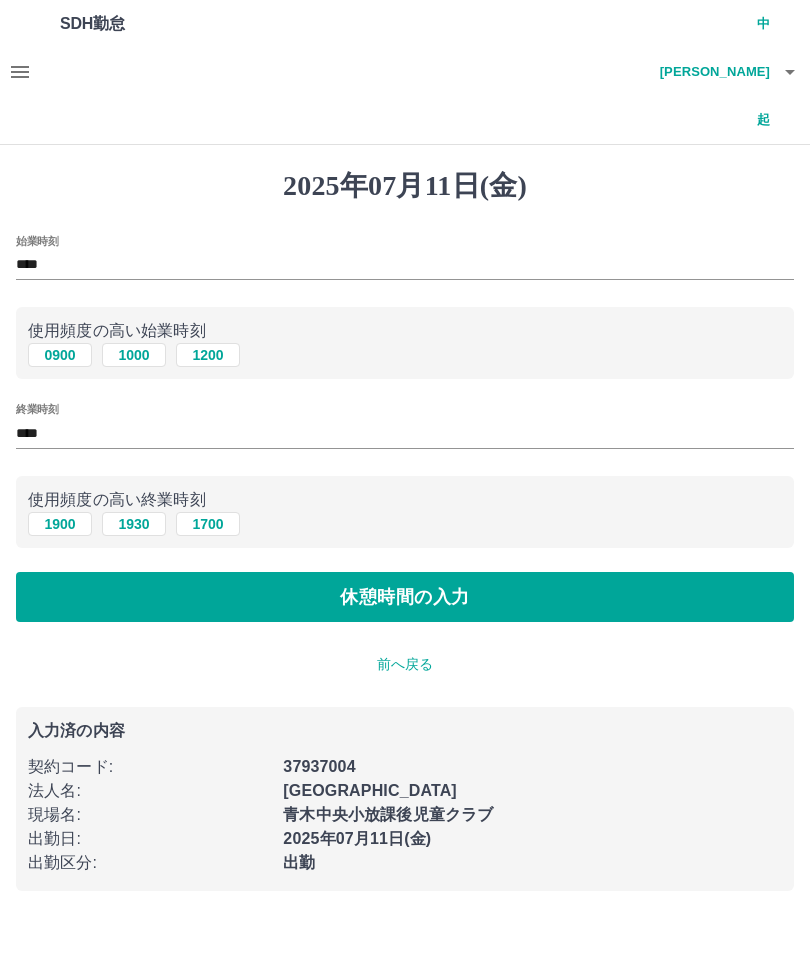 click on "休憩時間の入力" at bounding box center [405, 597] 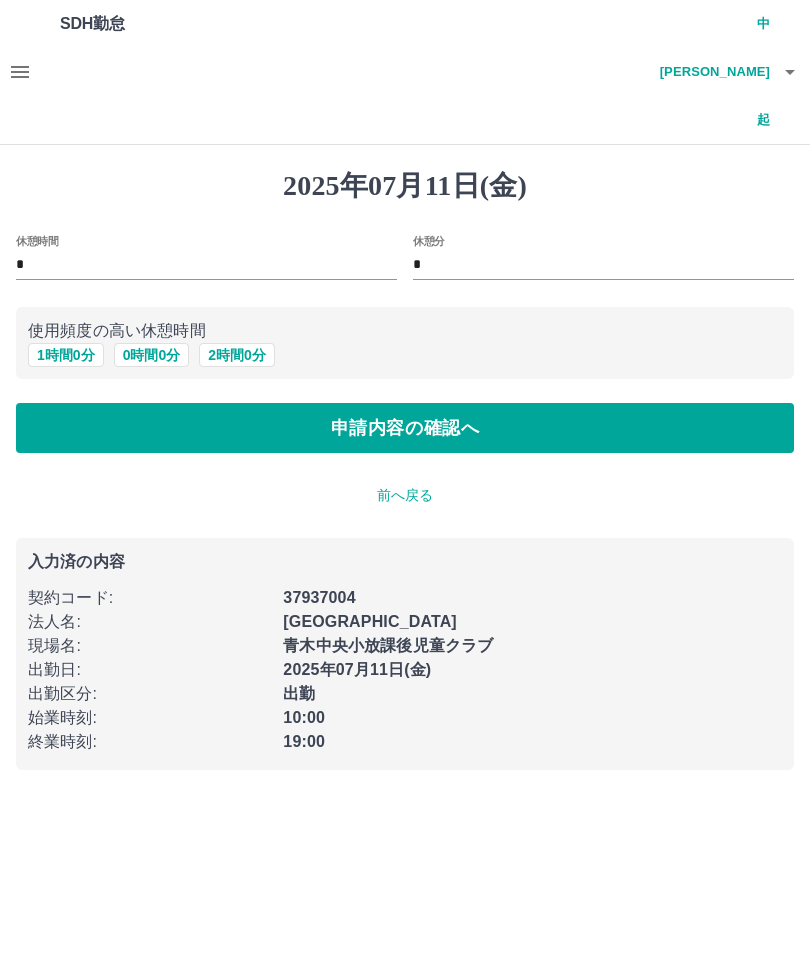 click on "1 時間 0 分" at bounding box center [66, 355] 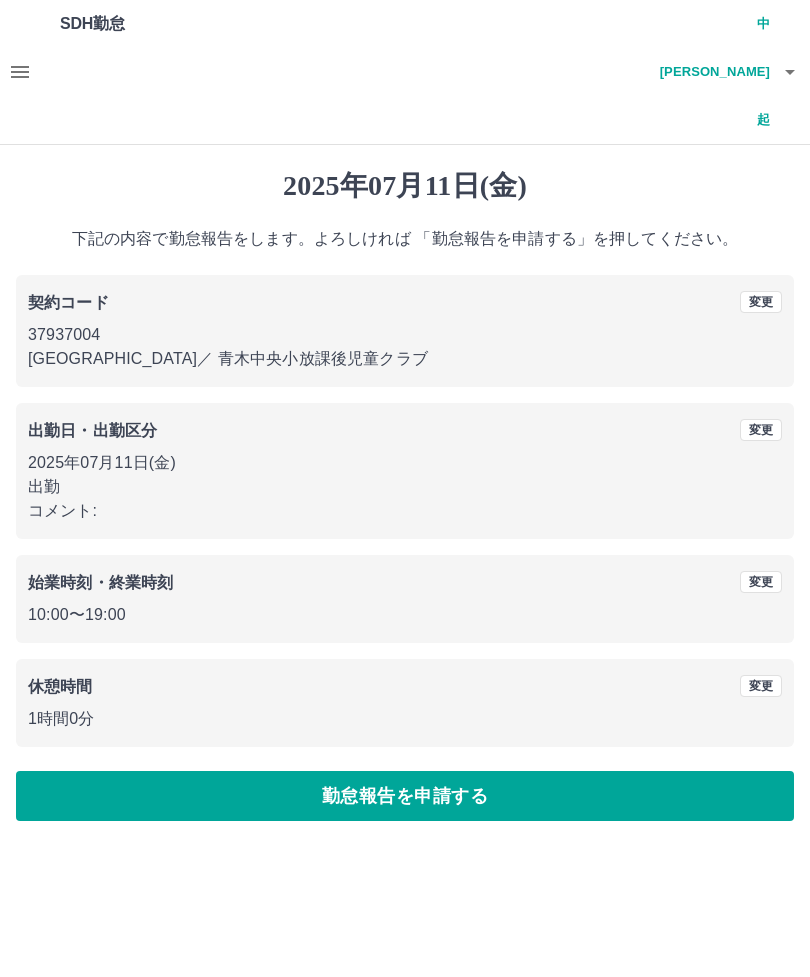 click on "勤怠報告を申請する" at bounding box center [405, 796] 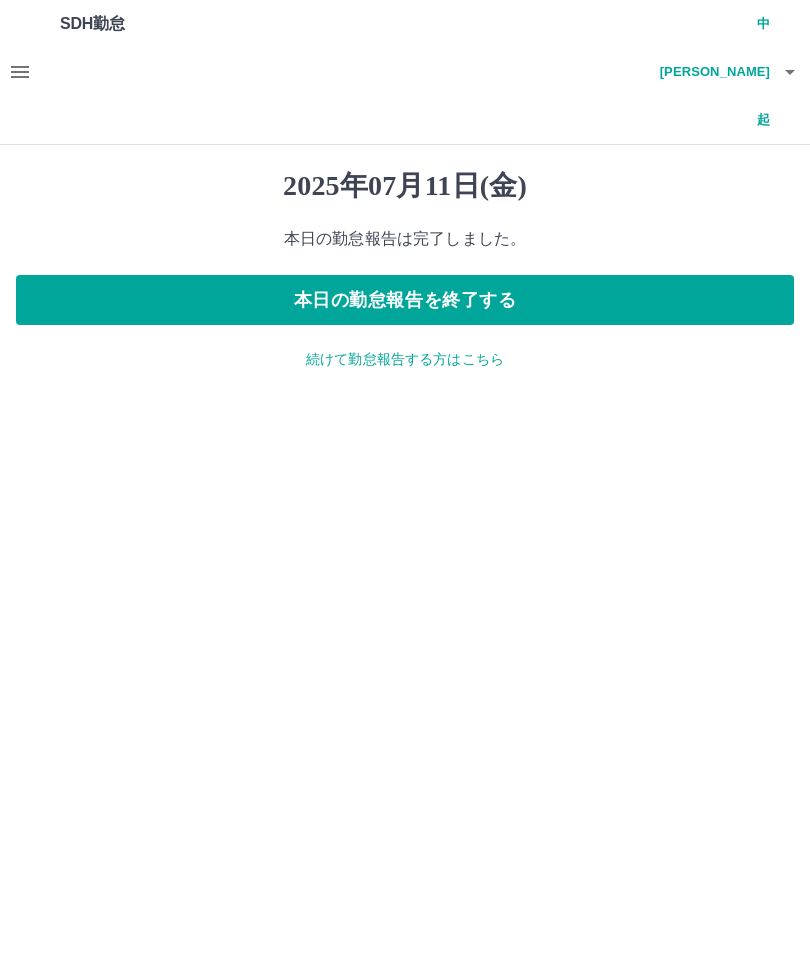 click on "本日の勤怠報告を終了する" at bounding box center [405, 300] 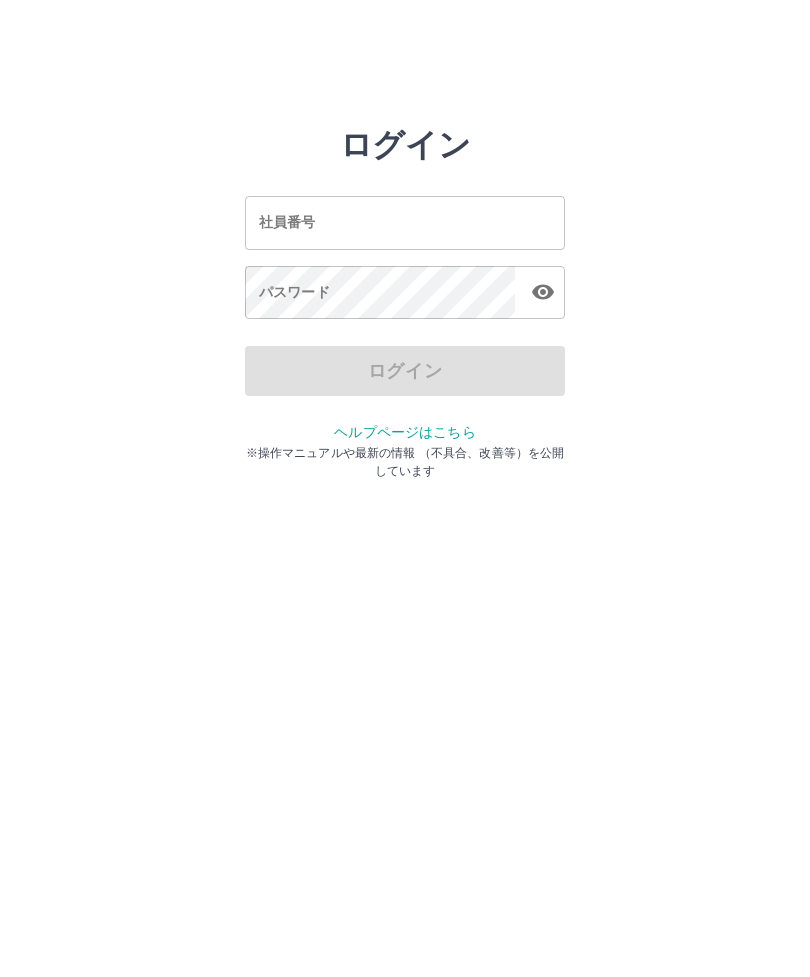 scroll, scrollTop: 0, scrollLeft: 0, axis: both 